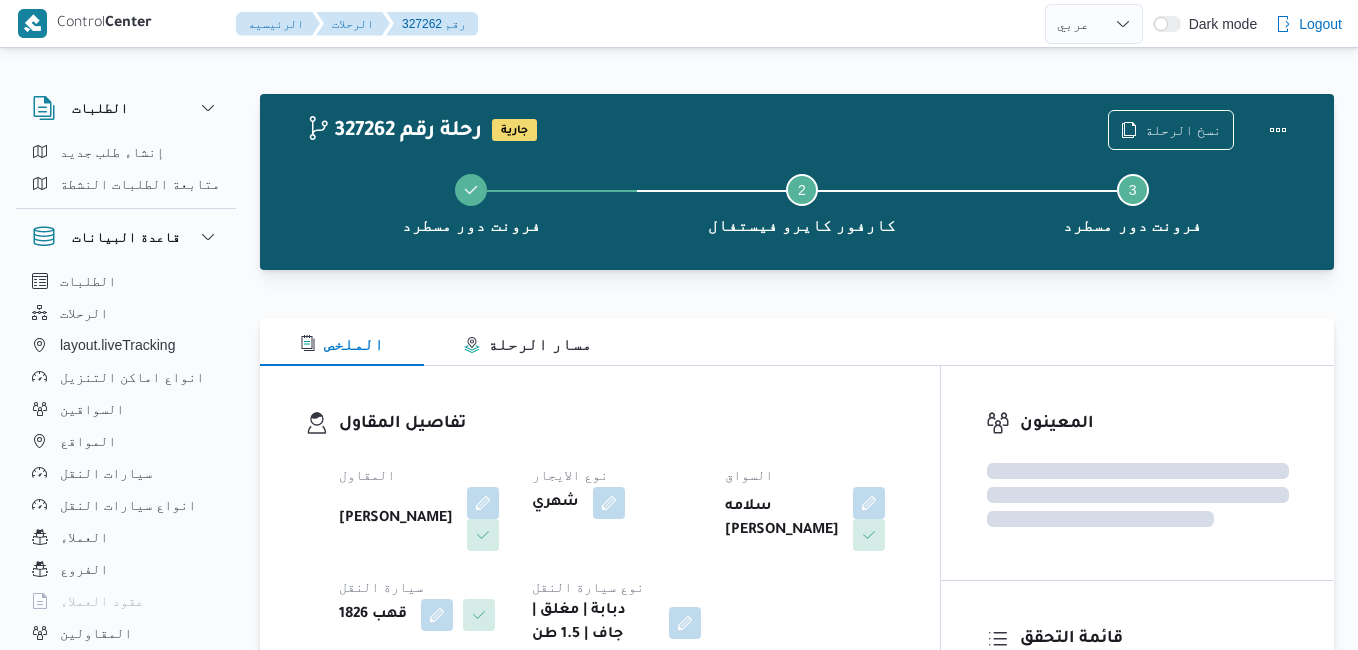 select on "ar" 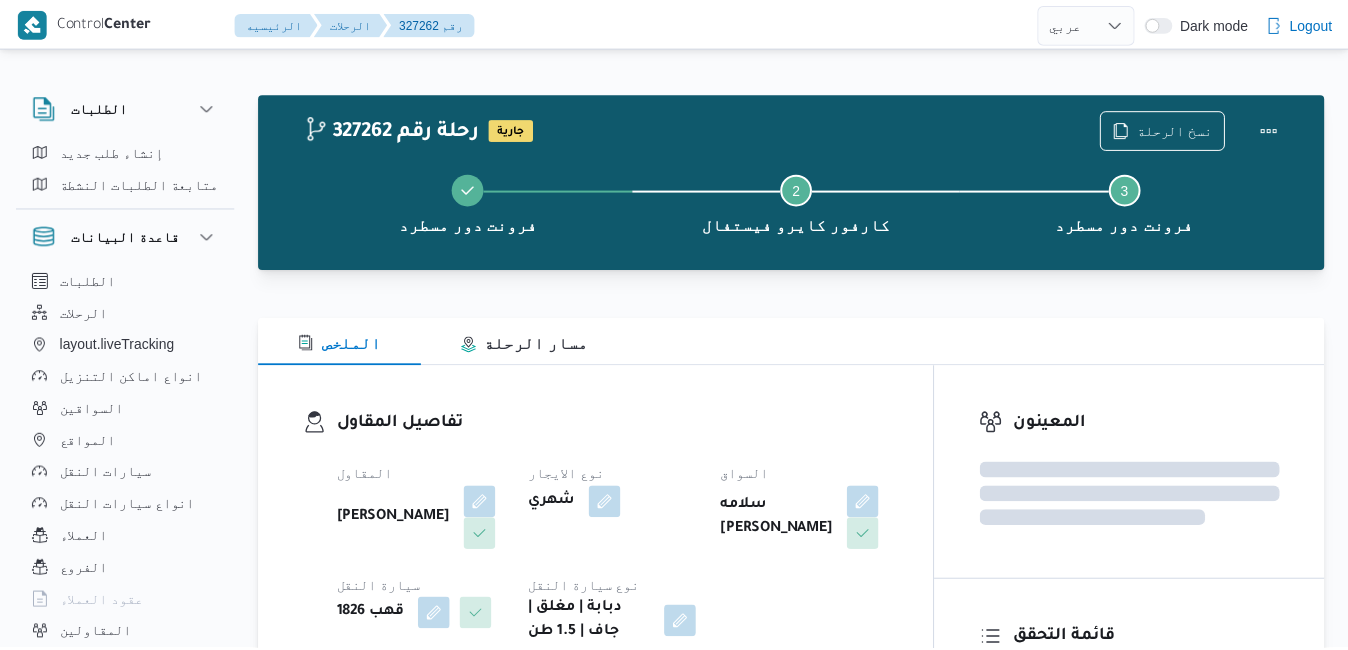 scroll, scrollTop: 0, scrollLeft: 0, axis: both 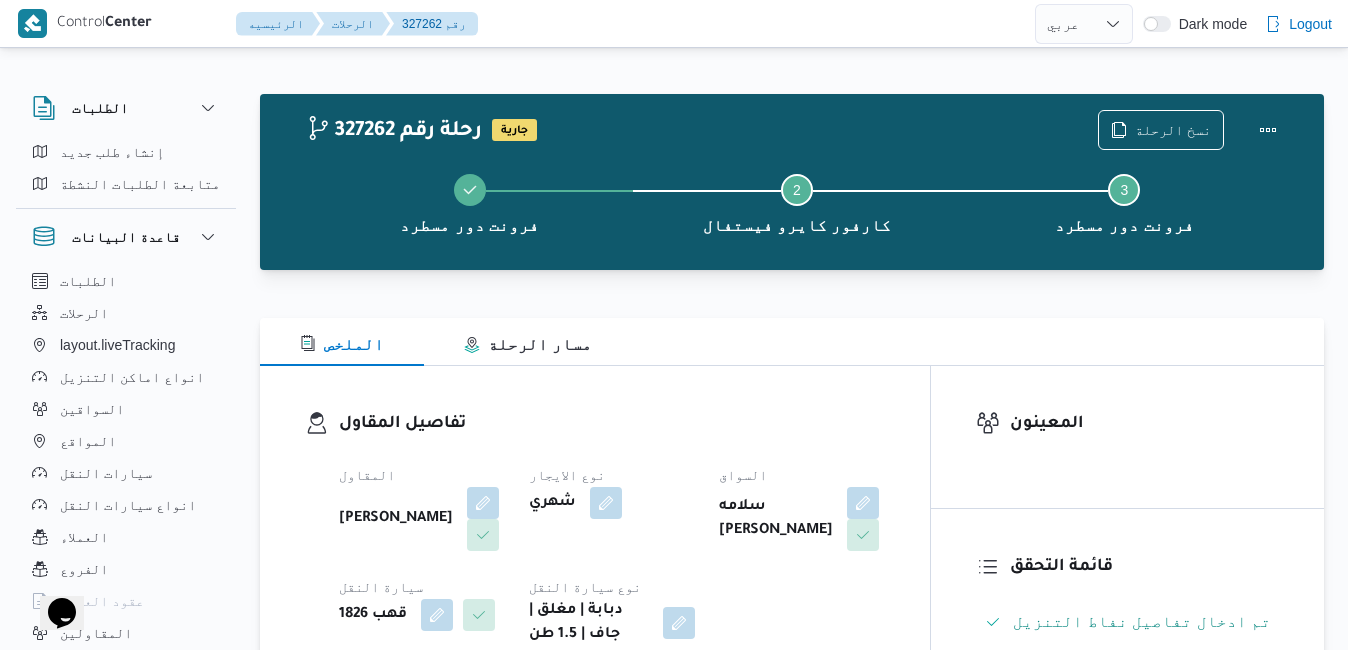 click at bounding box center (792, 306) 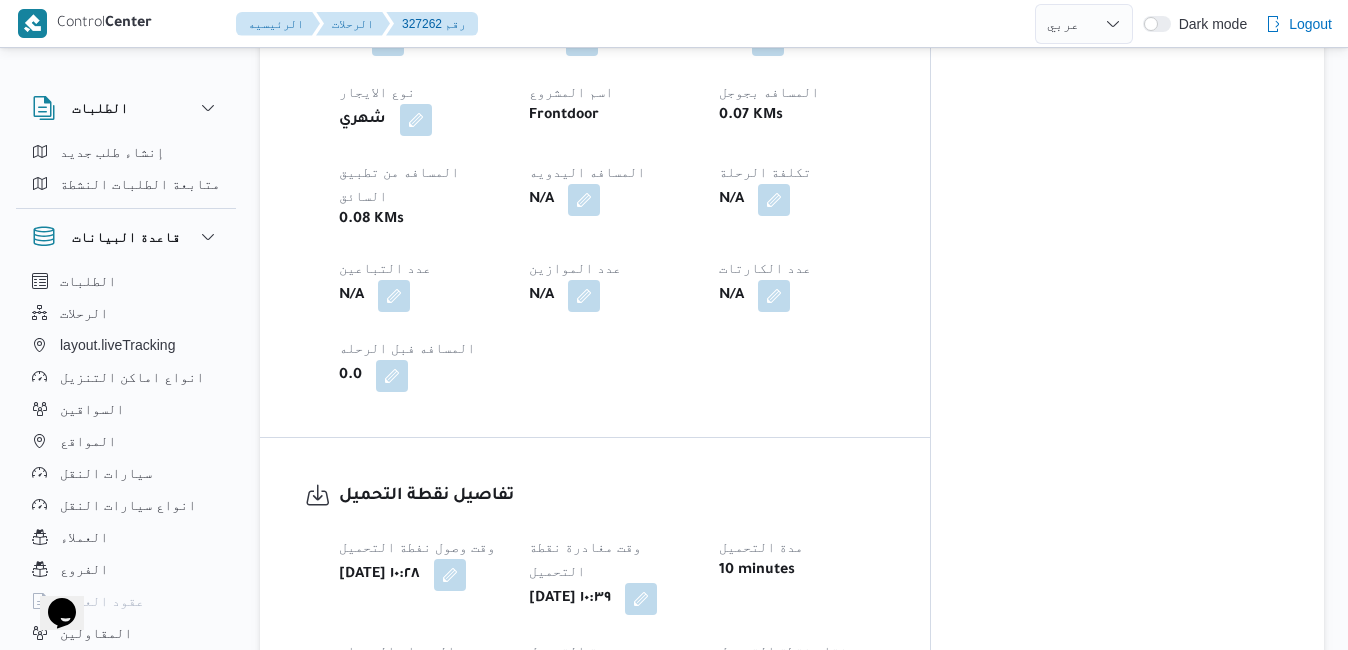 scroll, scrollTop: 1040, scrollLeft: 0, axis: vertical 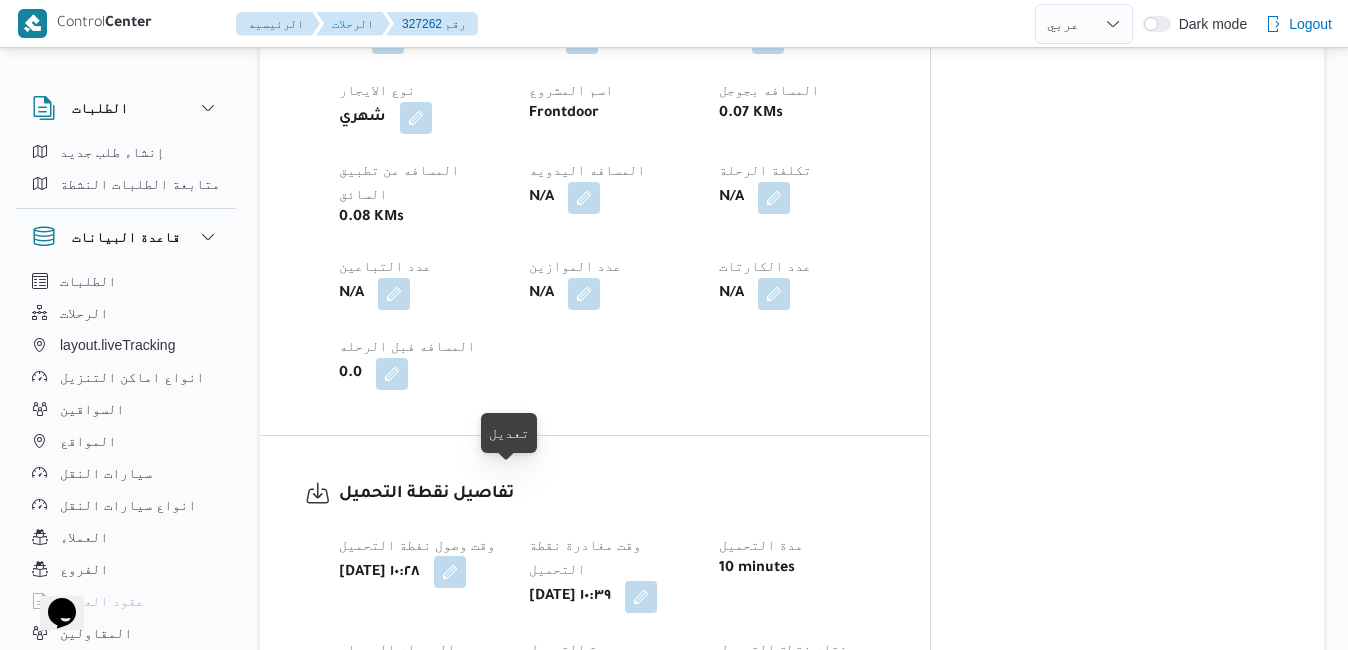 click at bounding box center (450, 572) 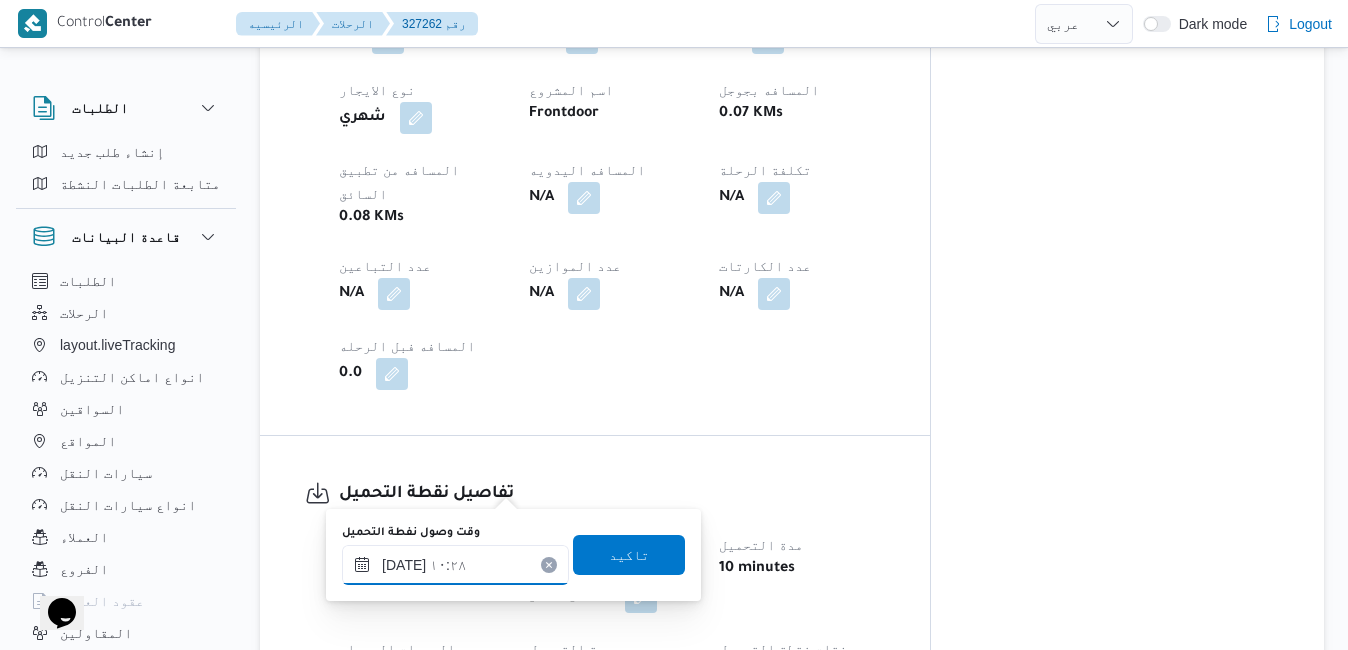 click on "٢٦/٠٧/٢٠٢٥ ١٠:٢٨" at bounding box center [455, 565] 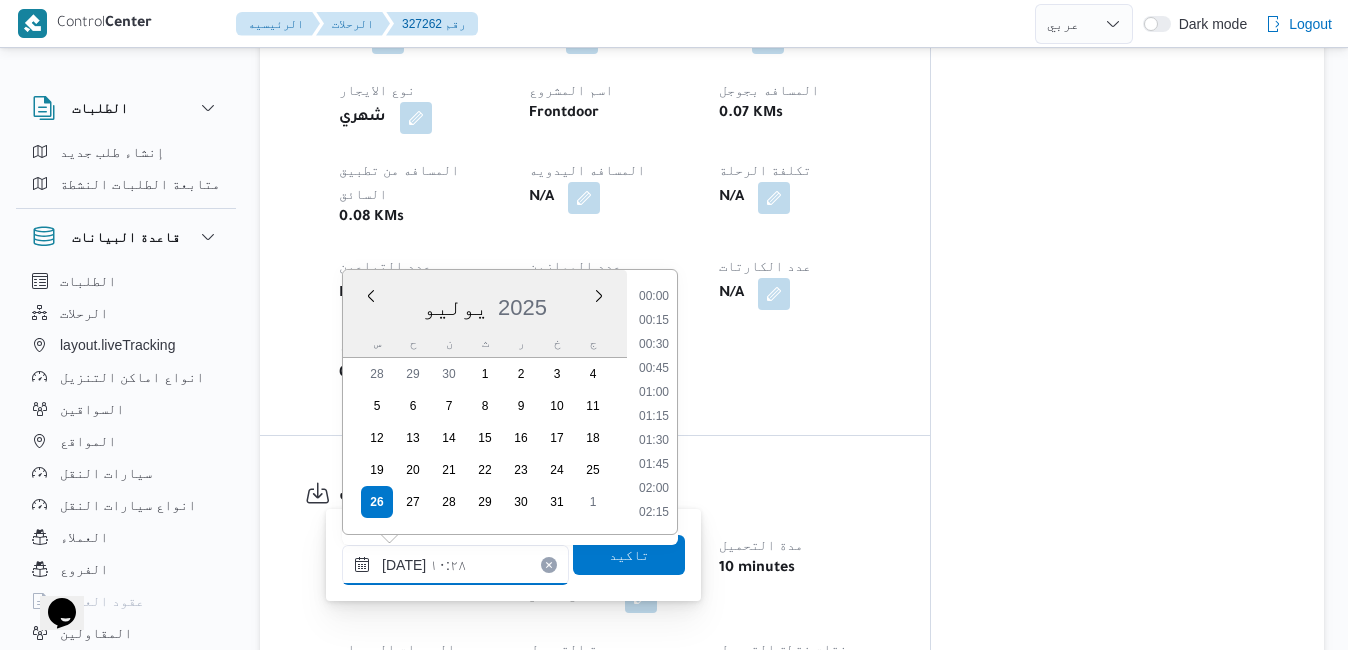 scroll, scrollTop: 862, scrollLeft: 0, axis: vertical 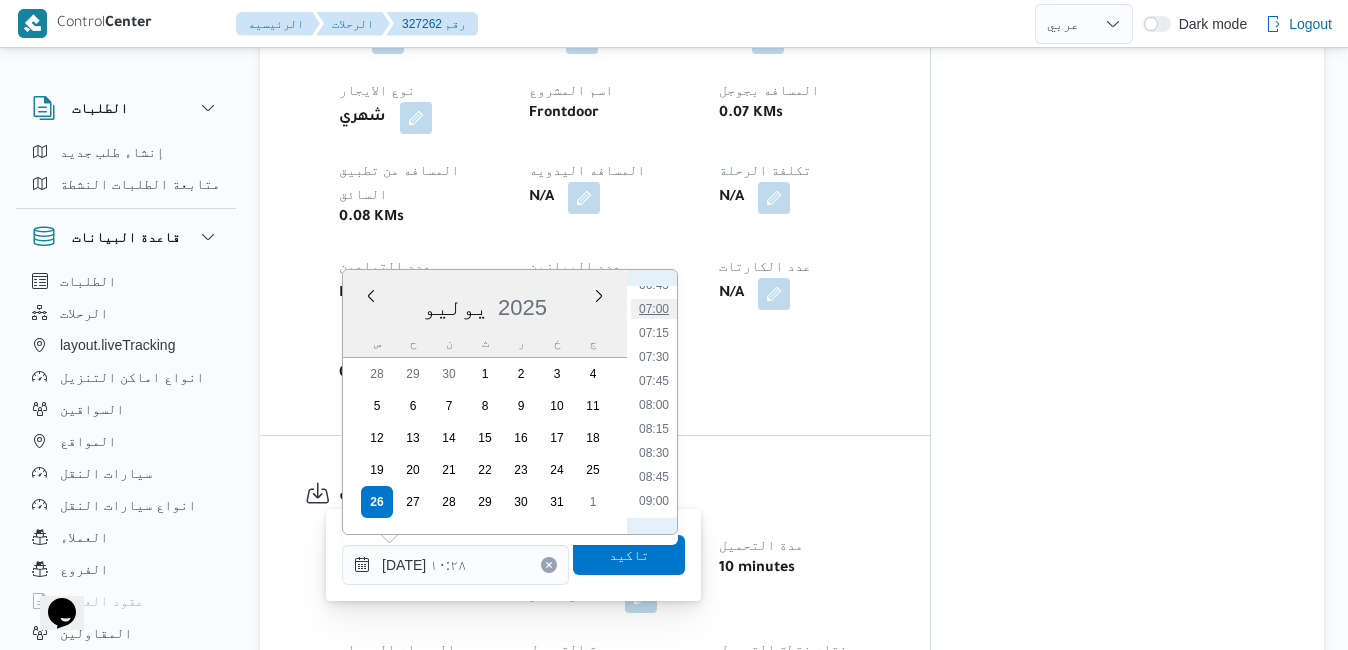 click on "07:00" at bounding box center [654, 309] 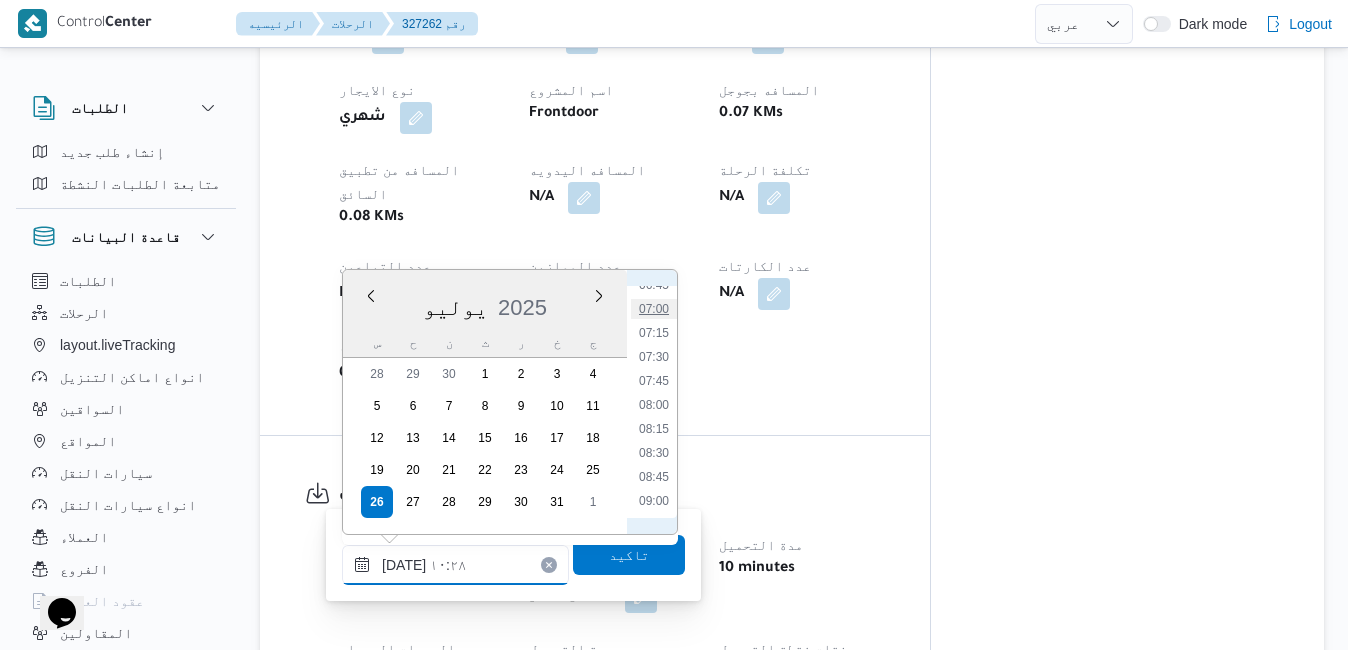 type on "٢٦/٠٧/٢٠٢٥ ٠٧:٠٠" 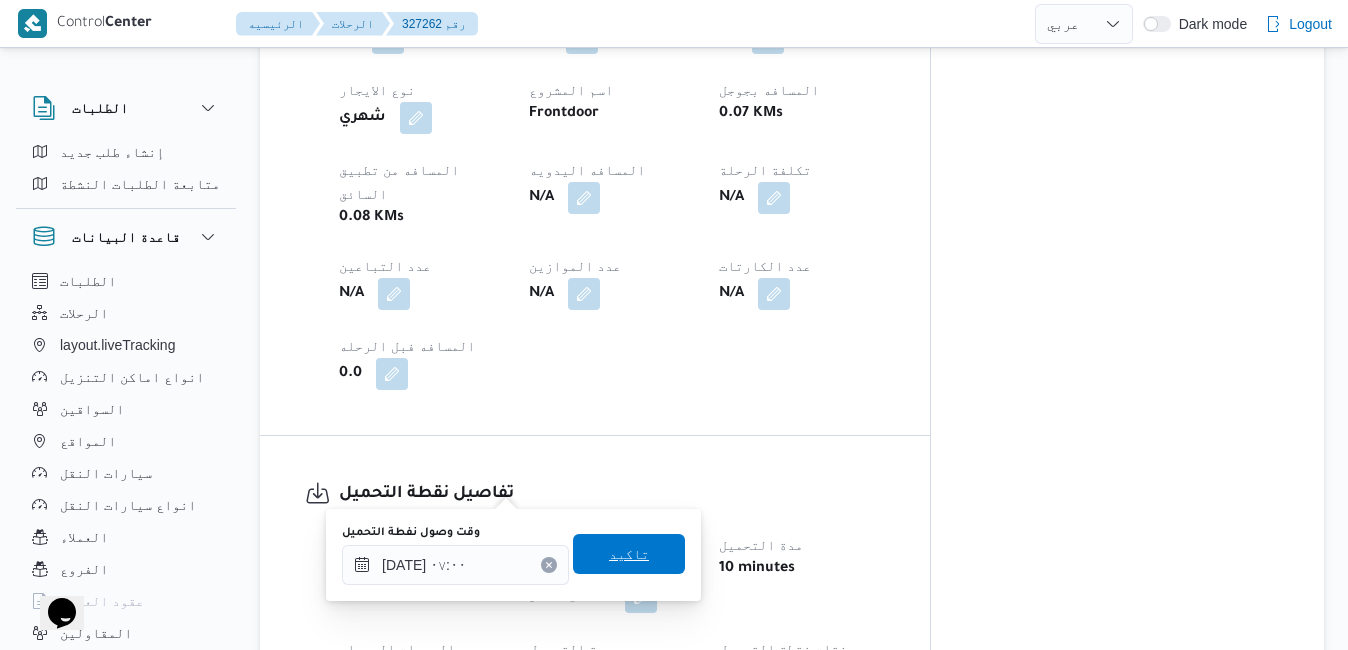 click on "تاكيد" at bounding box center (629, 554) 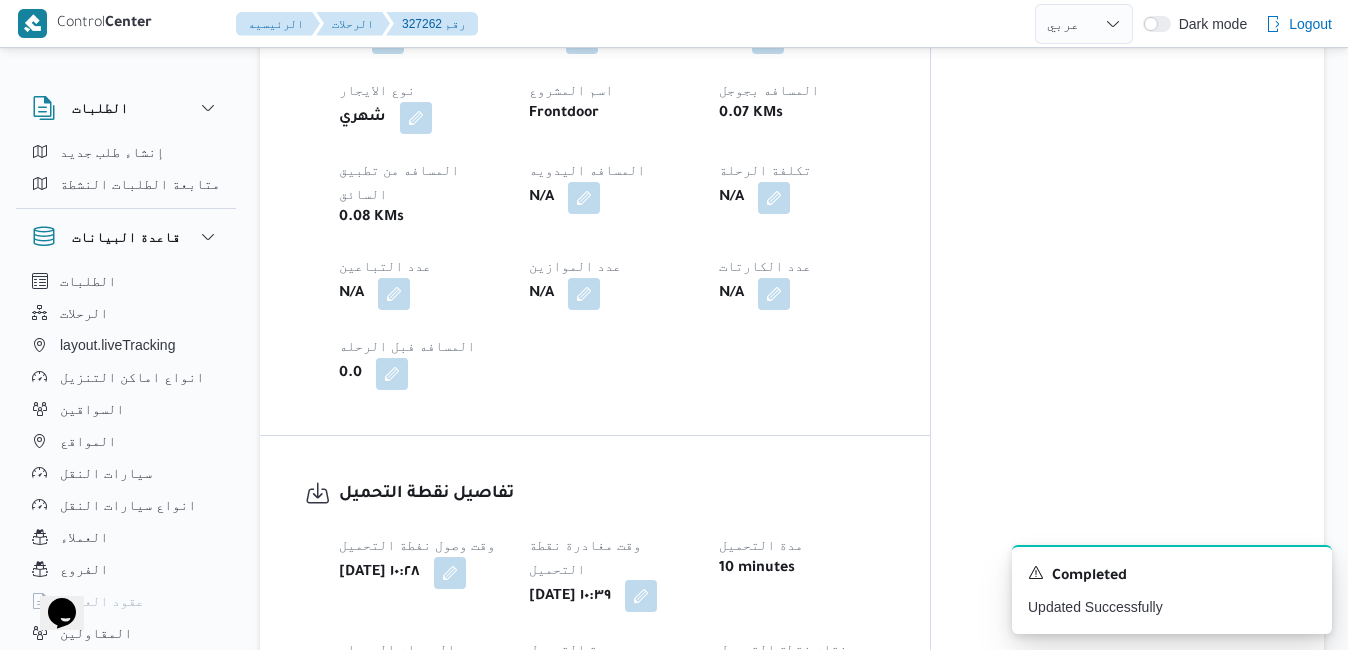 click at bounding box center (641, 596) 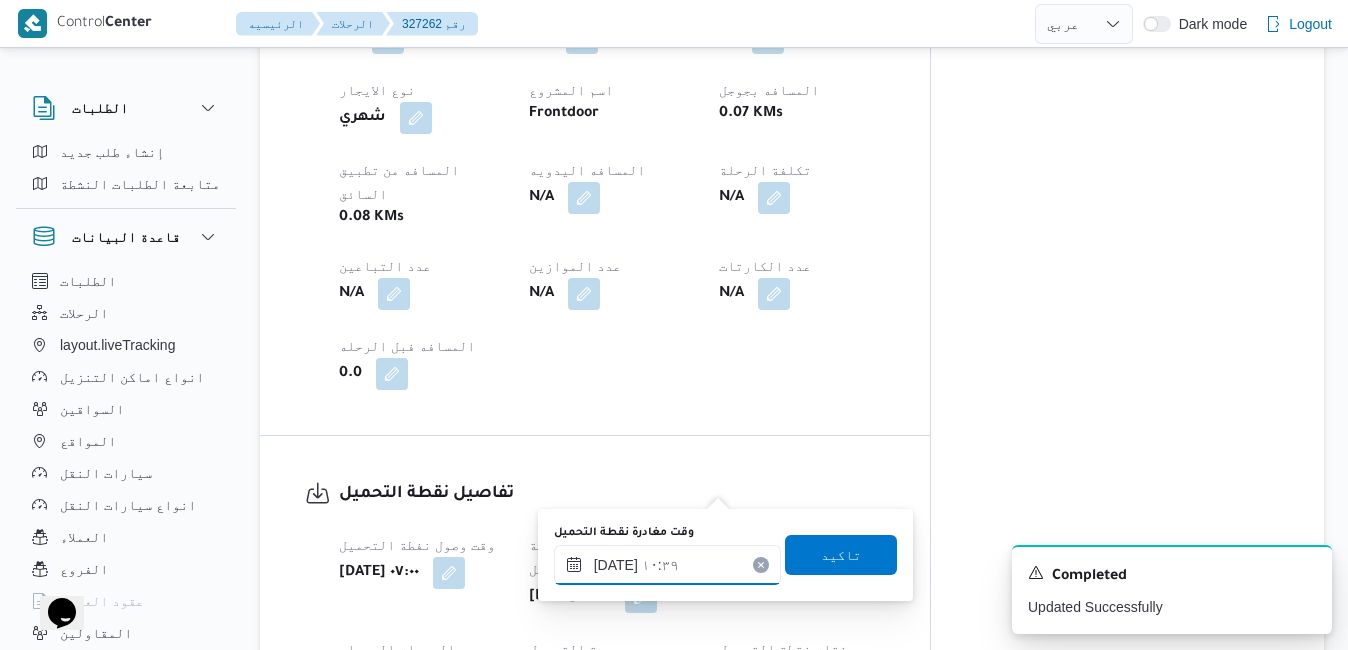 click on "٢٦/٠٧/٢٠٢٥ ١٠:٣٩" at bounding box center (667, 565) 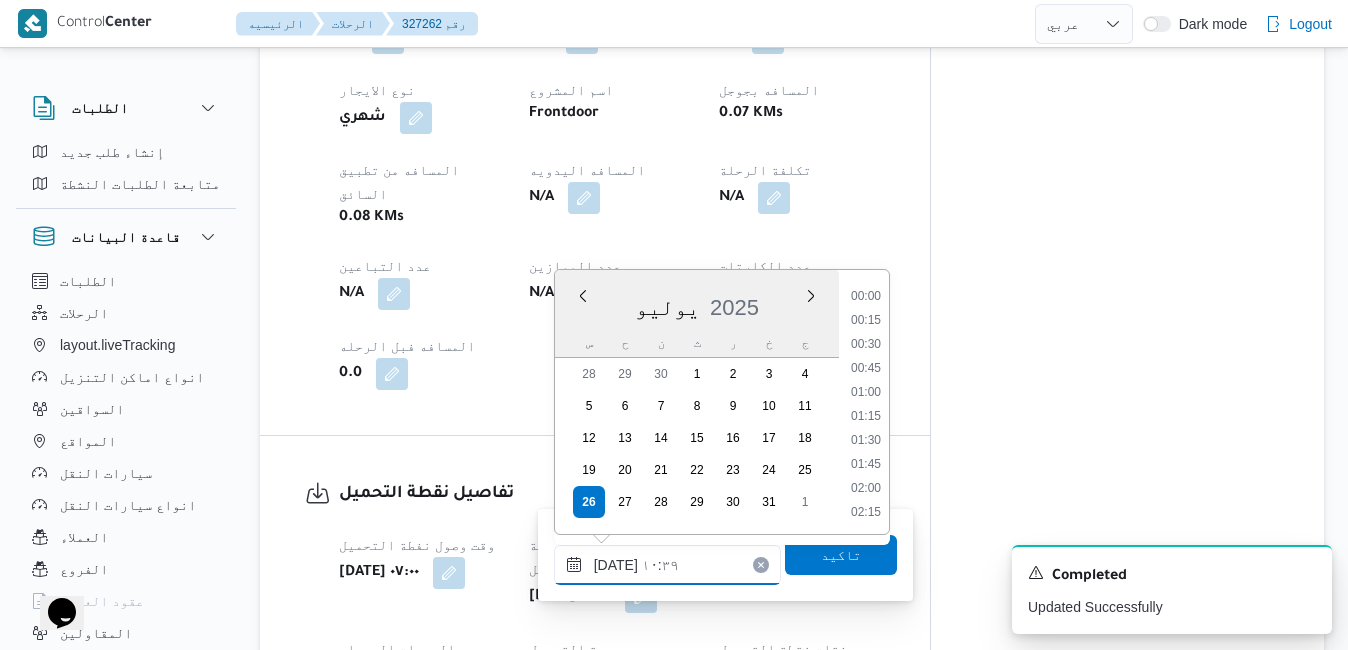 scroll, scrollTop: 886, scrollLeft: 0, axis: vertical 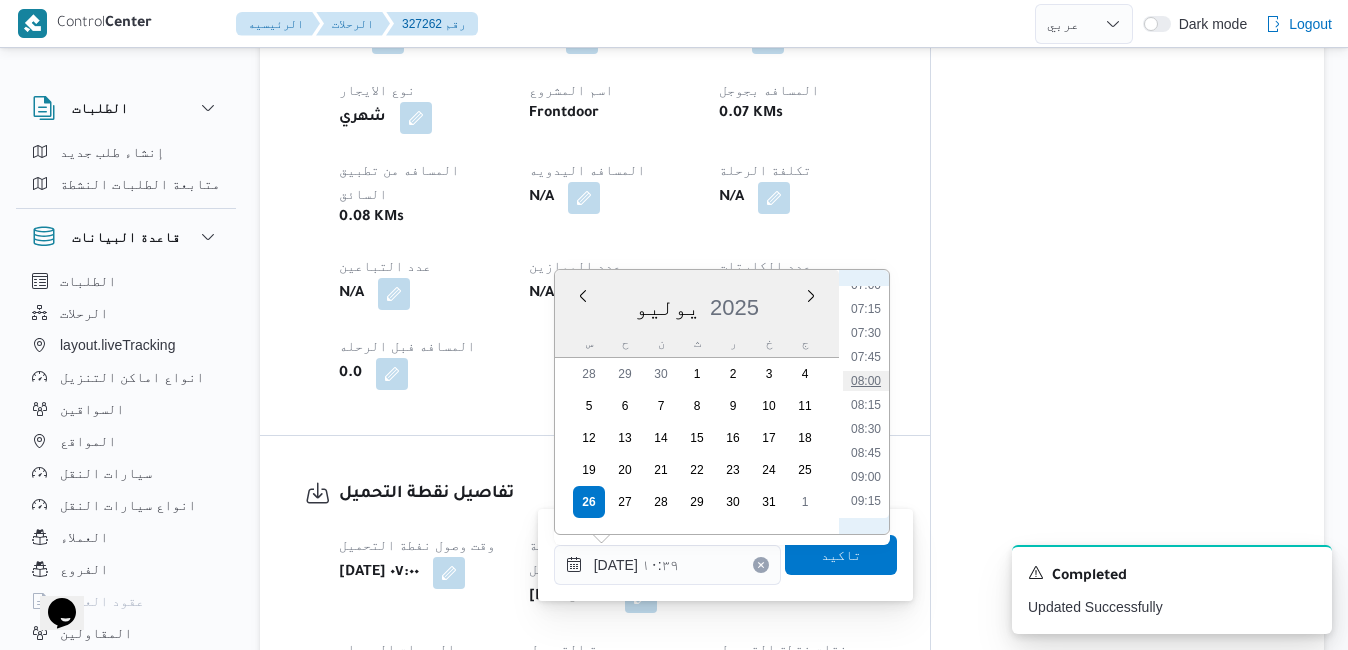 click on "08:00" at bounding box center [866, 381] 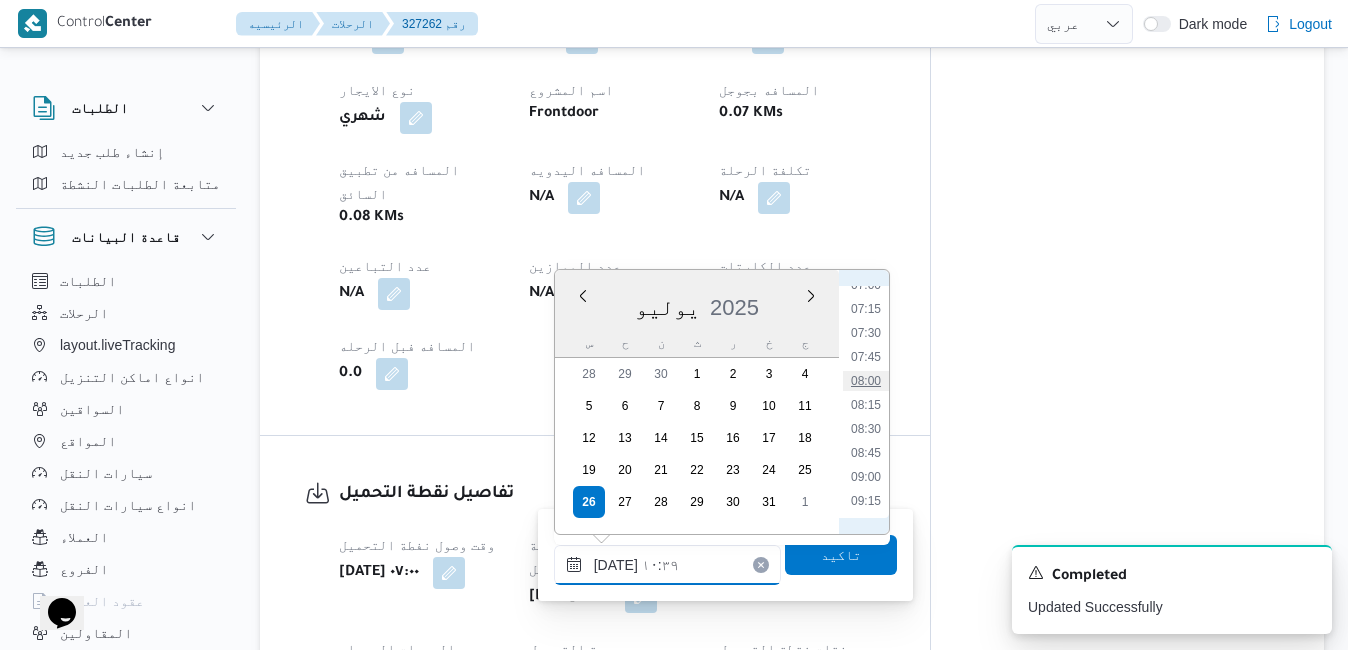 type on "٢٦/٠٧/٢٠٢٥ ٠٨:٠٠" 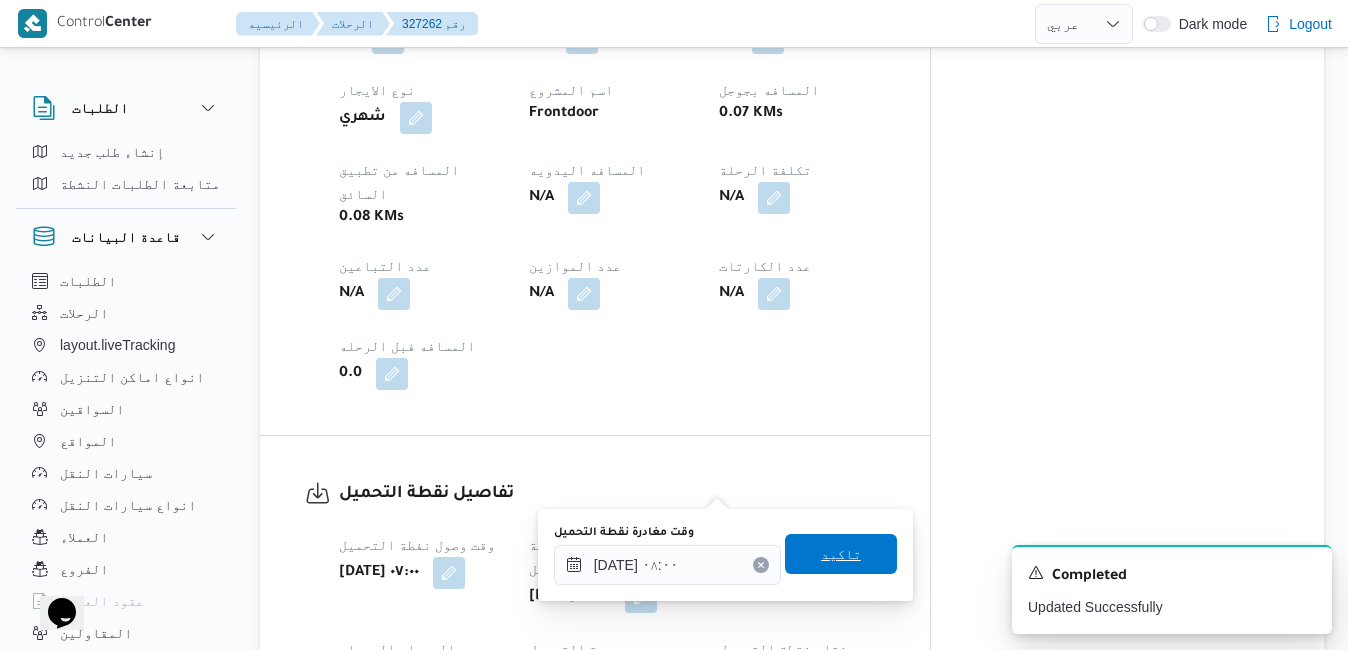 click on "تاكيد" at bounding box center [841, 554] 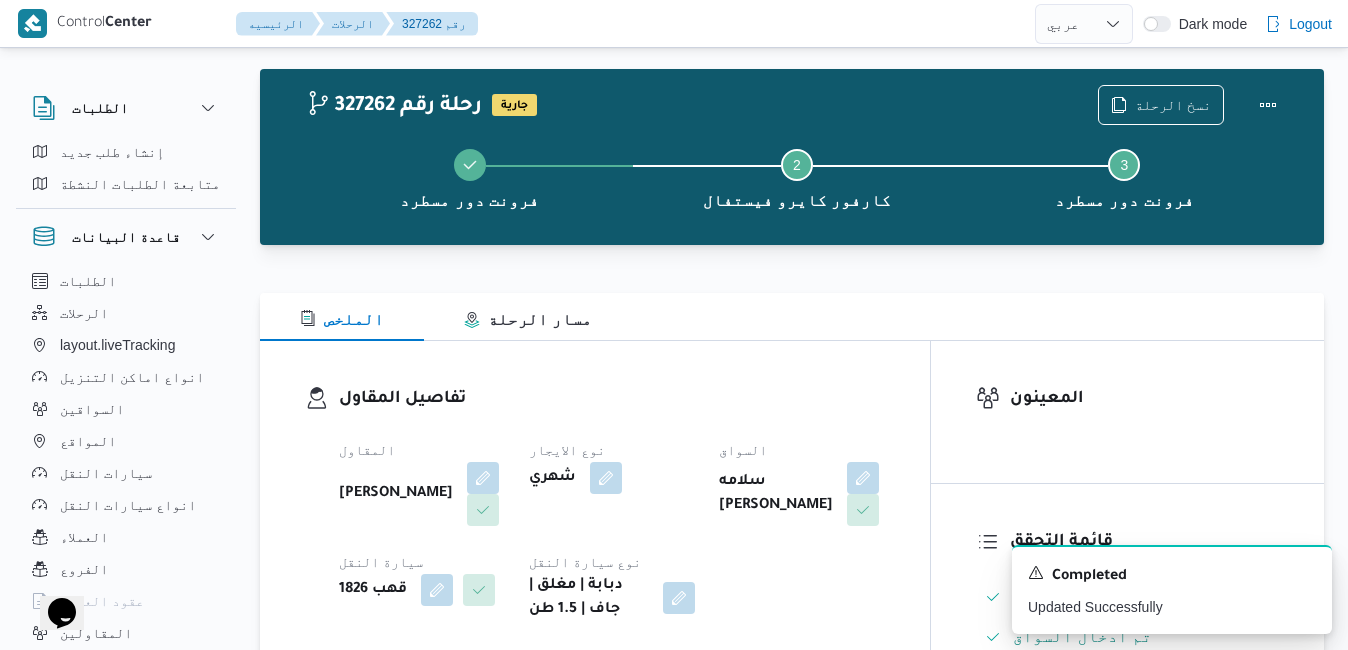 scroll, scrollTop: 0, scrollLeft: 0, axis: both 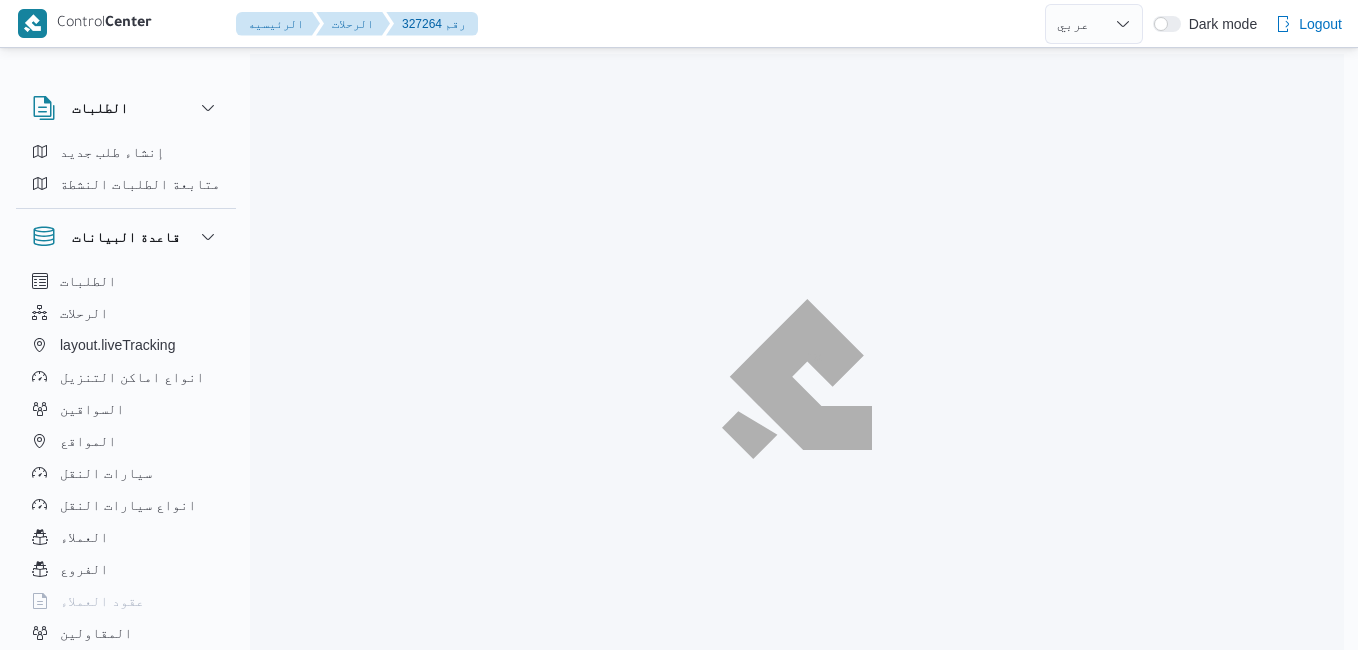 select on "ar" 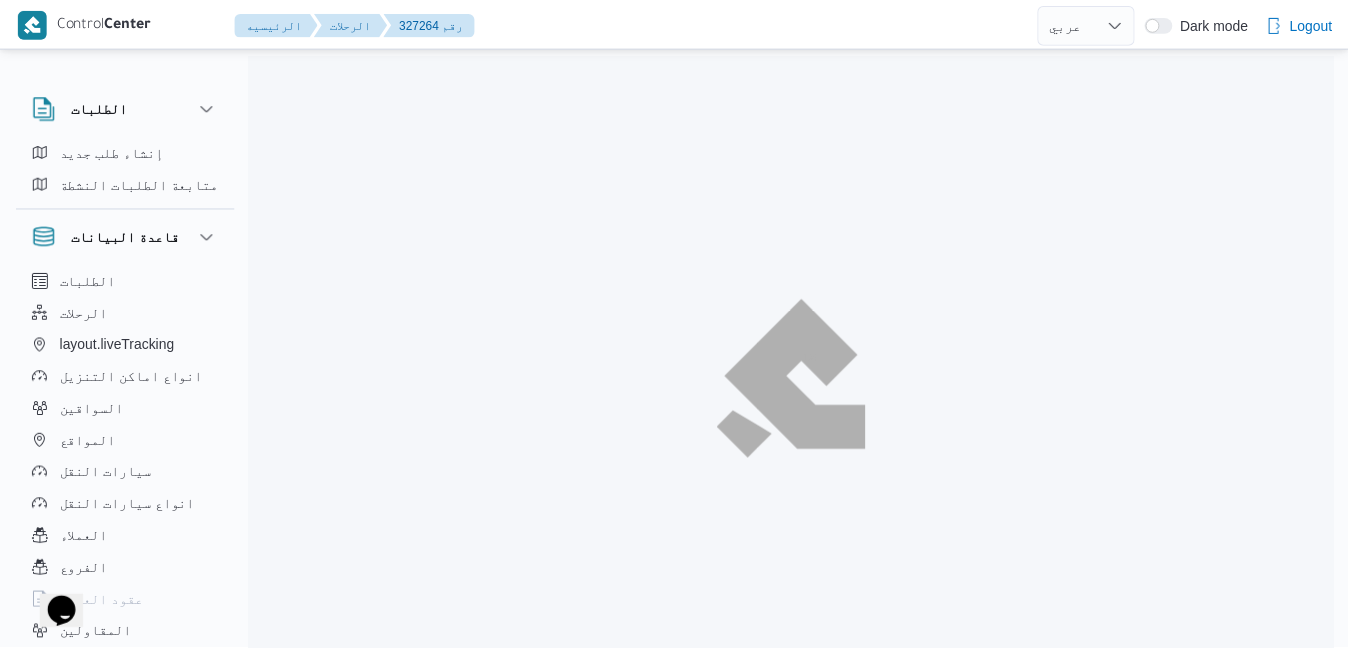 scroll, scrollTop: 0, scrollLeft: 0, axis: both 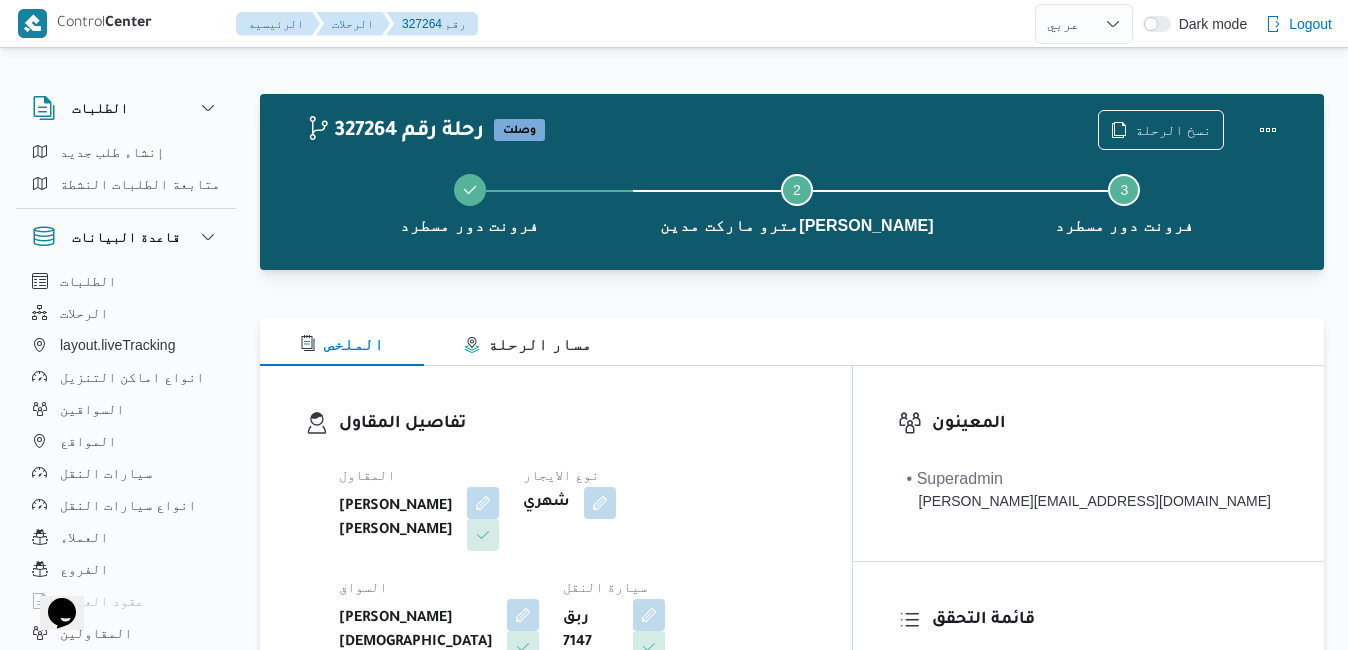 click on "تفاصيل المقاول المقاول [PERSON_NAME] [PERSON_NAME] نوع الايجار شهري السواق [PERSON_NAME] الدين فتحي [DEMOGRAPHIC_DATA] سيارة النقل ربق 7147 نوع سيارة النقل دبابة | مغلق | جاف | 1.5 طن" at bounding box center [556, 597] 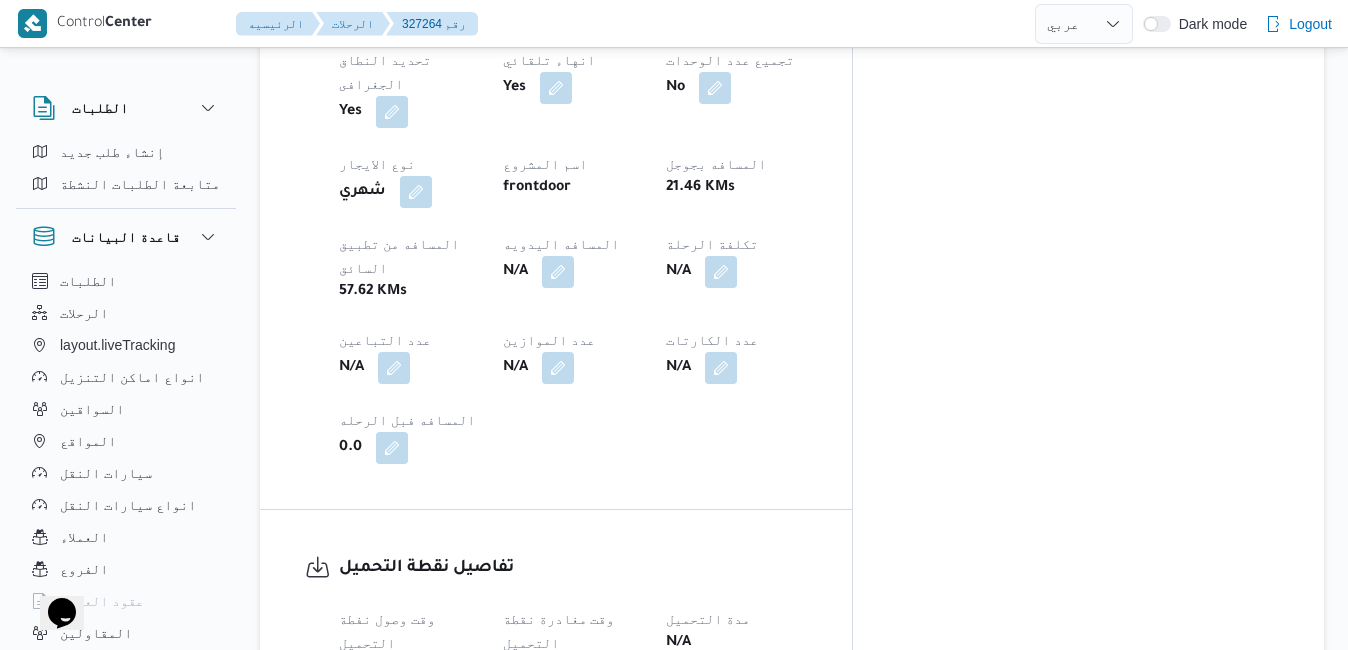 scroll, scrollTop: 1360, scrollLeft: 0, axis: vertical 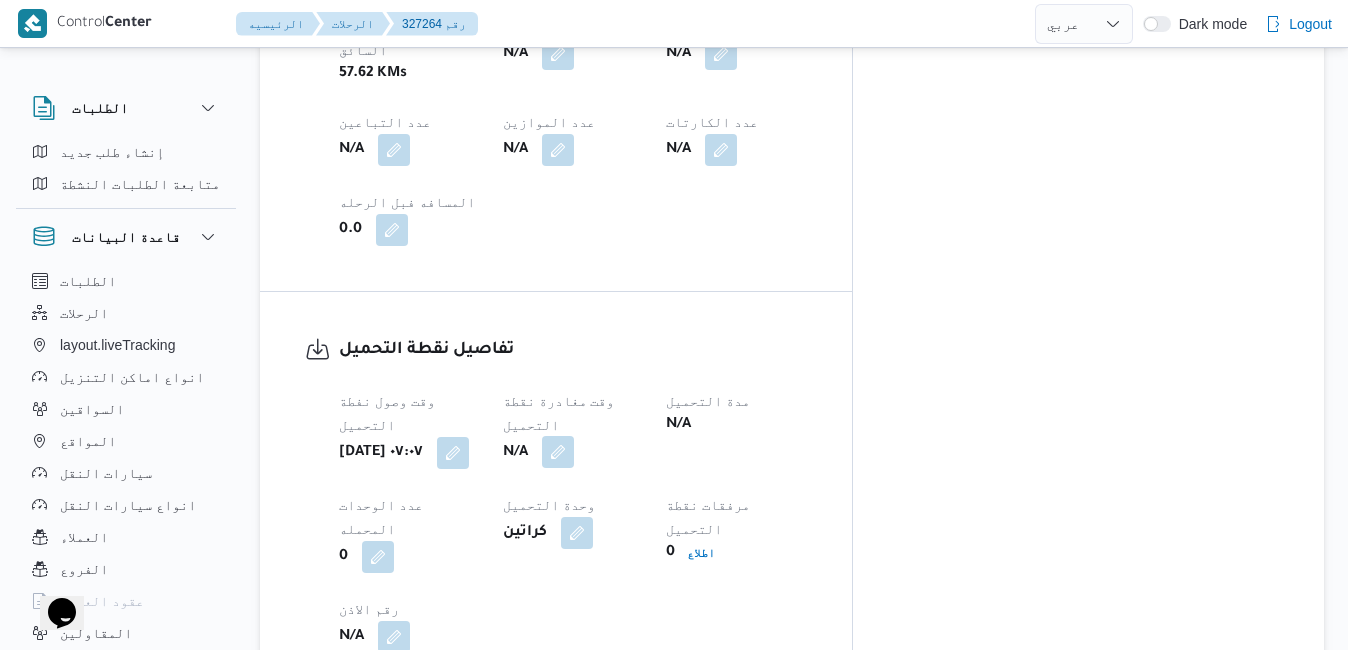 click at bounding box center [558, 452] 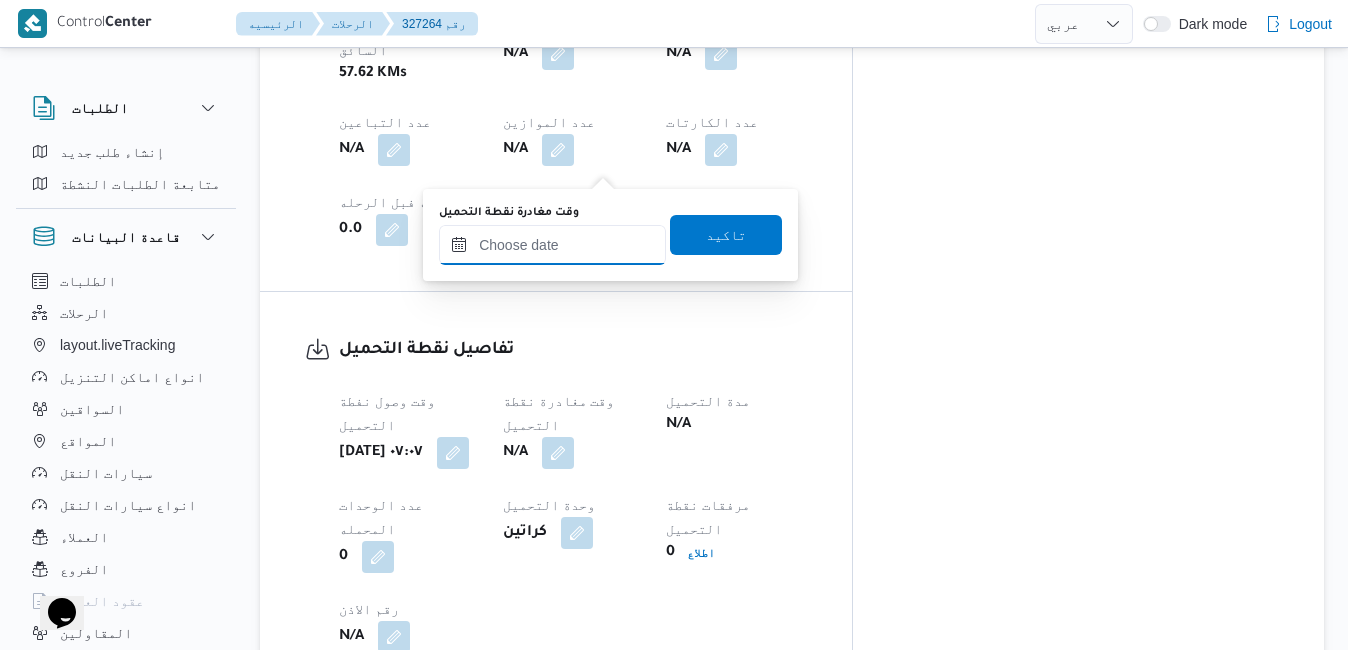 click on "وقت مغادرة نقطة التحميل" at bounding box center [552, 245] 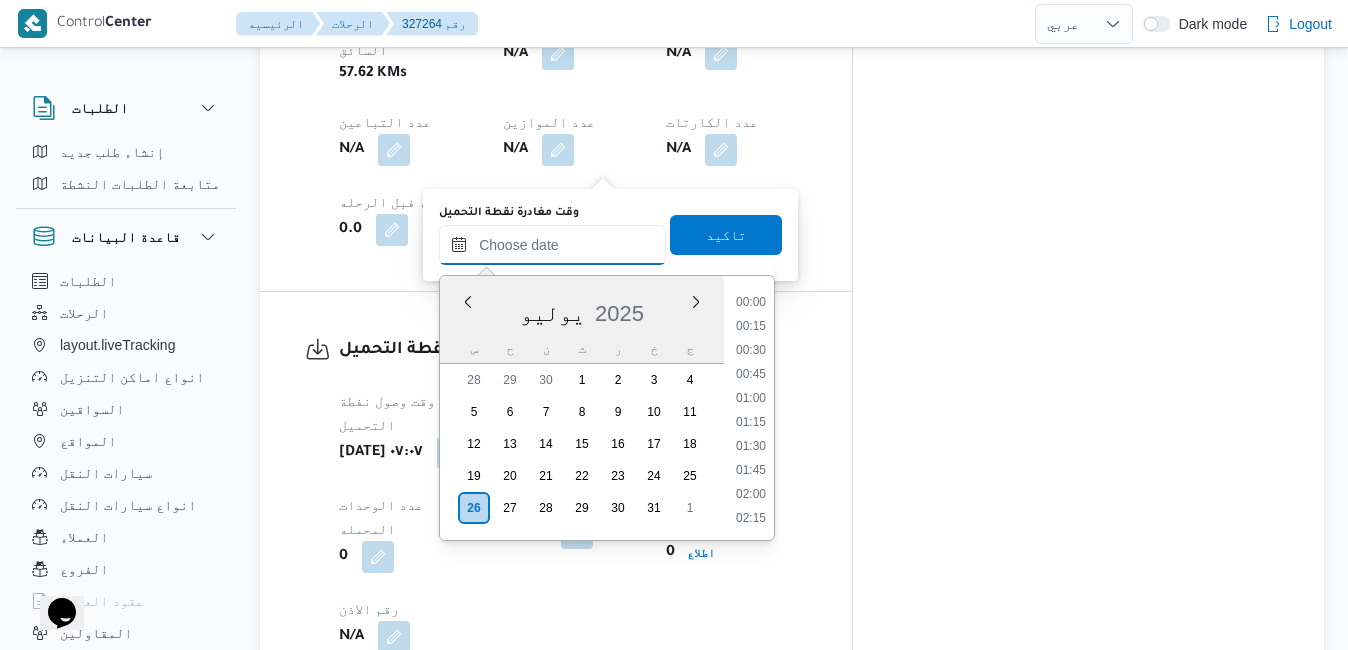 scroll, scrollTop: 910, scrollLeft: 0, axis: vertical 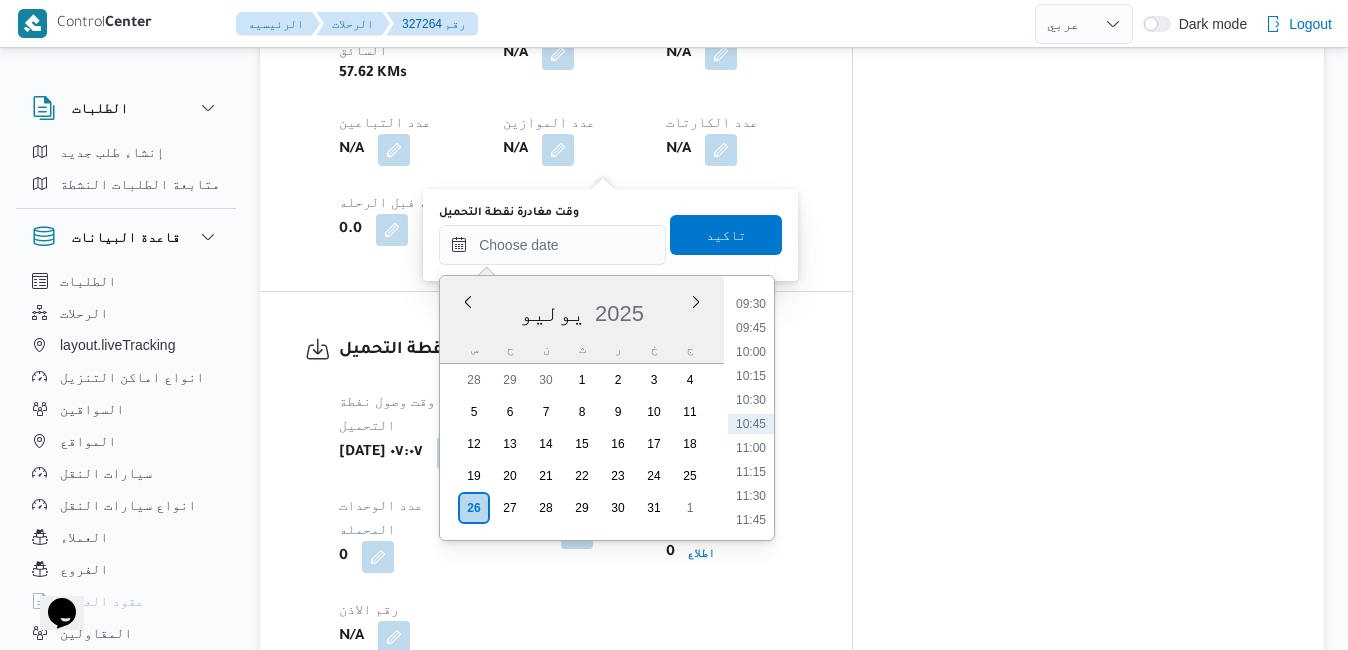 click on "يوليو 2025" at bounding box center (582, 309) 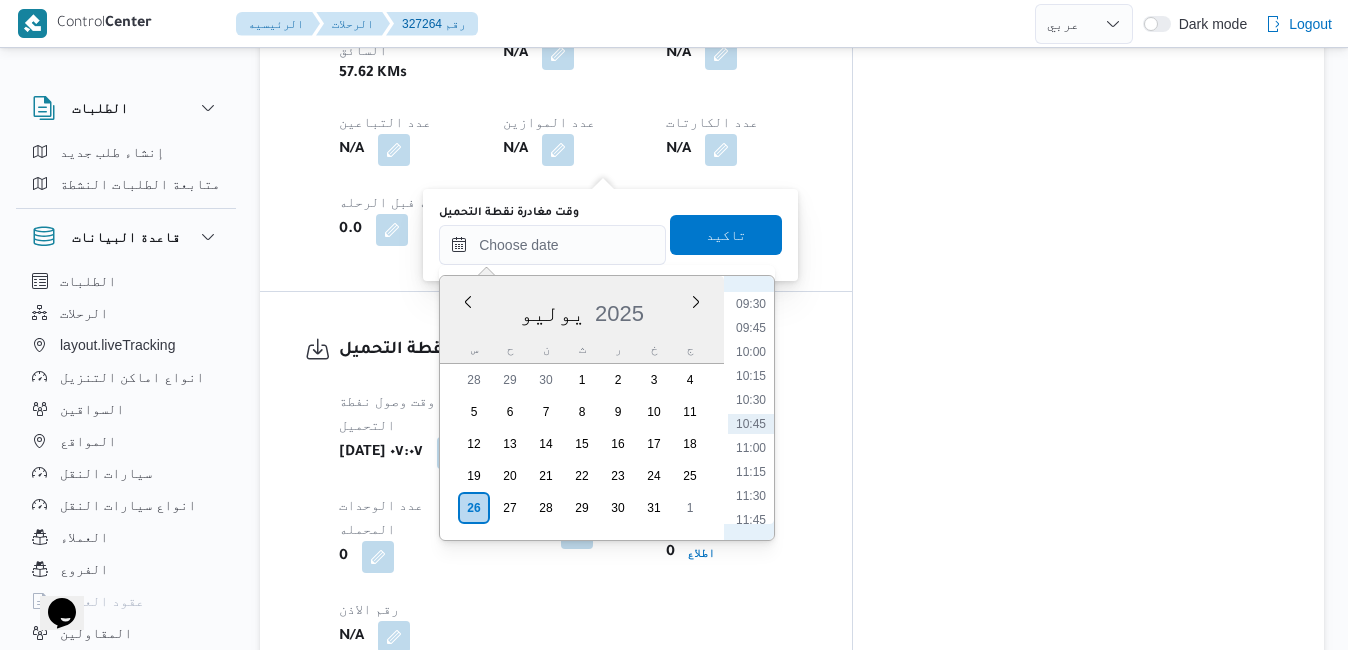 scroll, scrollTop: 707, scrollLeft: 0, axis: vertical 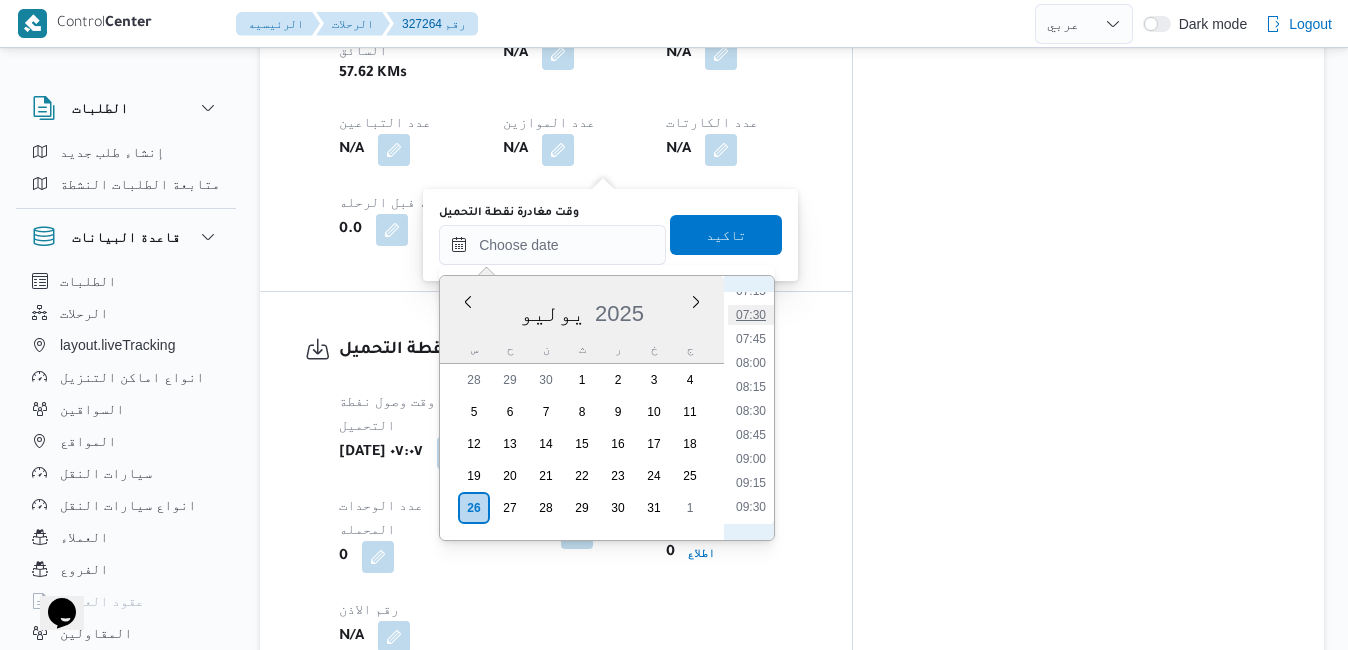 click on "07:30" at bounding box center (751, 315) 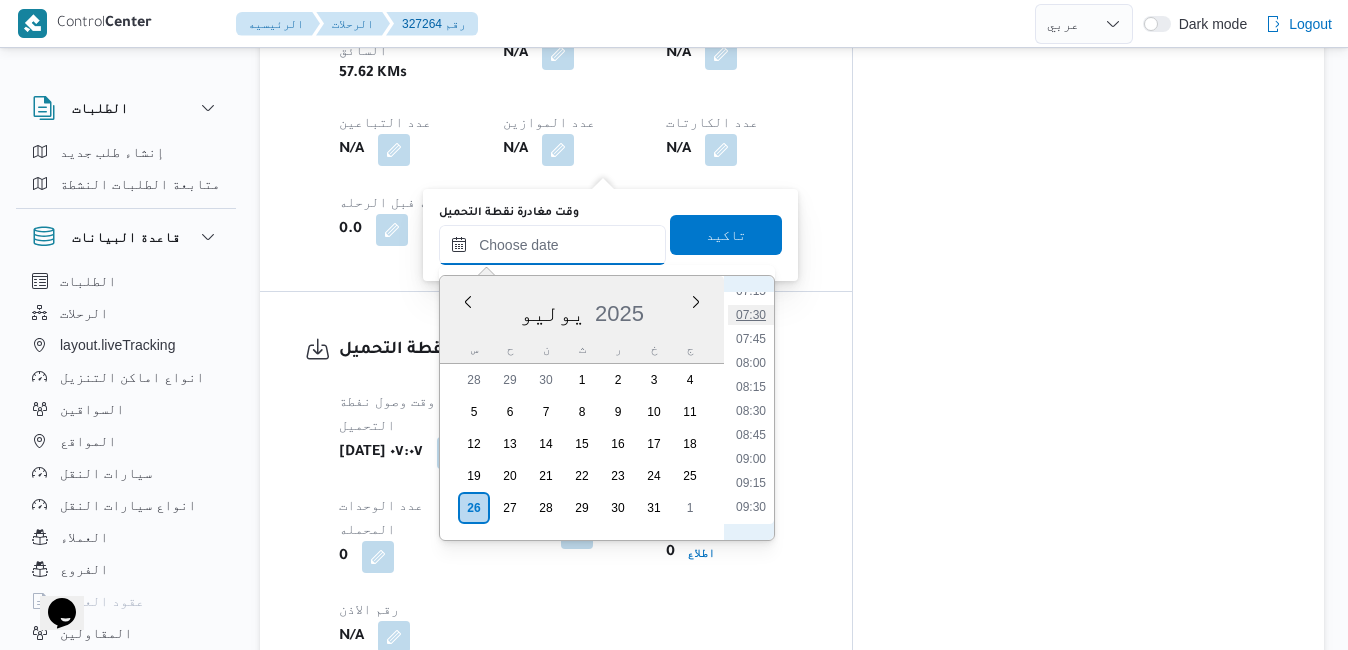 type on "٢٦/٠٧/٢٠٢٥ ٠٧:٣٠" 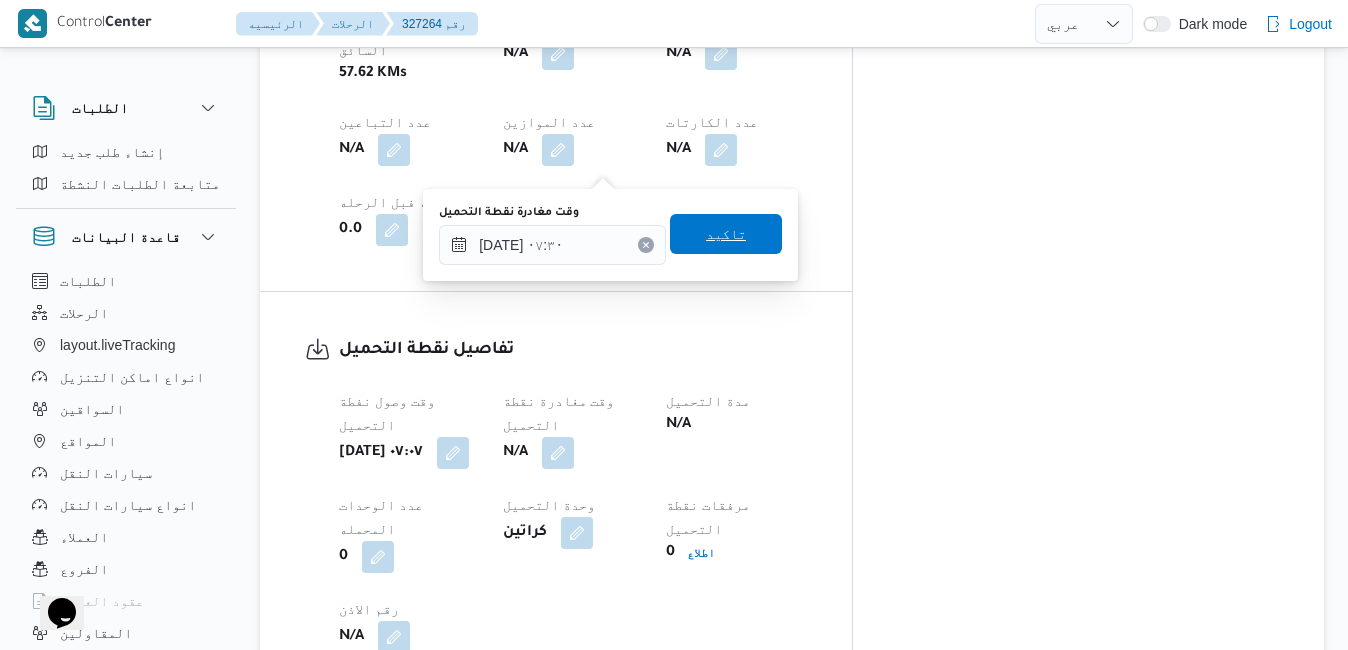 click on "تاكيد" at bounding box center (726, 234) 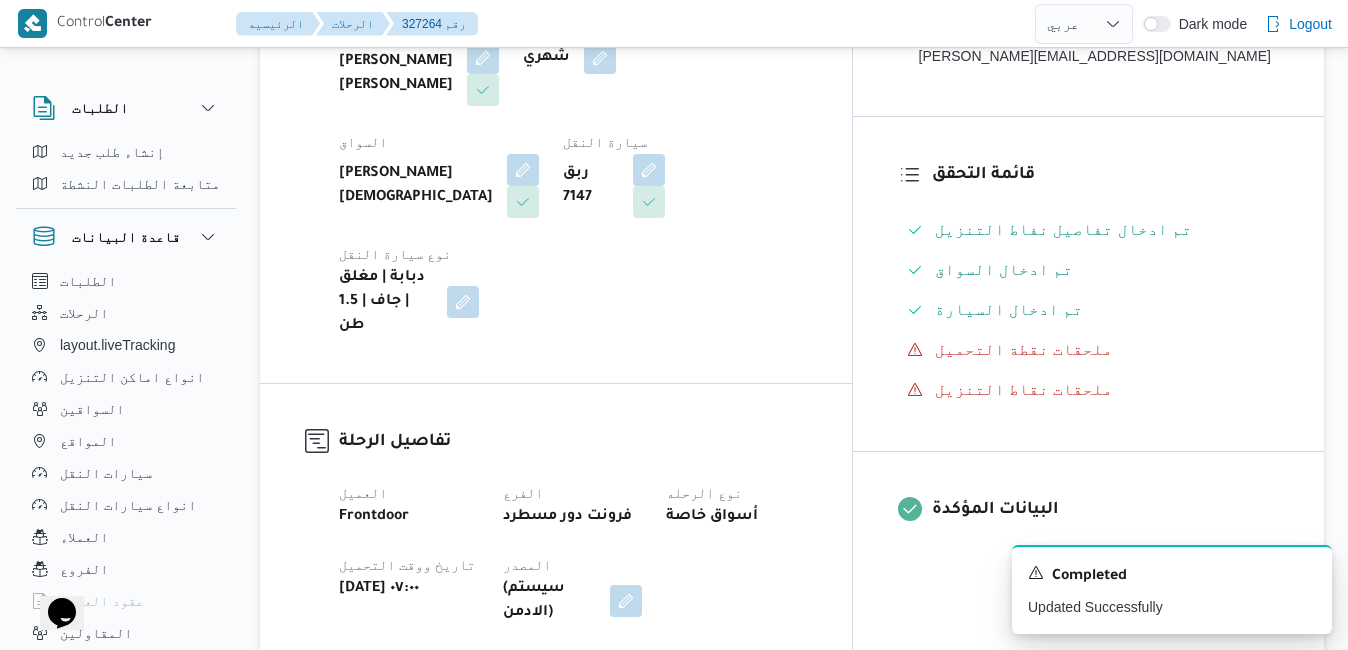 scroll, scrollTop: 440, scrollLeft: 0, axis: vertical 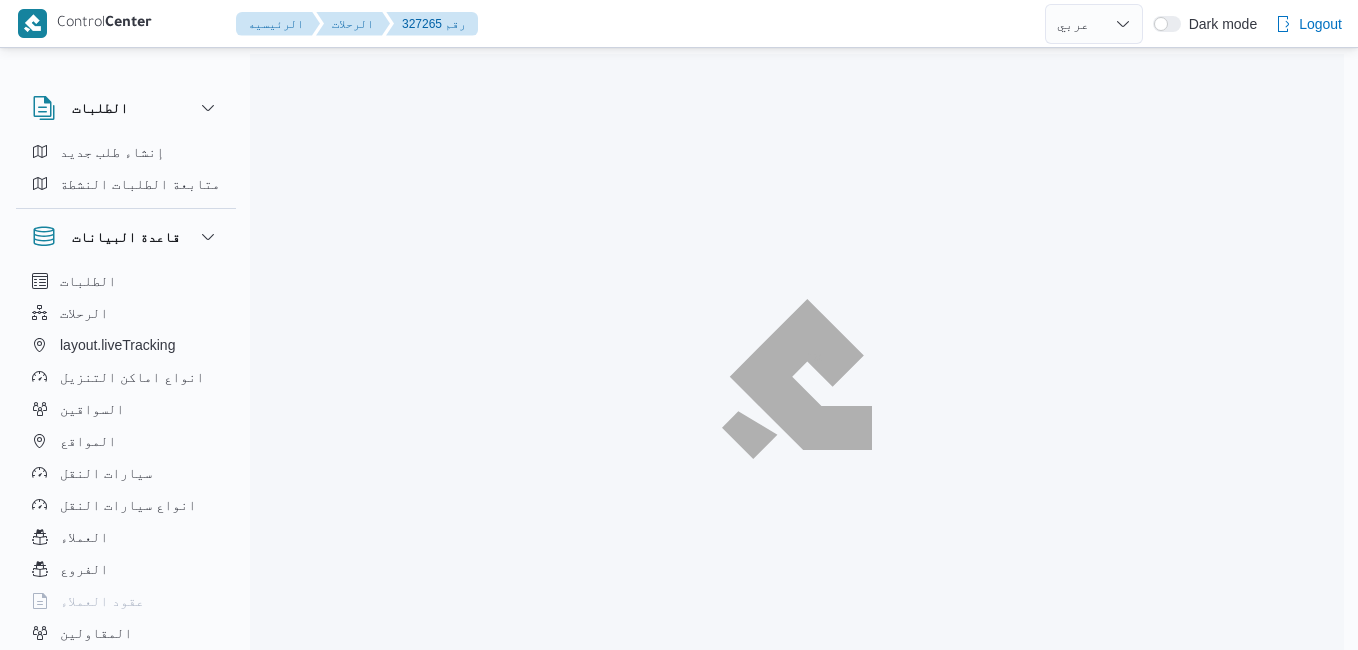 select on "ar" 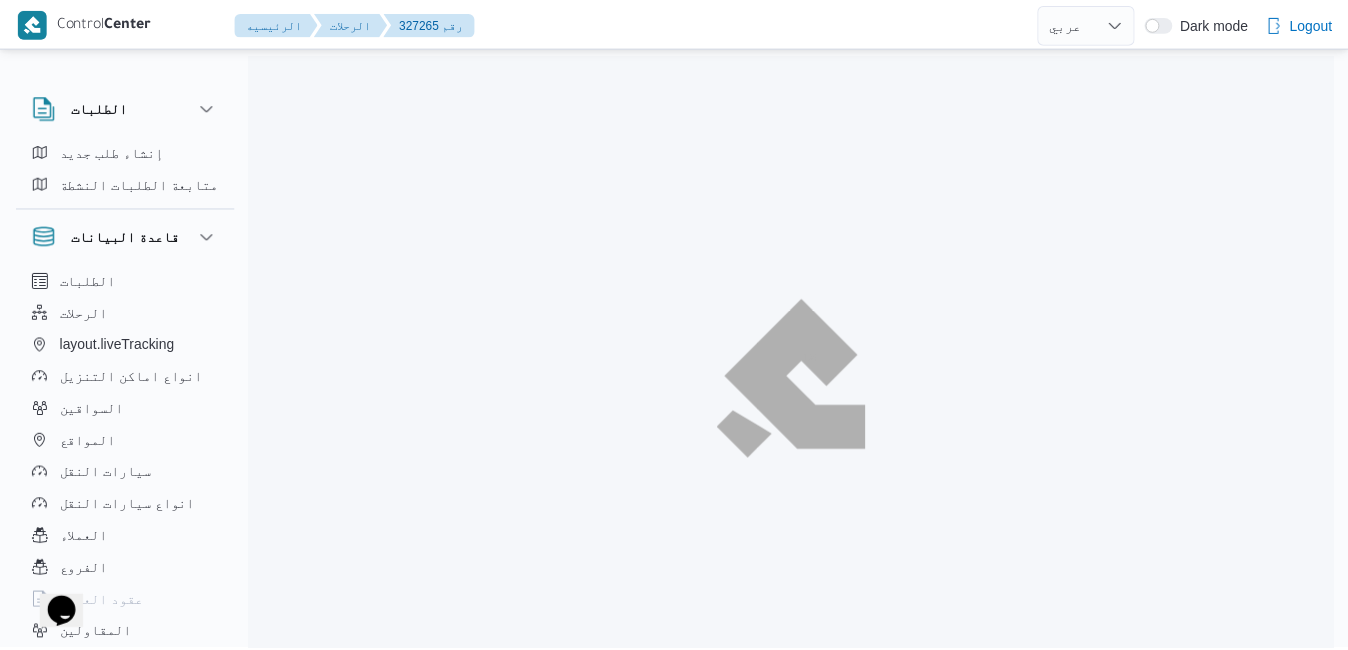 scroll, scrollTop: 0, scrollLeft: 0, axis: both 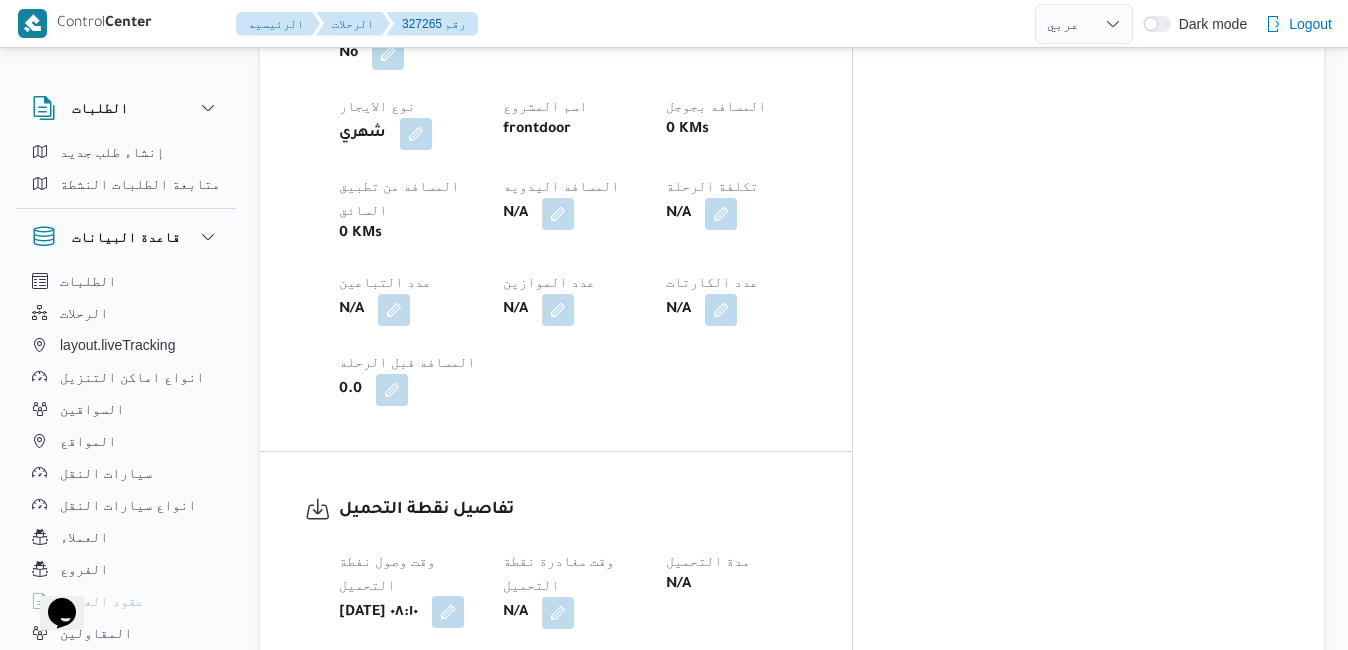 click at bounding box center [448, 612] 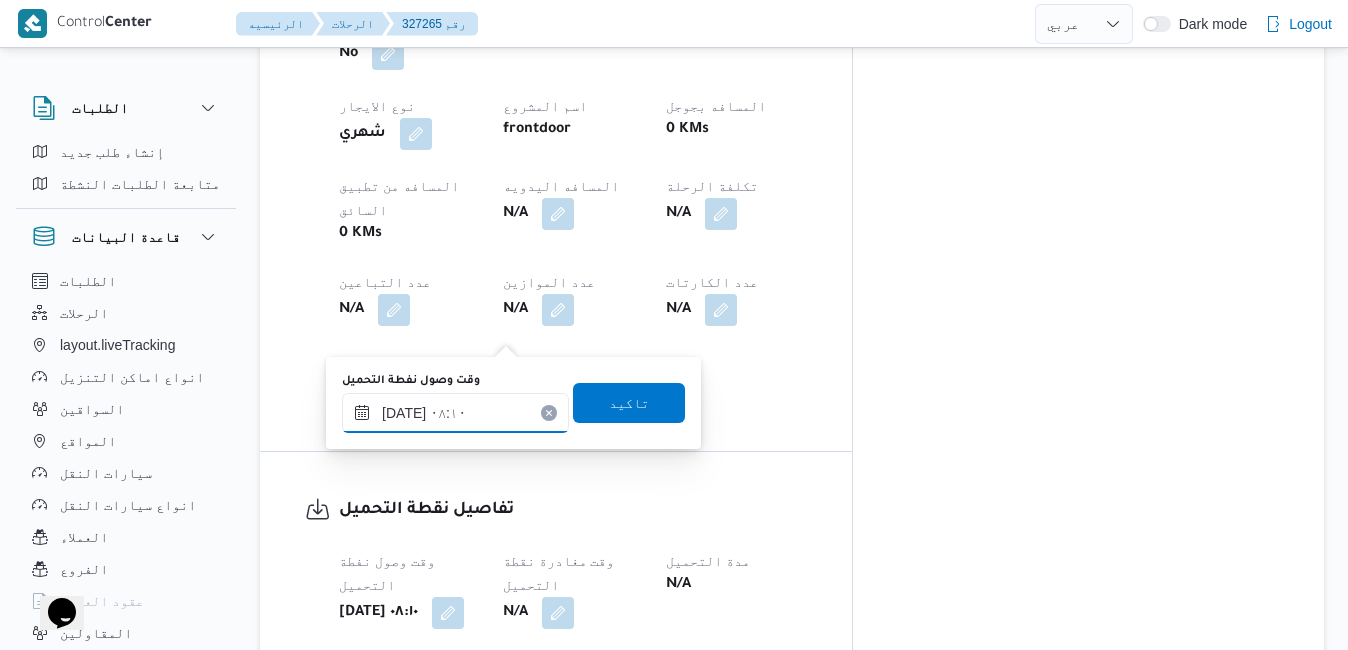 click on "٢٦/٠٧/٢٠٢٥ ٠٨:١٠" at bounding box center (455, 413) 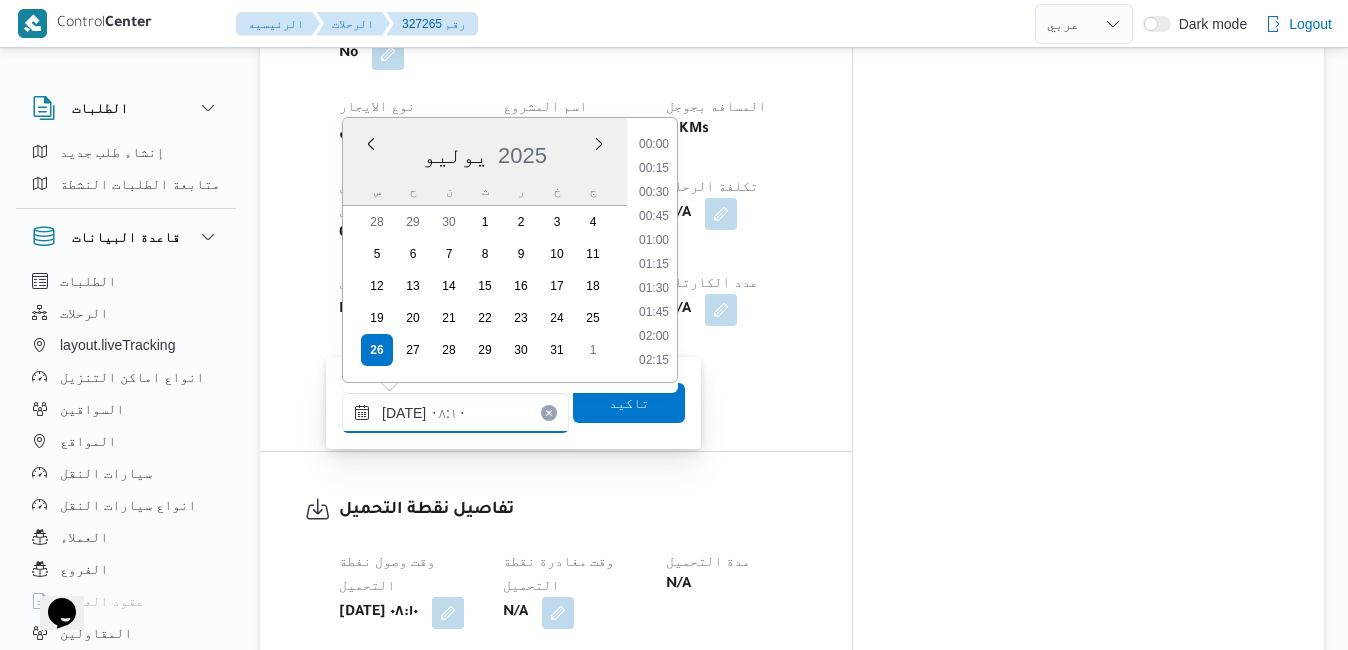 scroll, scrollTop: 646, scrollLeft: 0, axis: vertical 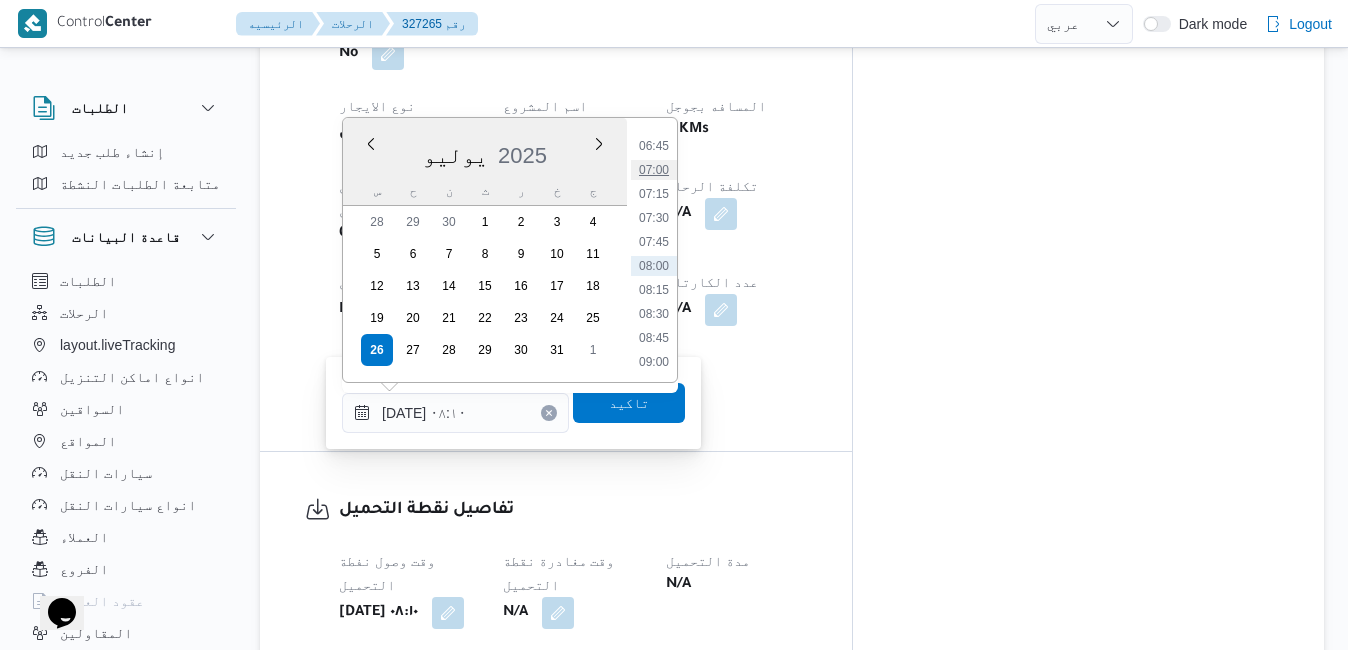 click on "07:00" at bounding box center (654, 170) 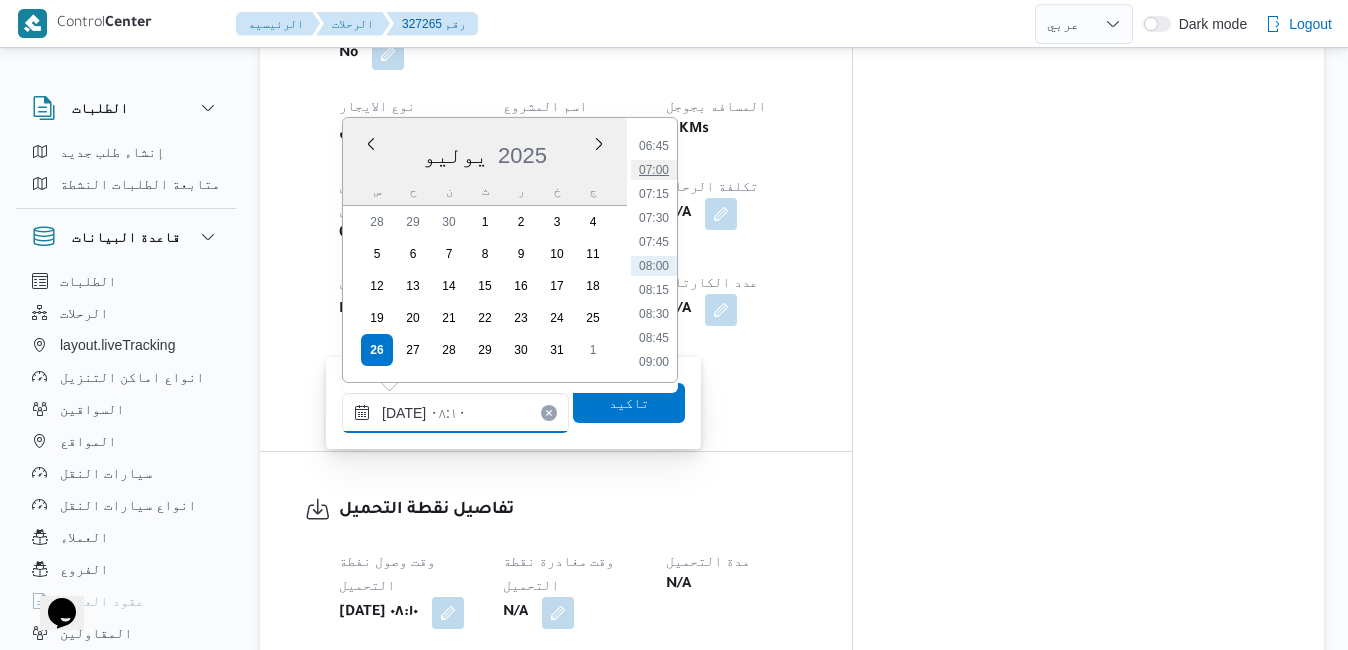 type on "٢٦/٠٧/٢٠٢٥ ٠٧:٠٠" 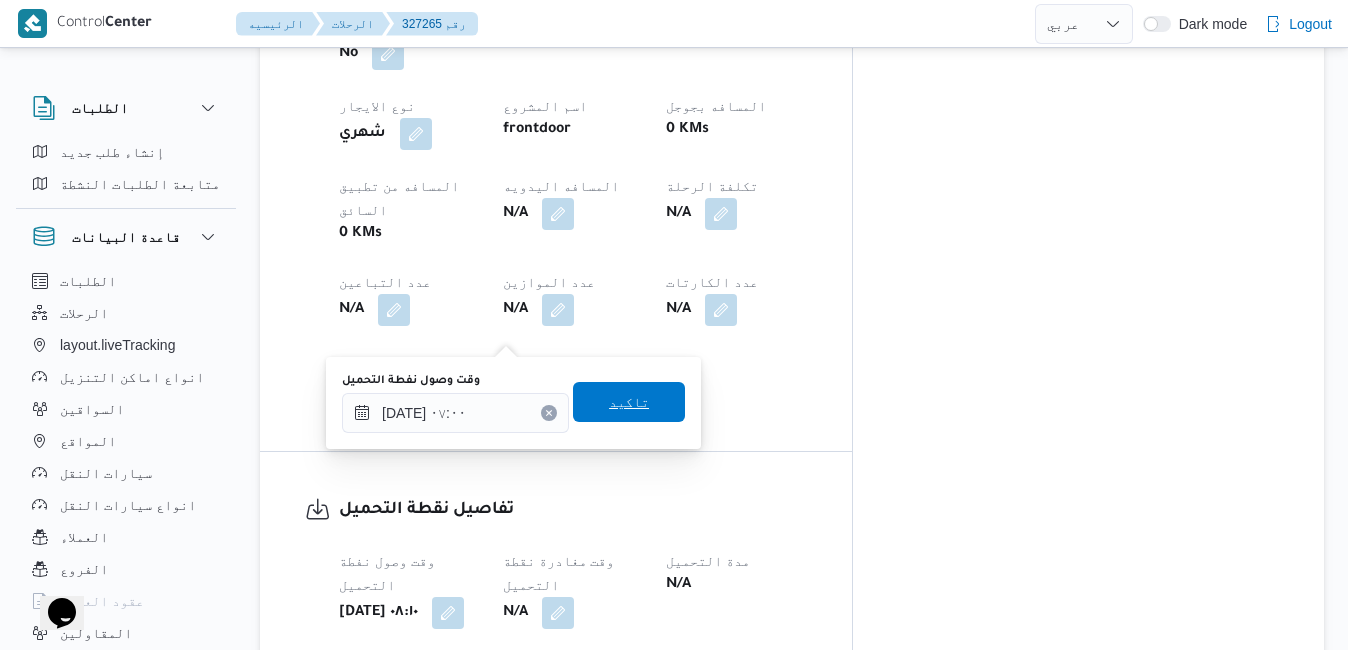 click on "تاكيد" at bounding box center (629, 402) 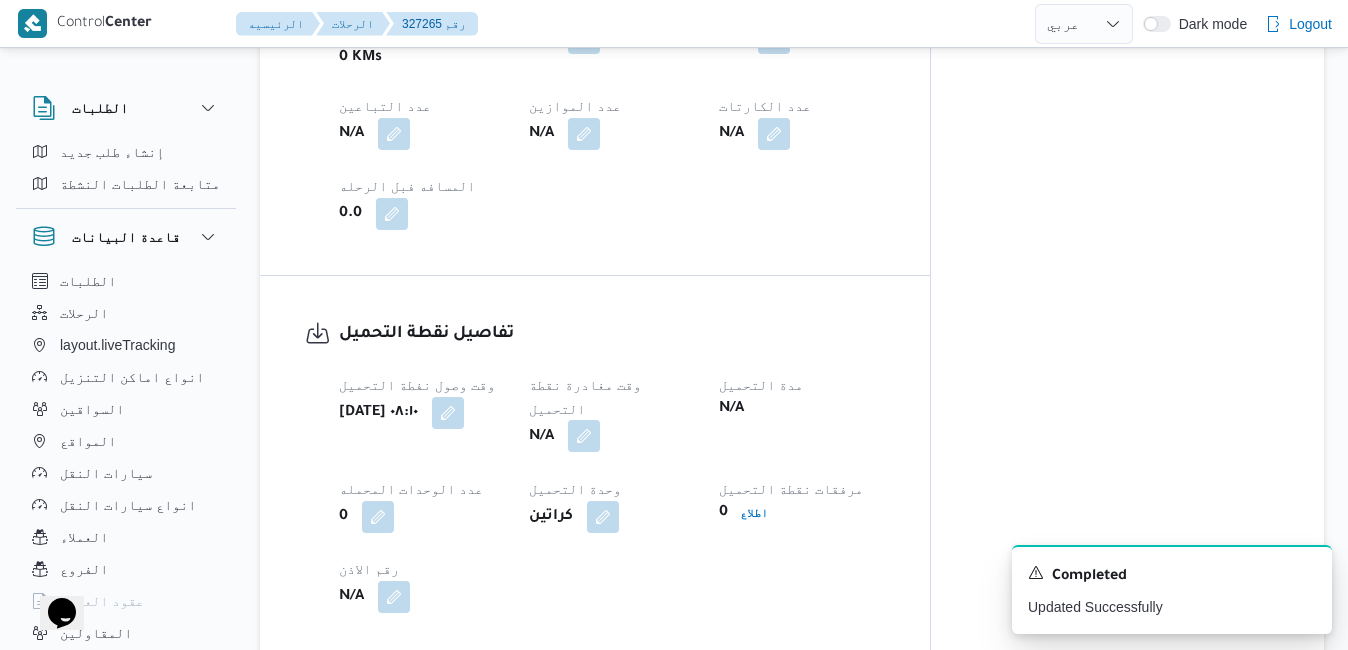 click at bounding box center [584, 436] 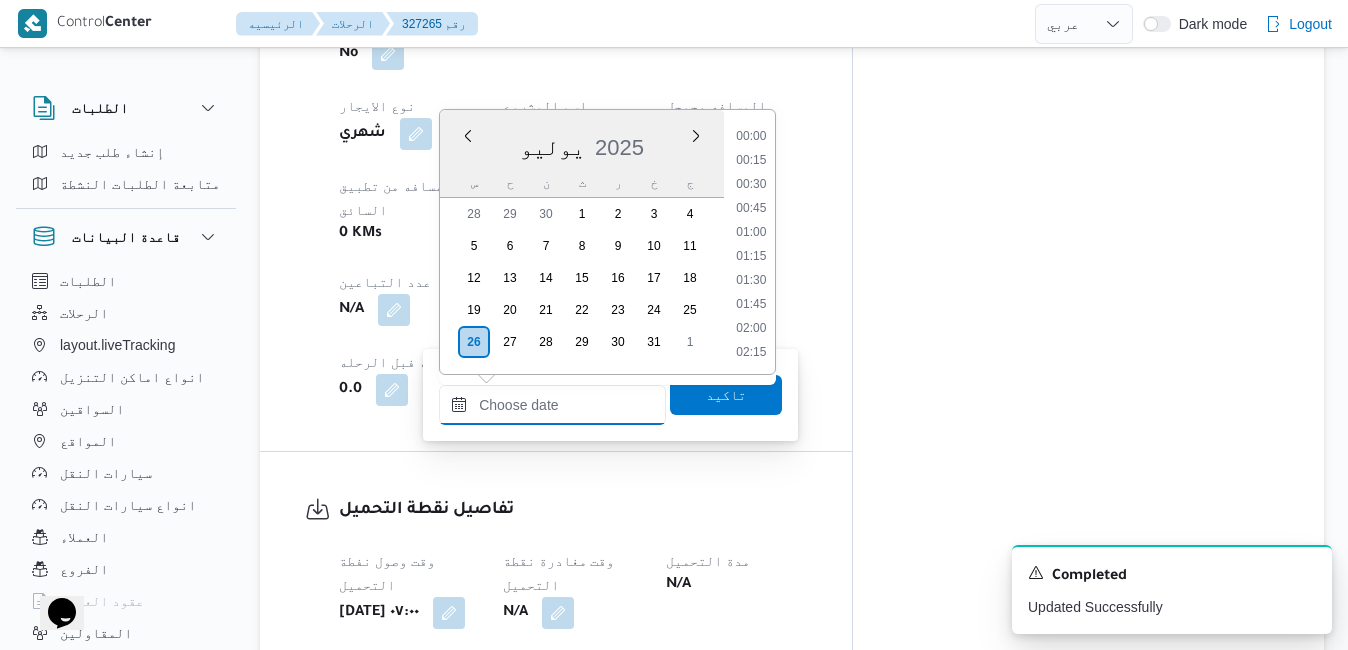 click on "وقت مغادرة نقطة التحميل" at bounding box center [552, 405] 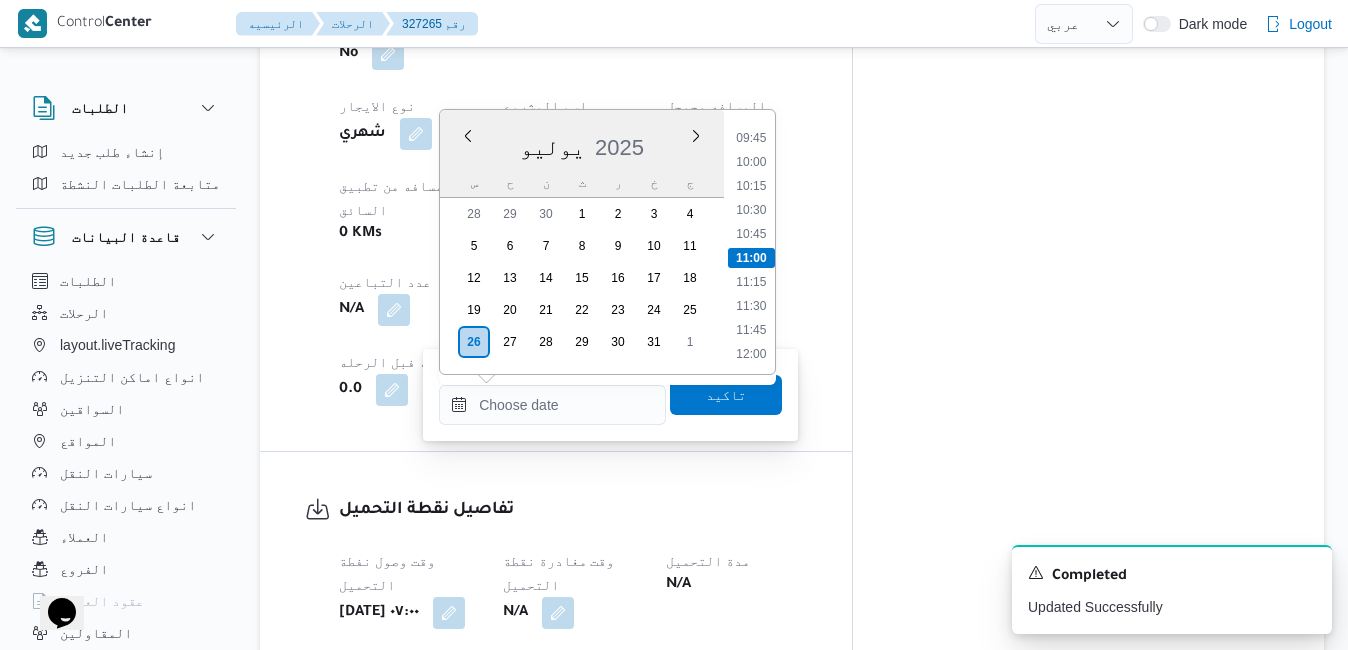 click on "يوليو 2025" at bounding box center (582, 143) 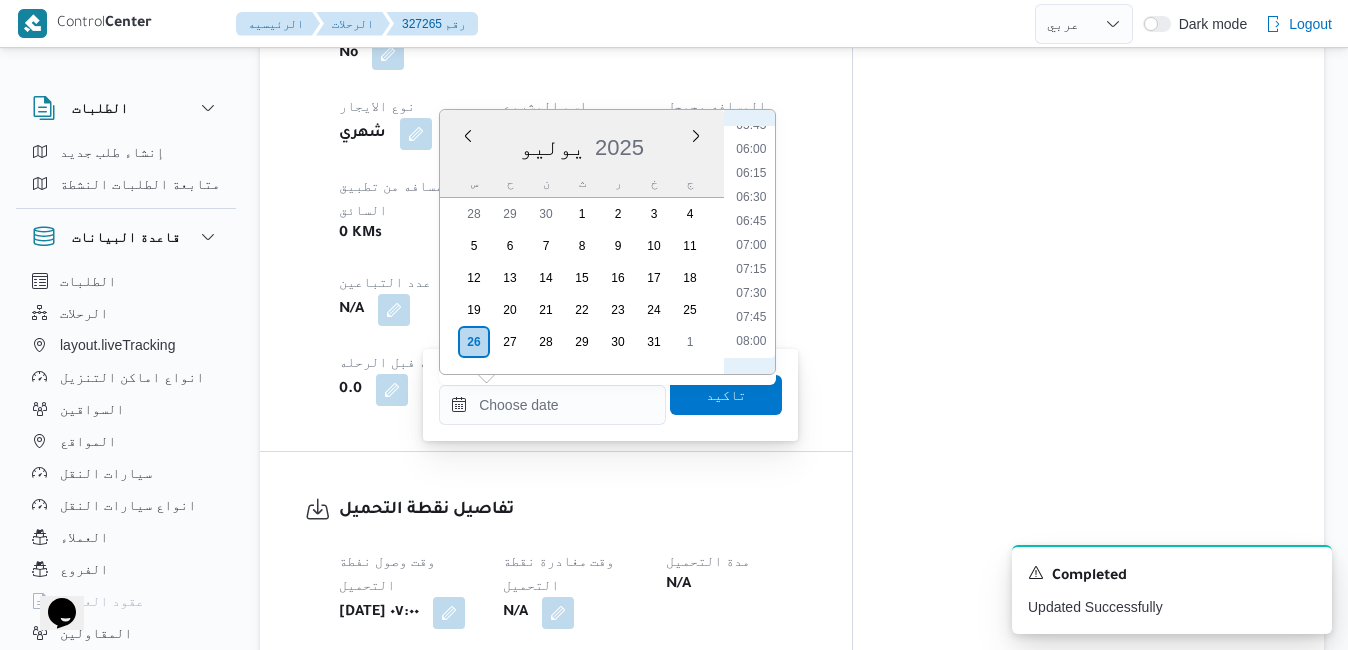 scroll, scrollTop: 528, scrollLeft: 0, axis: vertical 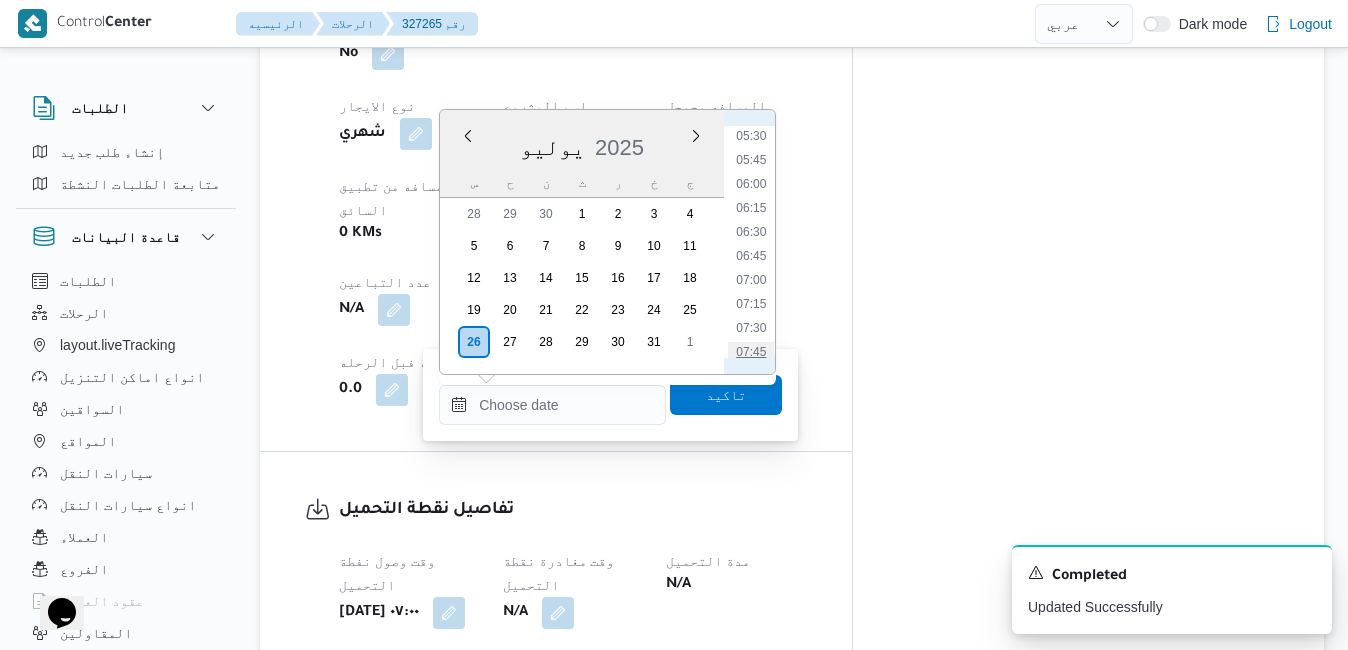 click on "07:45" at bounding box center (752, 352) 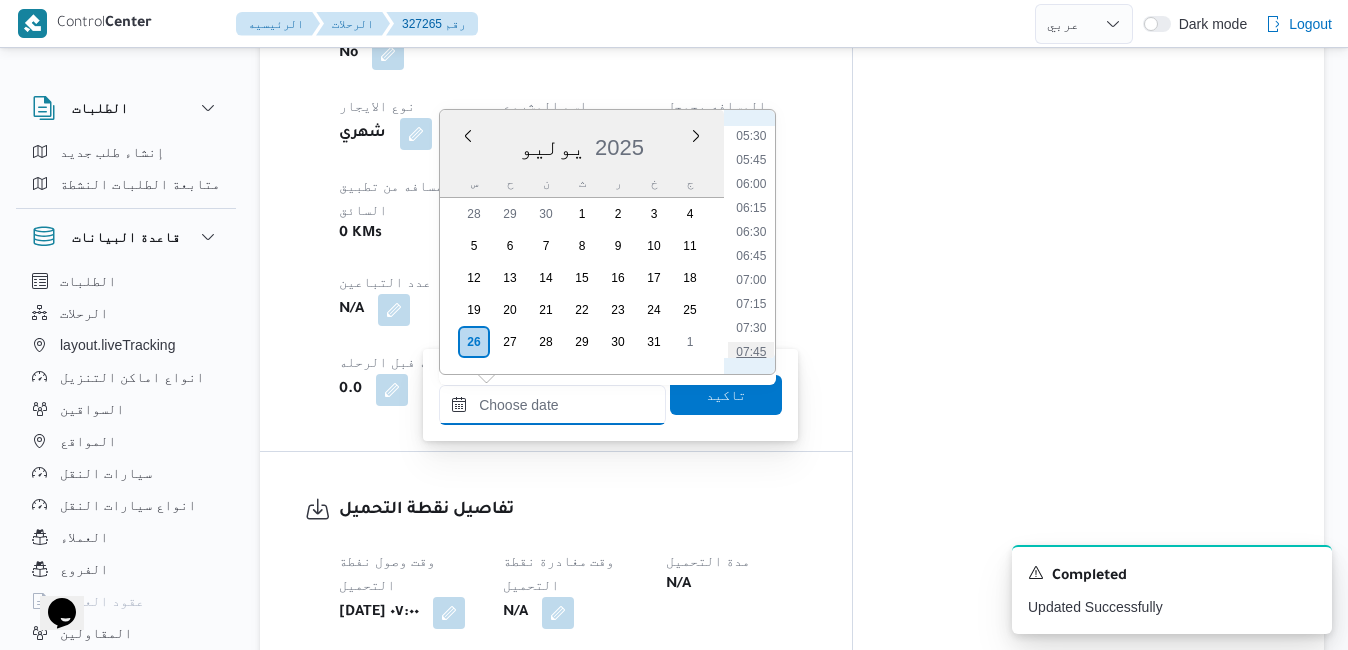 type on "٢٦/٠٧/٢٠٢٥ ٠٧:٤٥" 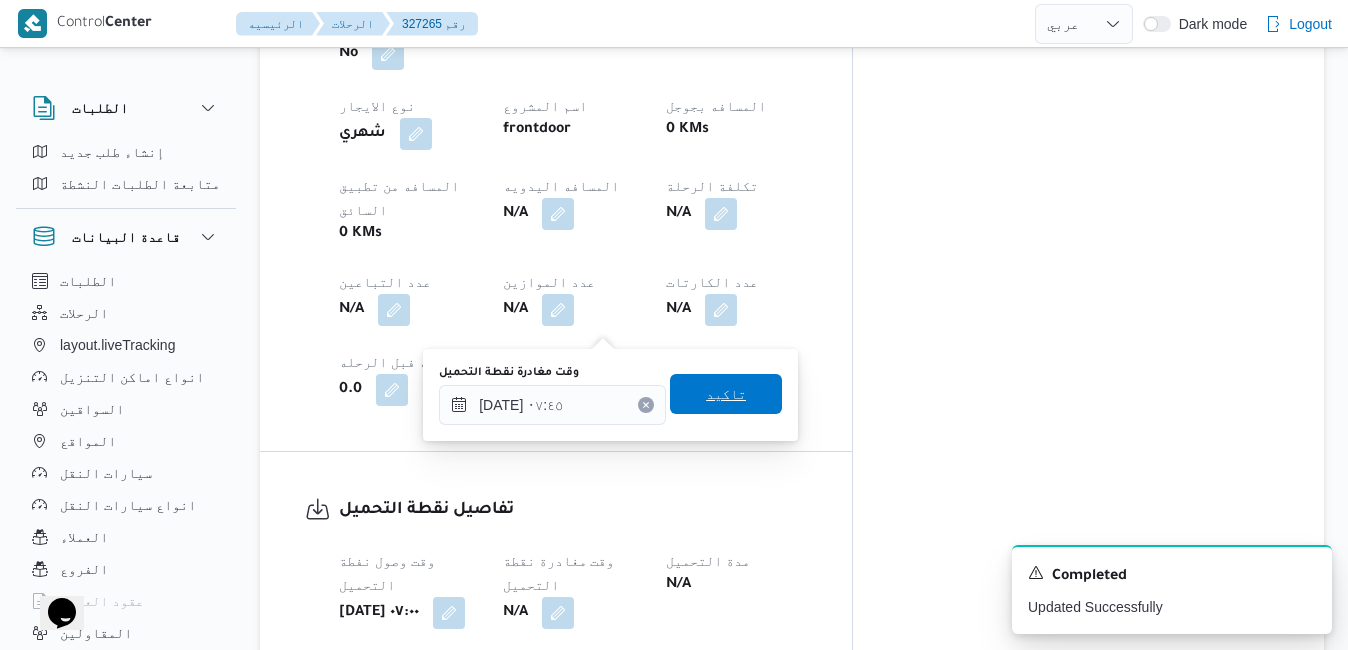 click on "تاكيد" at bounding box center (726, 394) 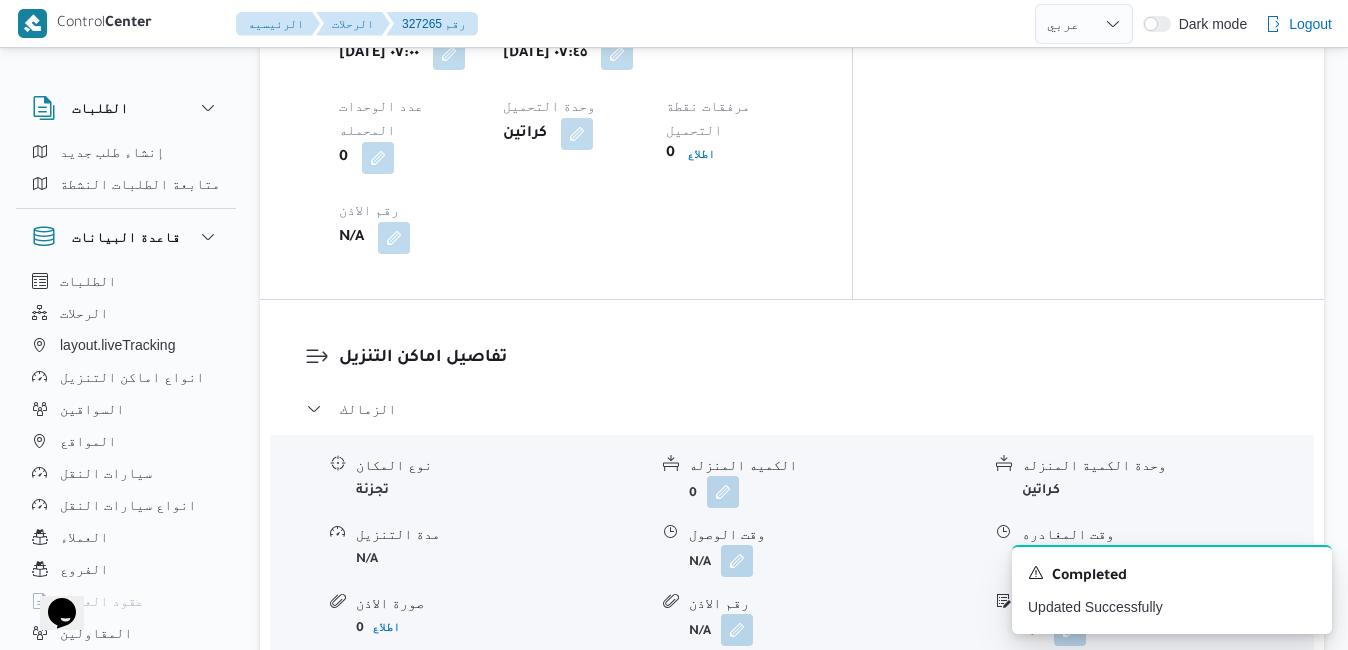 scroll, scrollTop: 1800, scrollLeft: 0, axis: vertical 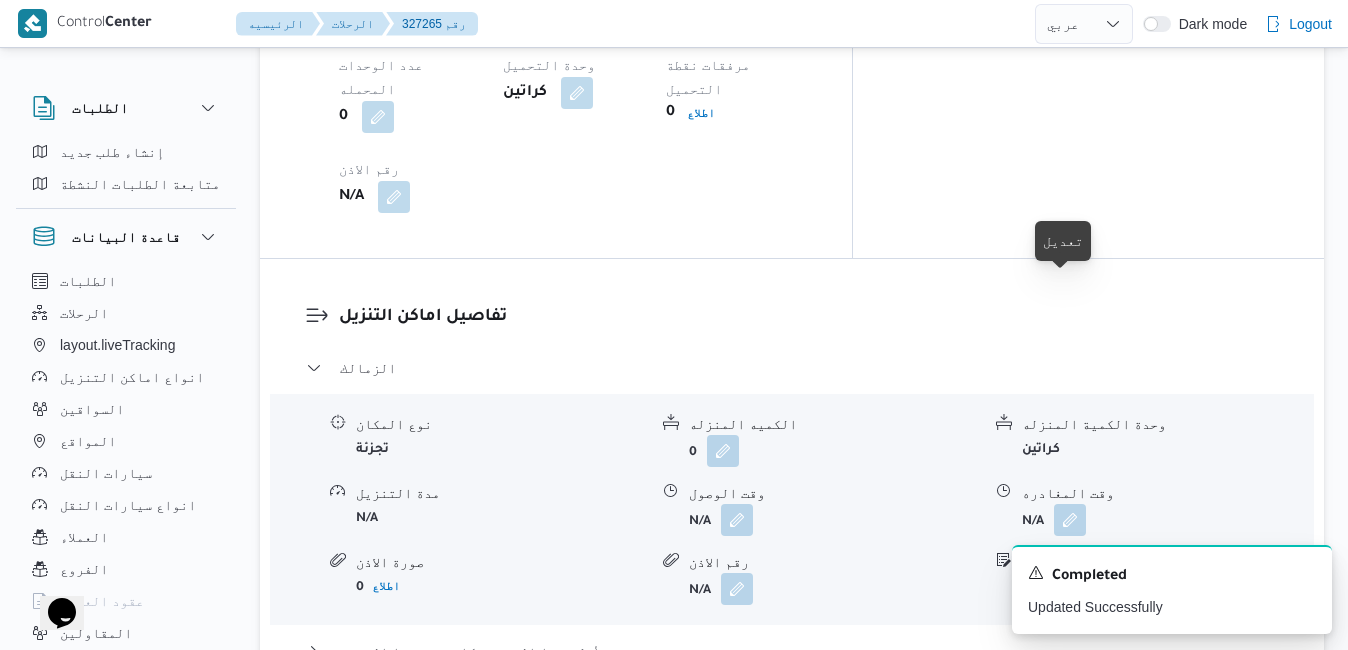 click at bounding box center [1070, 588] 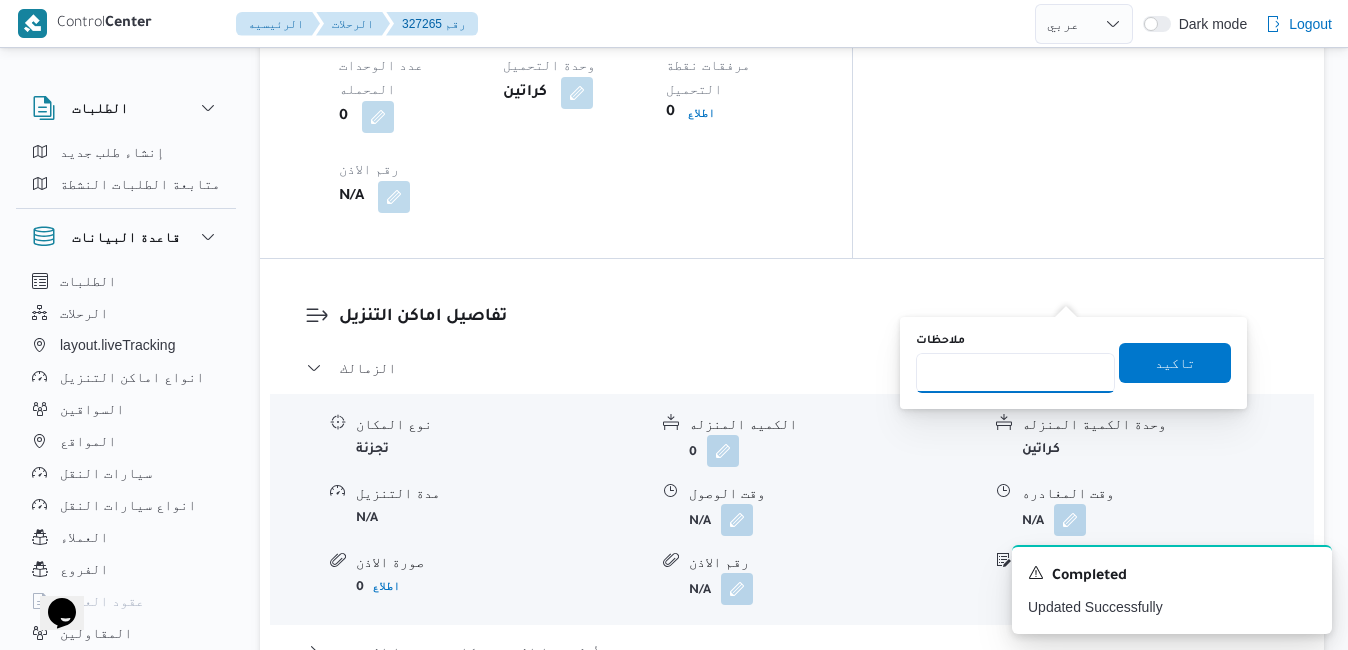 click on "ملاحظات" at bounding box center [1015, 373] 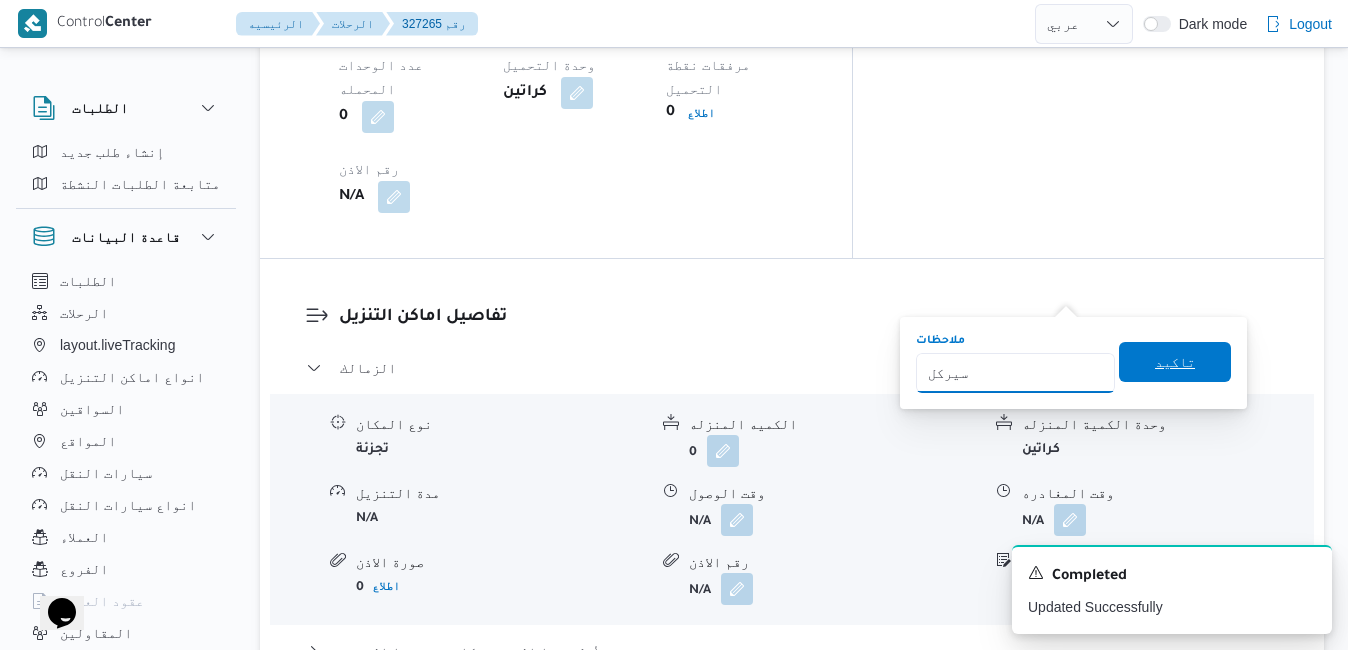type on "سيركل" 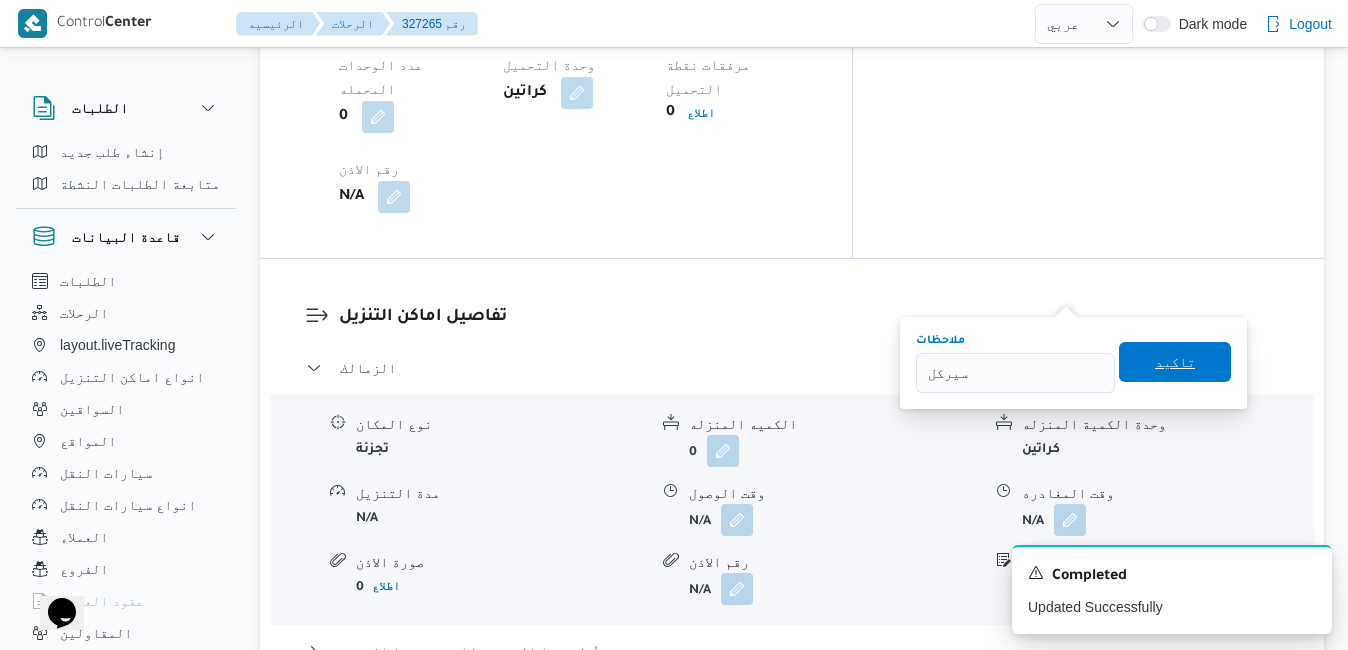 click on "تاكيد" at bounding box center [1175, 362] 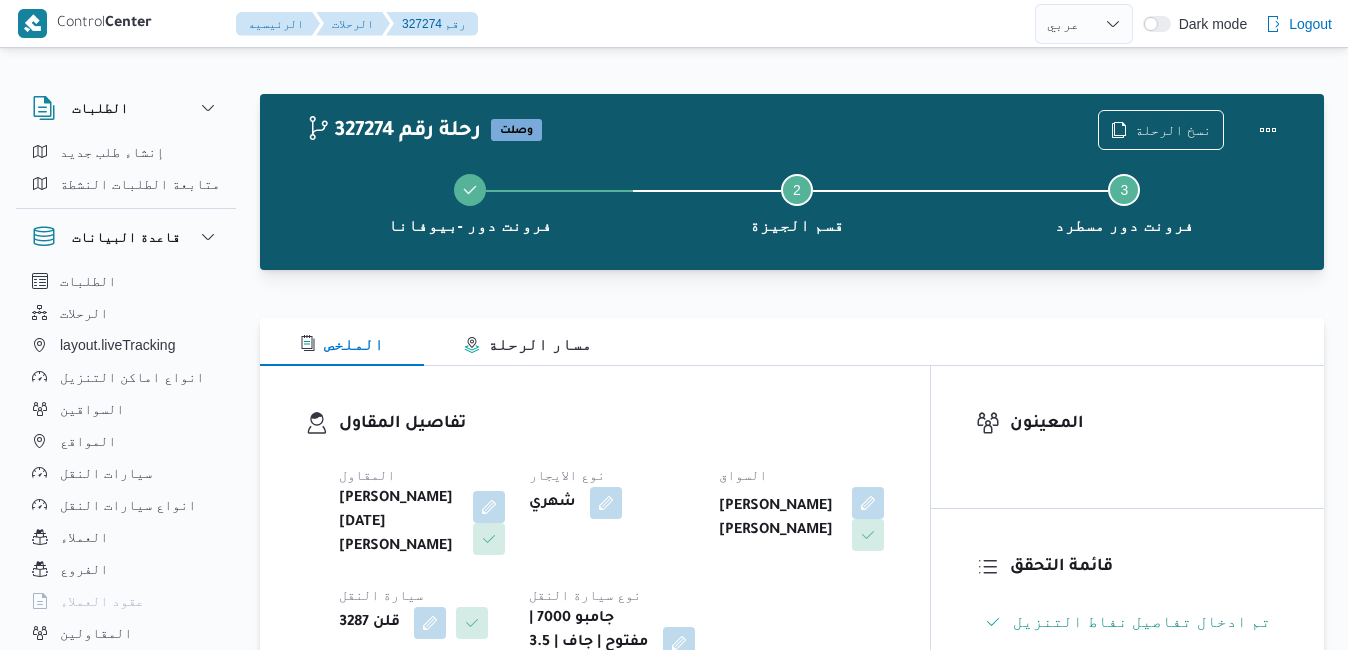 select on "ar" 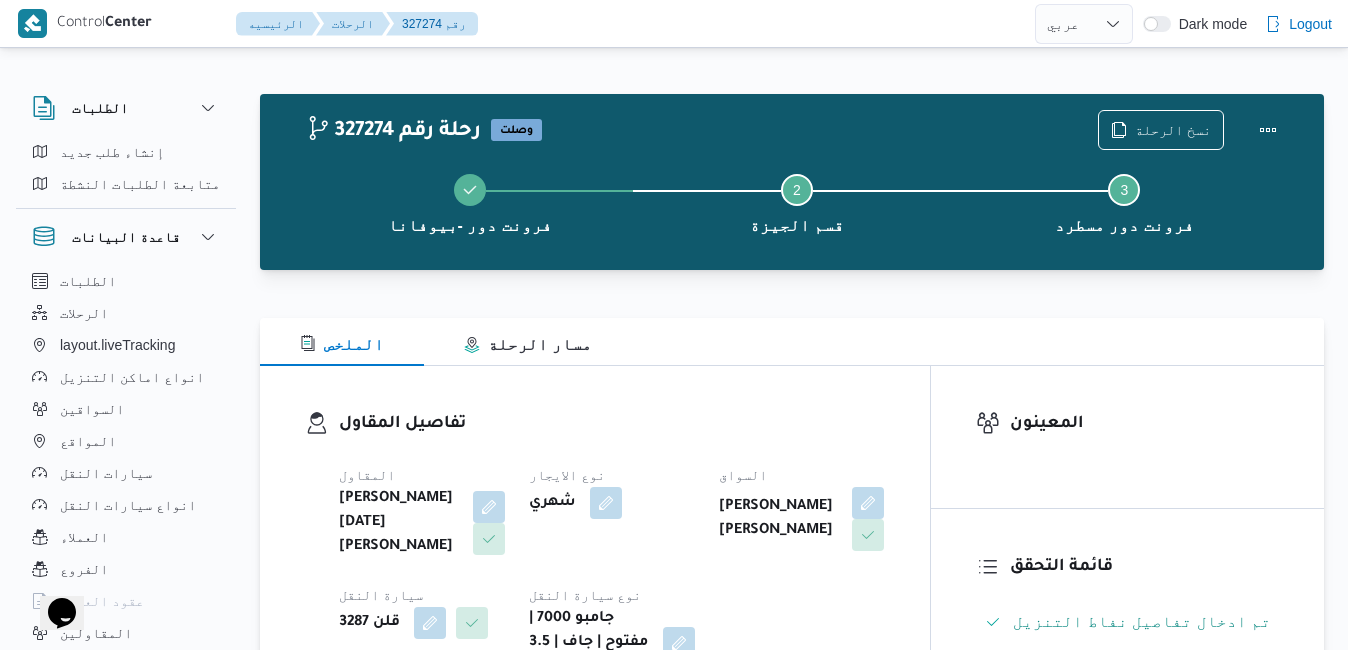 scroll, scrollTop: 0, scrollLeft: 0, axis: both 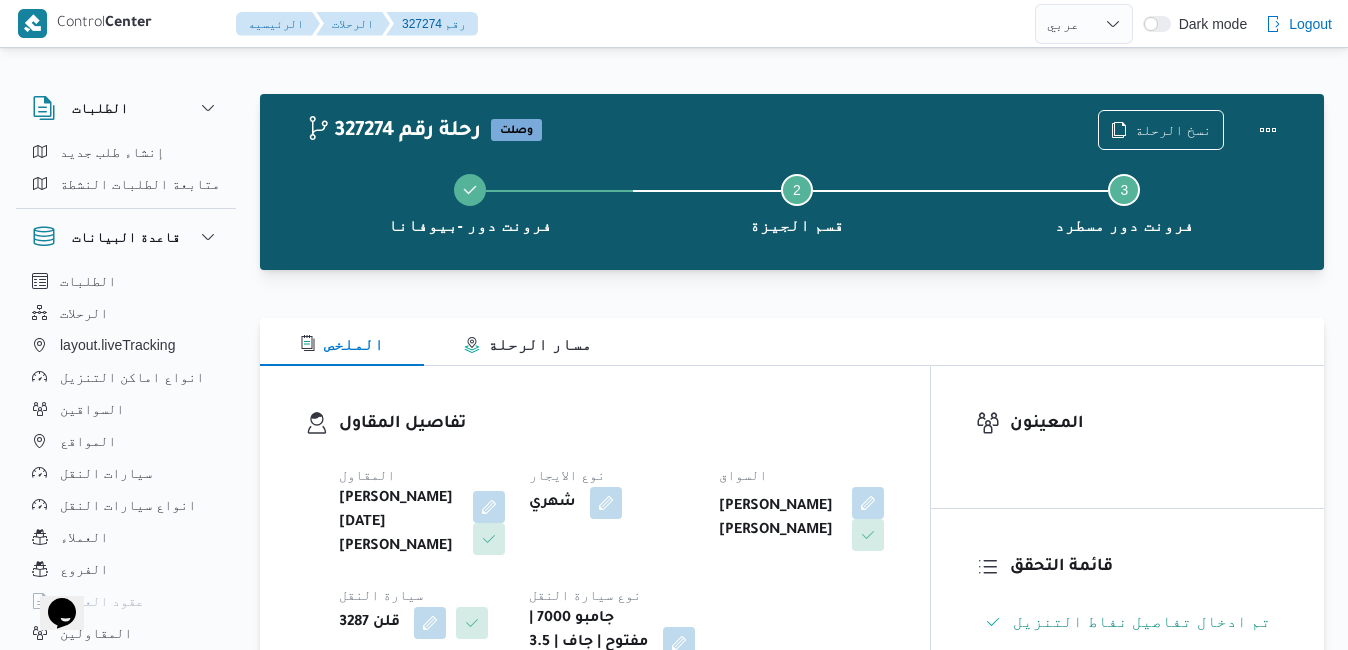 click on "نوع الايجار" at bounding box center (612, 475) 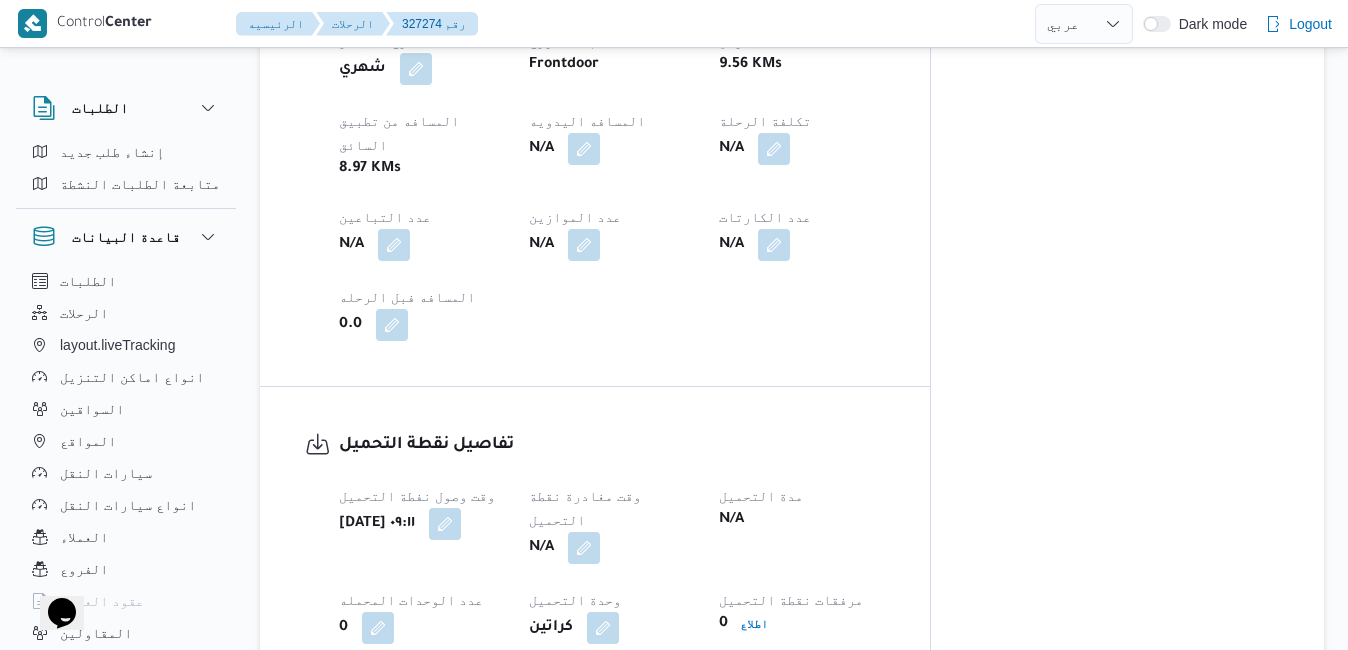 scroll, scrollTop: 1160, scrollLeft: 0, axis: vertical 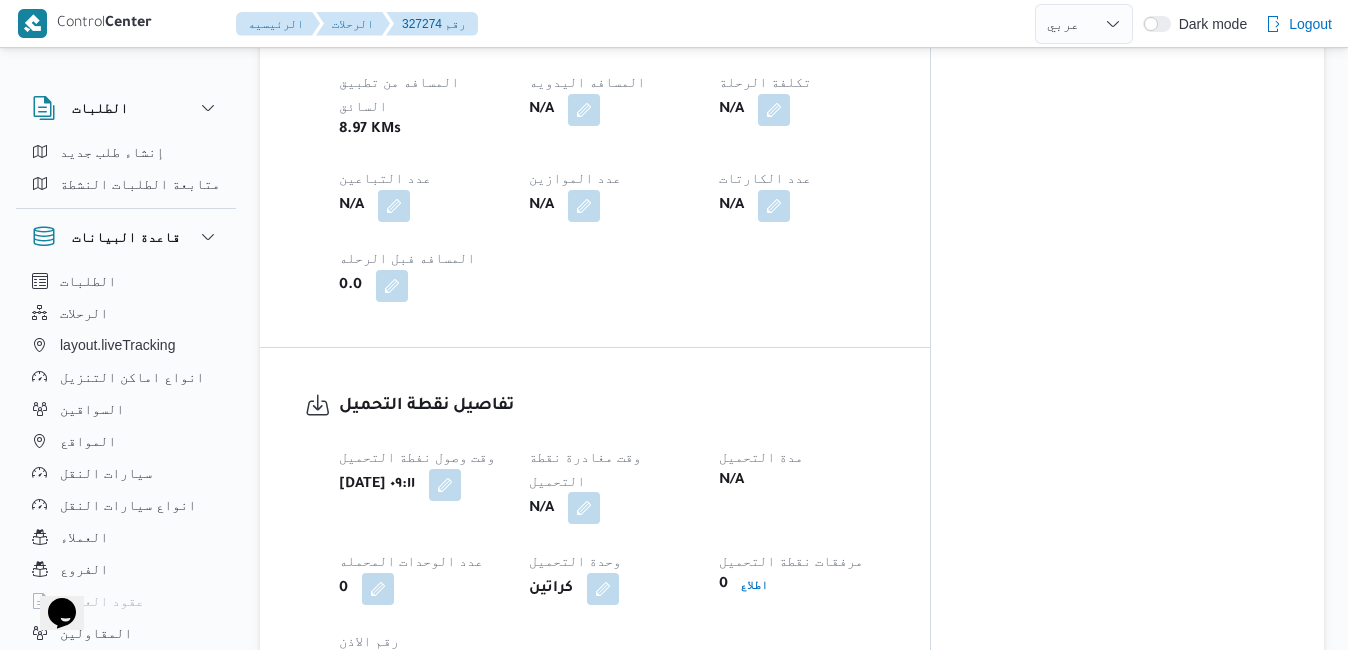 click at bounding box center (584, 508) 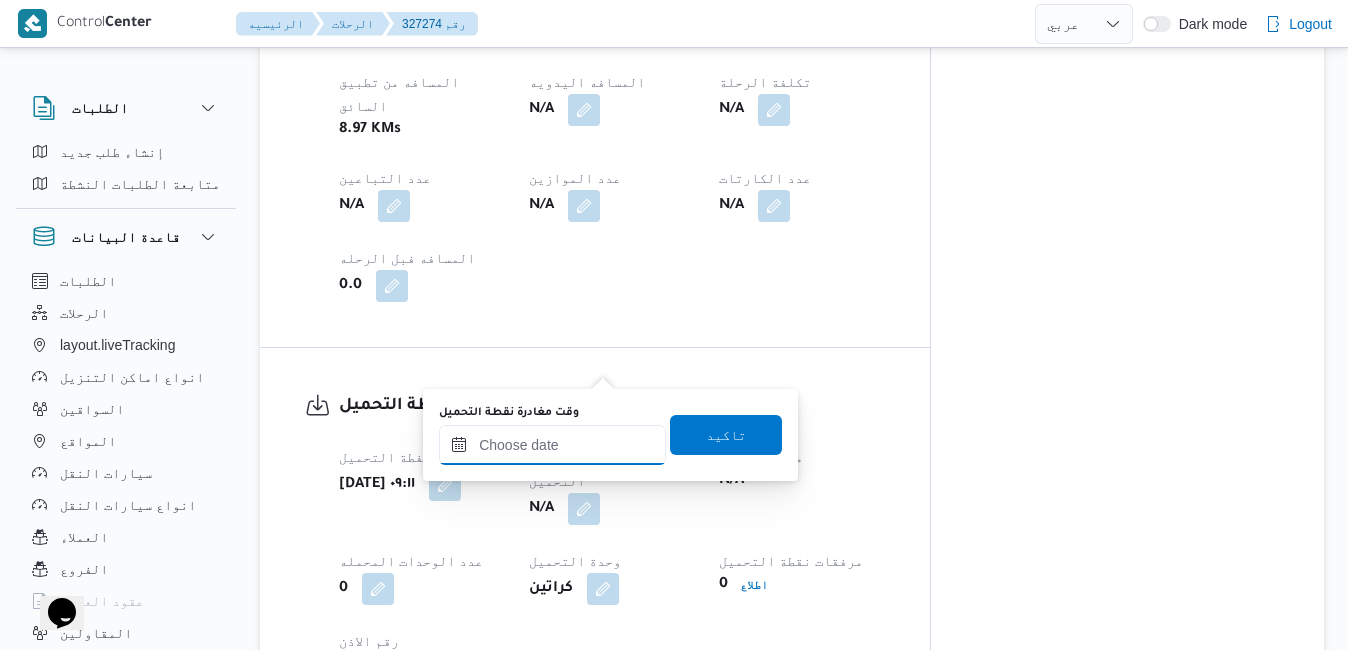 click on "وقت مغادرة نقطة التحميل" at bounding box center (552, 445) 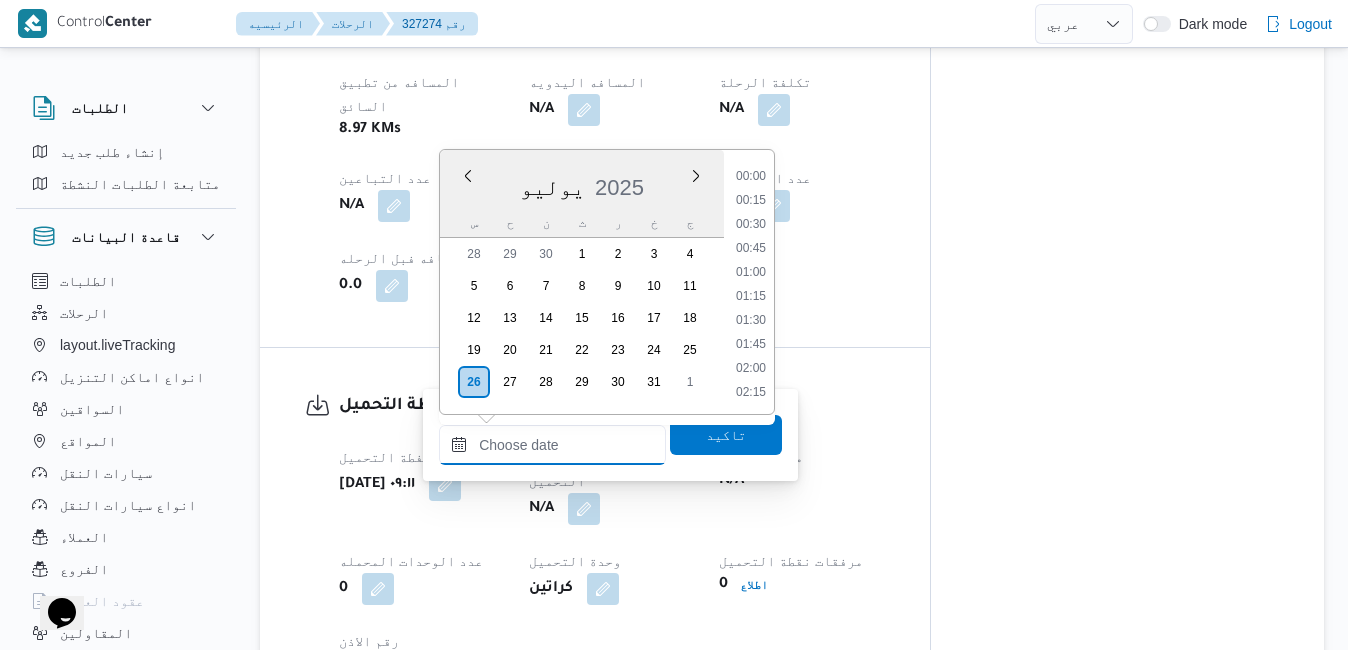 scroll, scrollTop: 958, scrollLeft: 0, axis: vertical 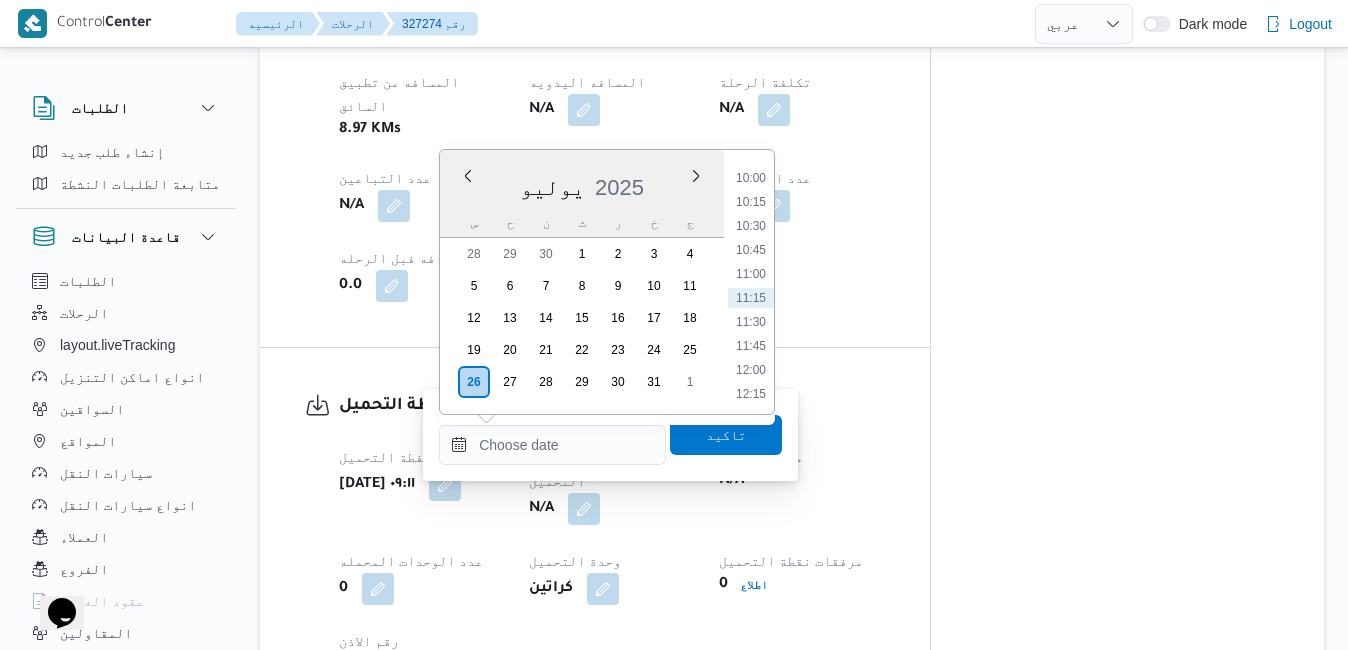 click on "يوليو 2025" at bounding box center (582, 183) 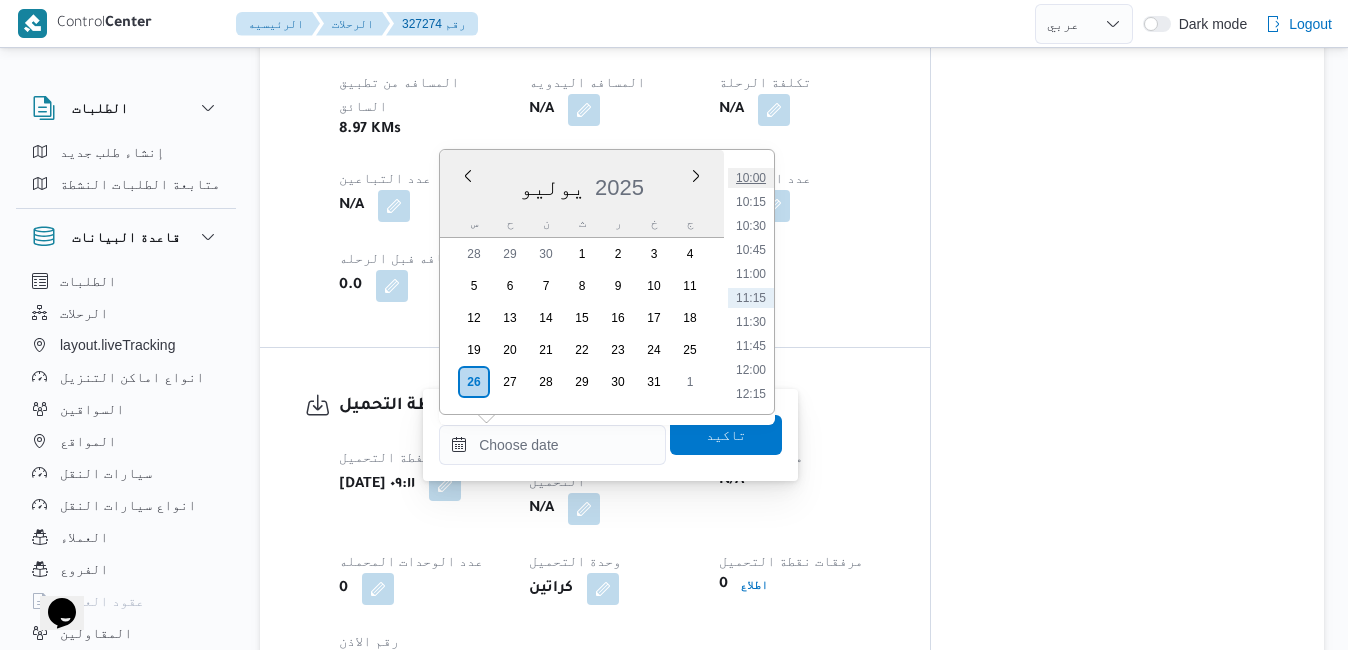 click on "10:00" at bounding box center [751, 178] 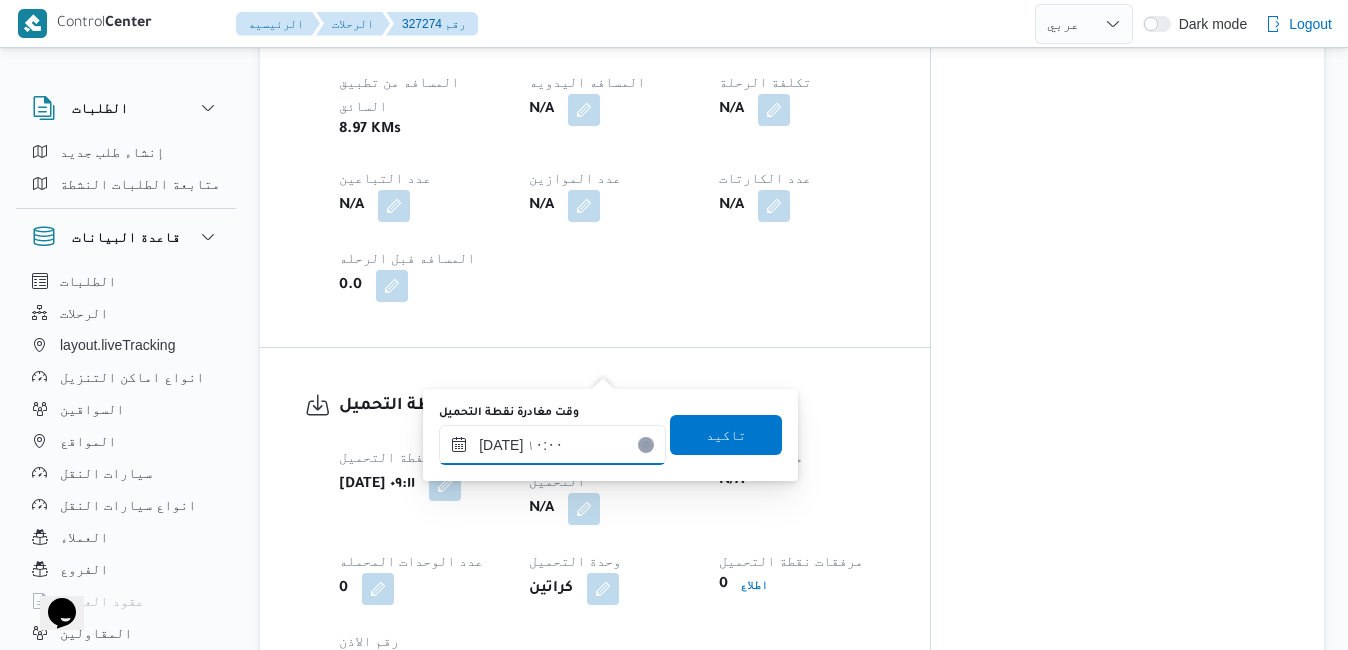 type on "٢٦/٠٧/٢٠٢٥ ١٠:٠٠" 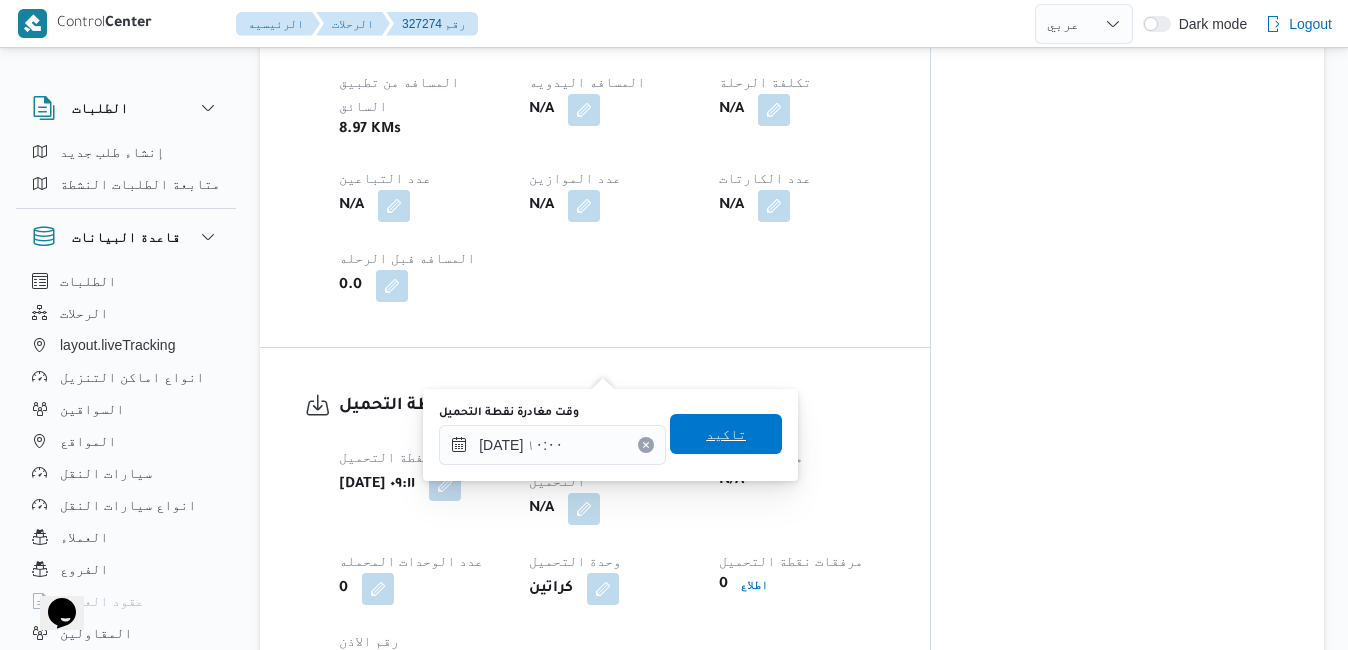 click on "تاكيد" at bounding box center [726, 434] 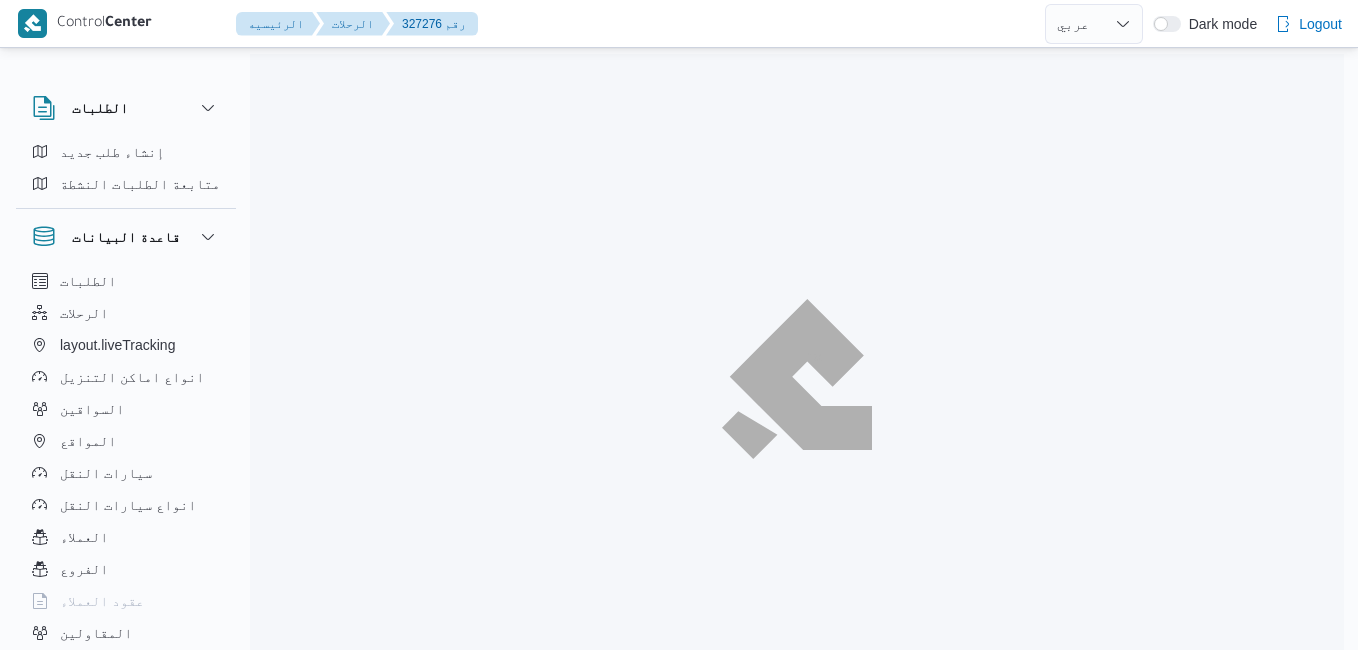 select on "ar" 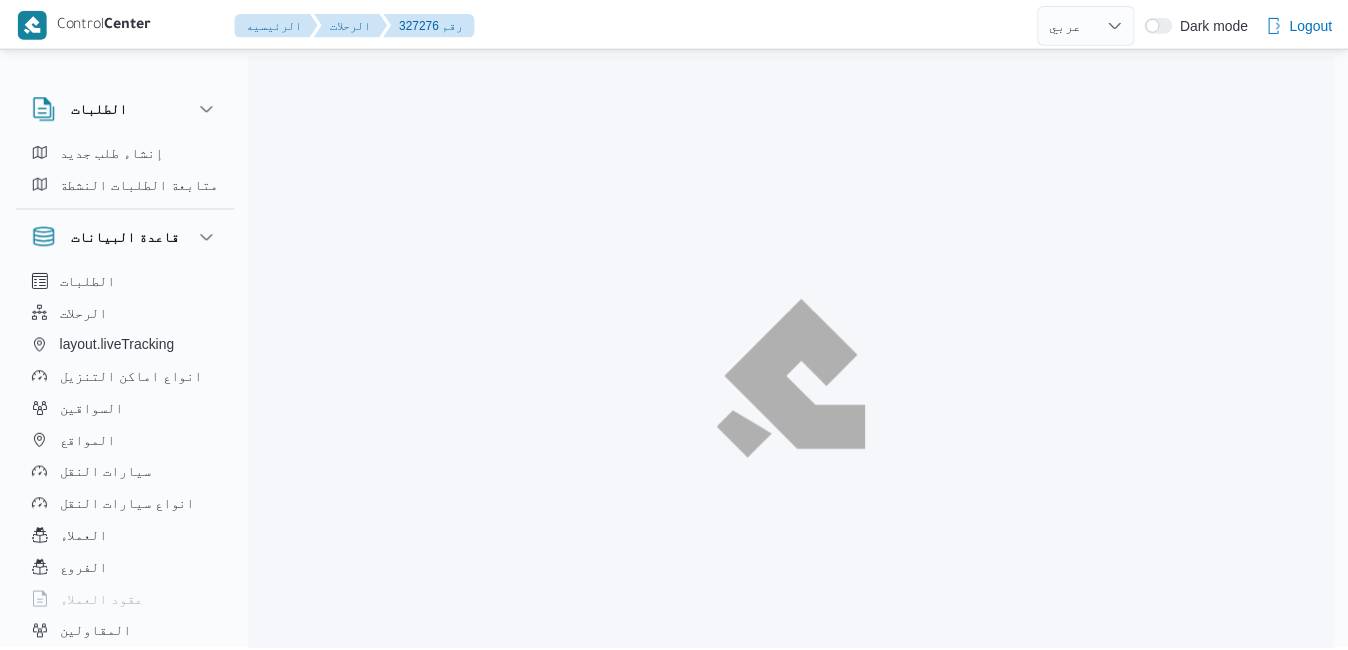 scroll, scrollTop: 0, scrollLeft: 0, axis: both 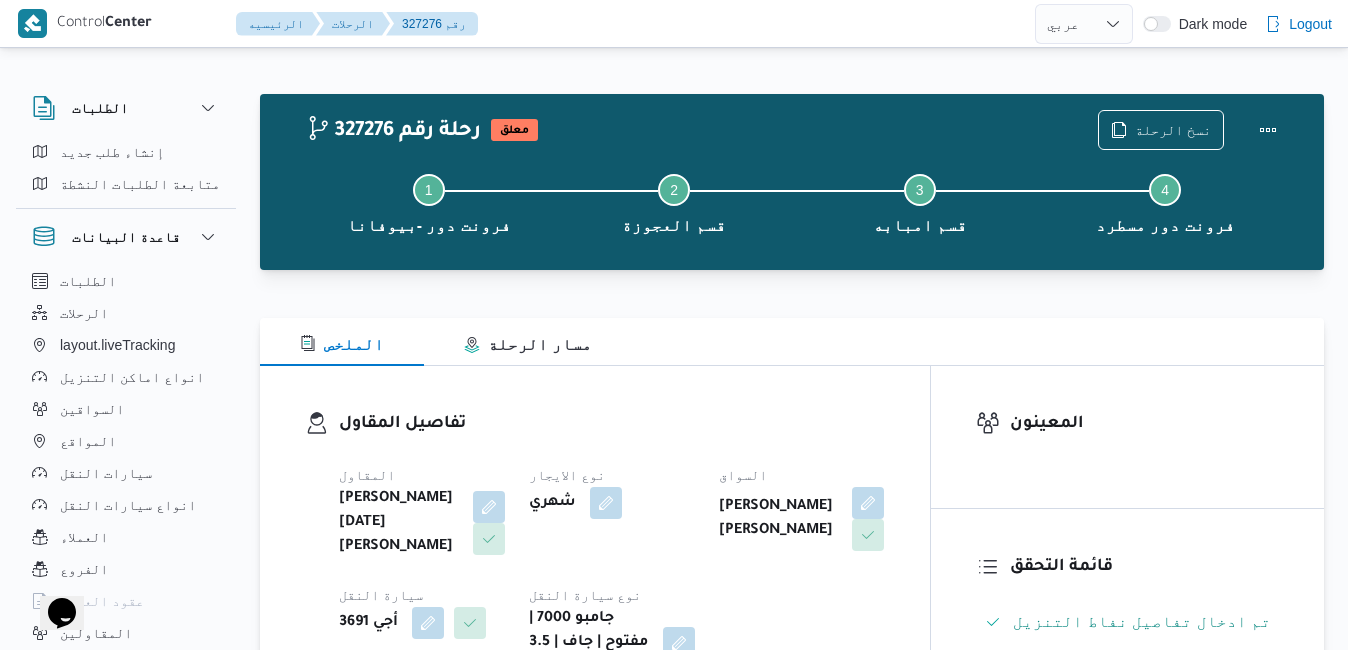 click on "الملخص مسار الرحلة" at bounding box center (792, 342) 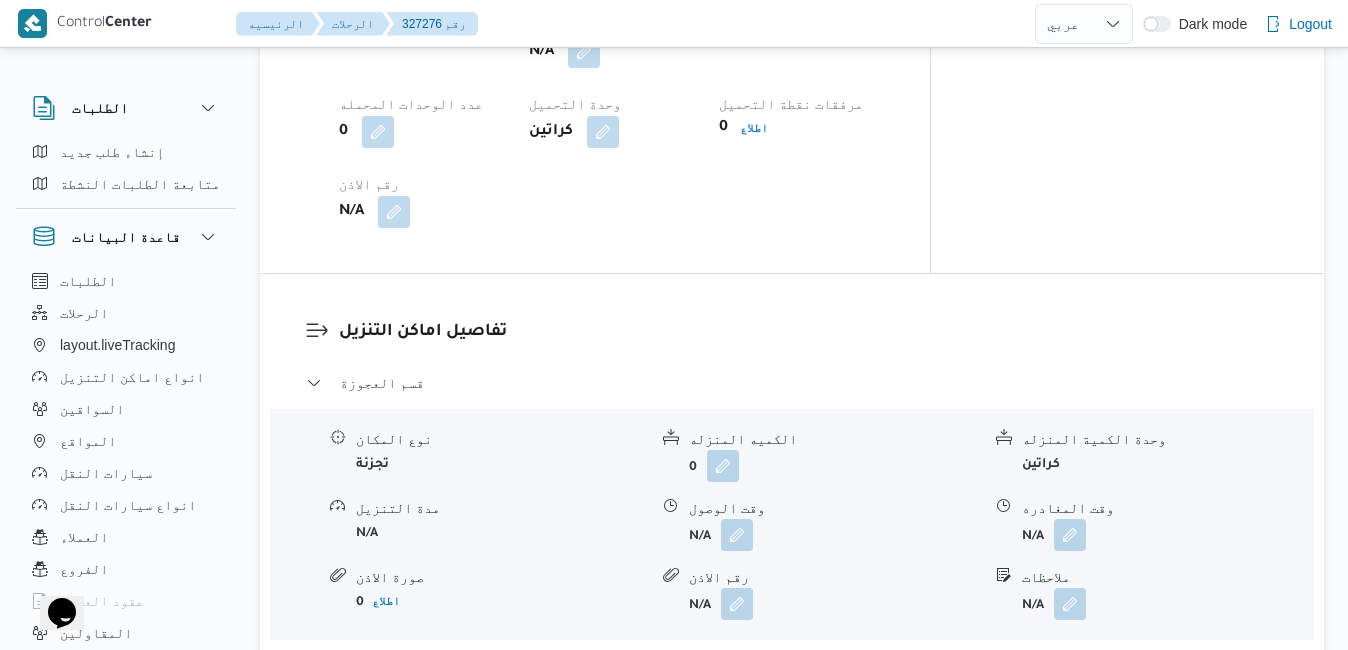 scroll, scrollTop: 1640, scrollLeft: 0, axis: vertical 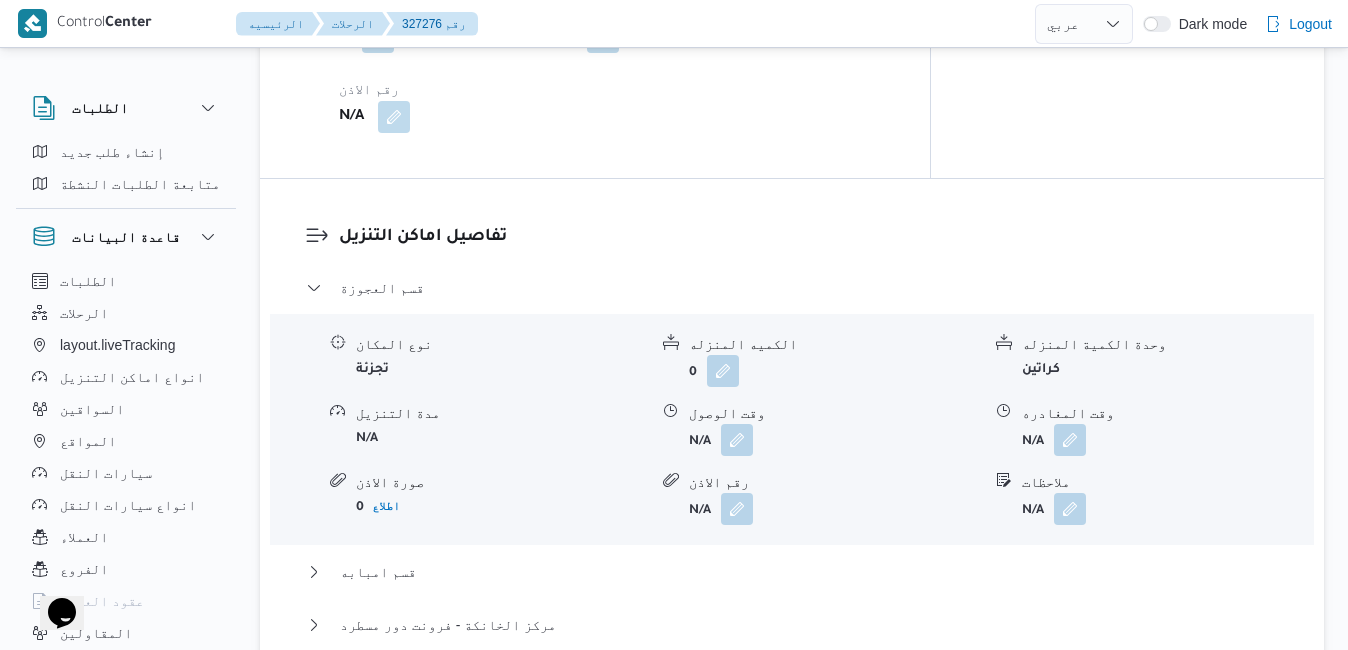 click on "عدل تفاصيل نقاط التنزيل" at bounding box center [404, 685] 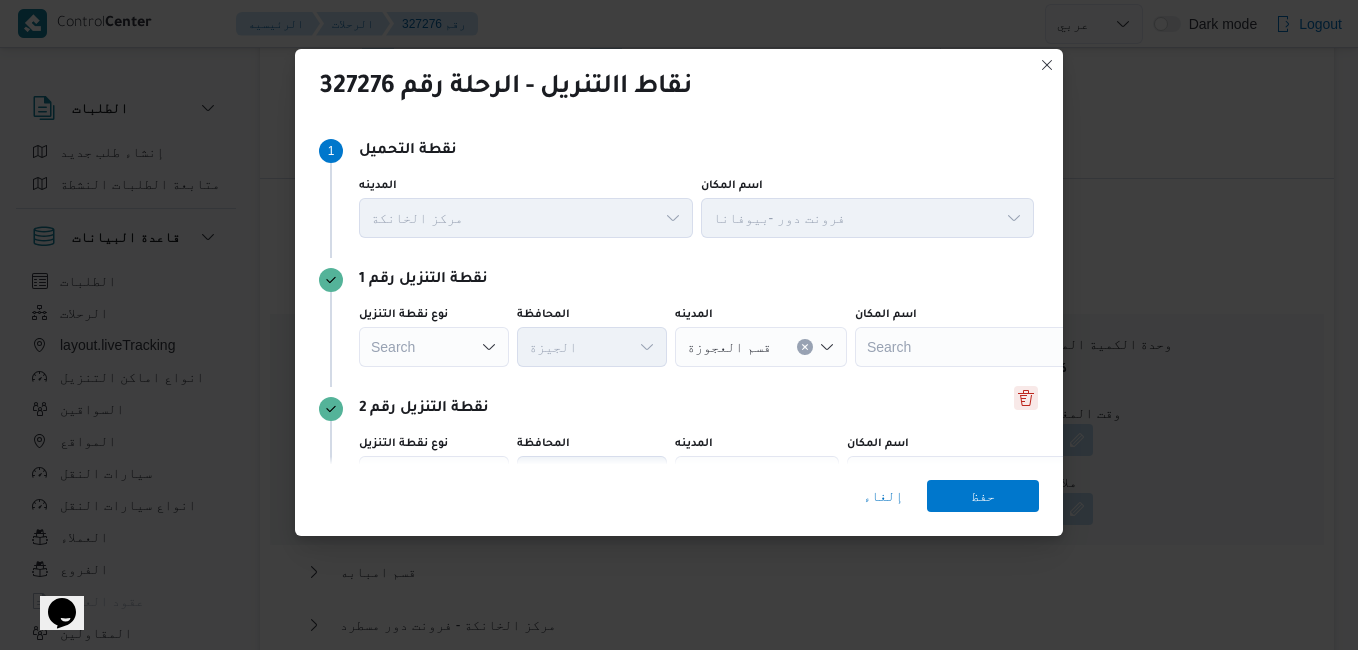 click at bounding box center (1026, 398) 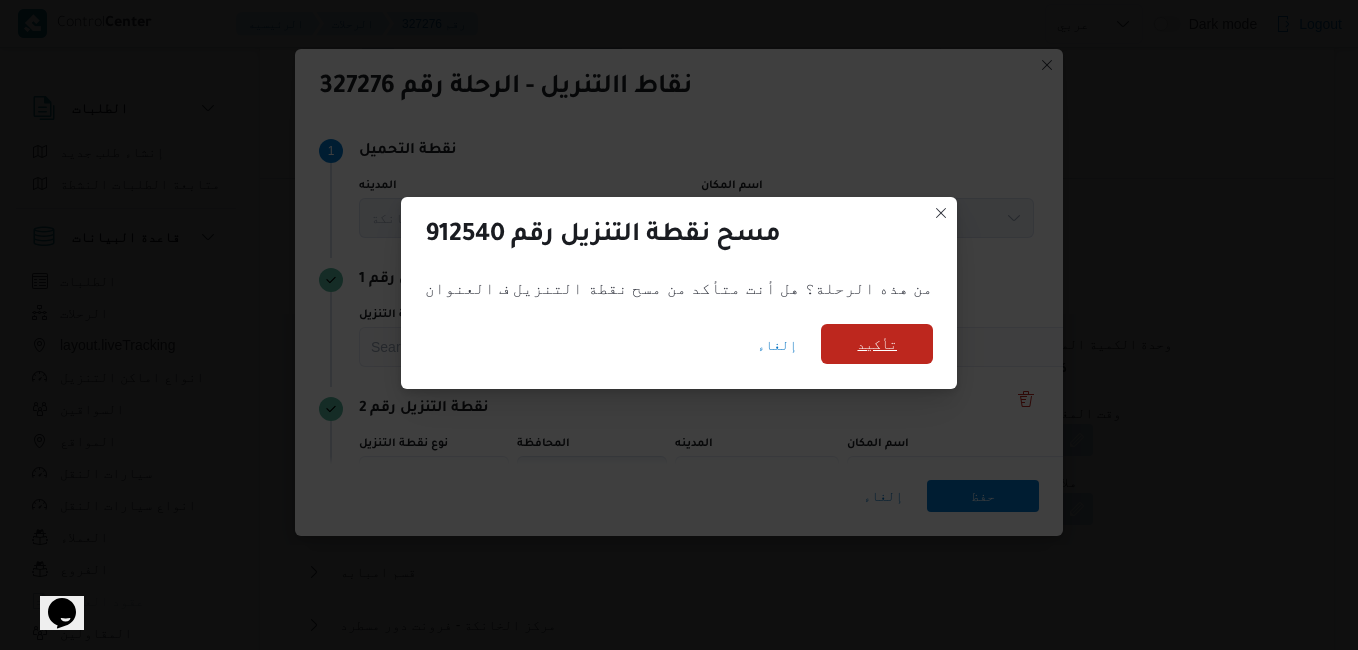 click on "تأكيد" at bounding box center [877, 344] 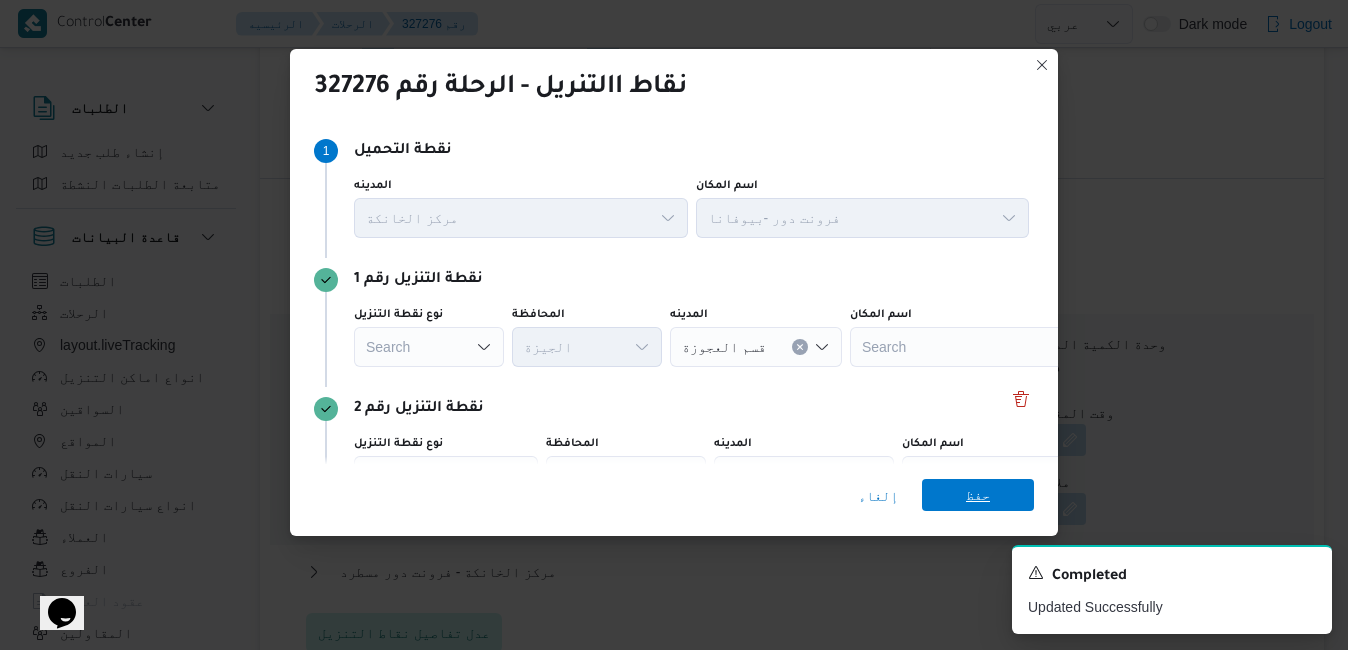 click on "حفظ" at bounding box center [978, 495] 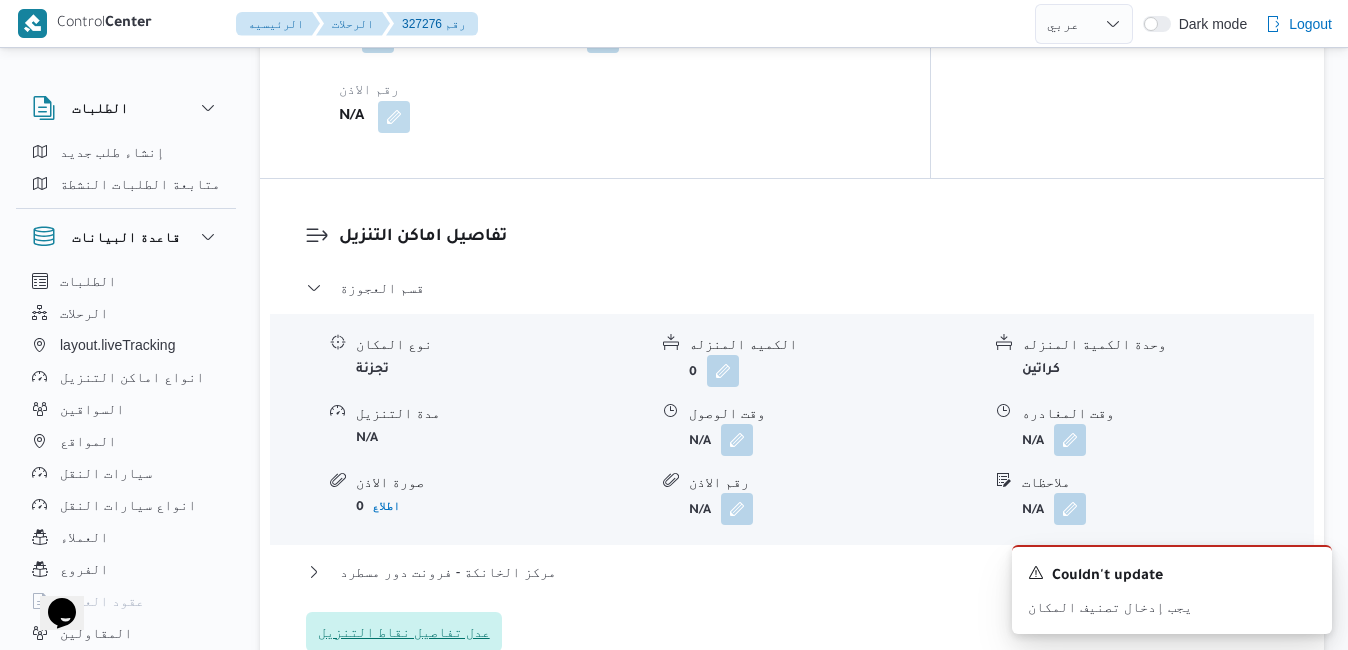 click on "عدل تفاصيل نقاط التنزيل" at bounding box center (404, 632) 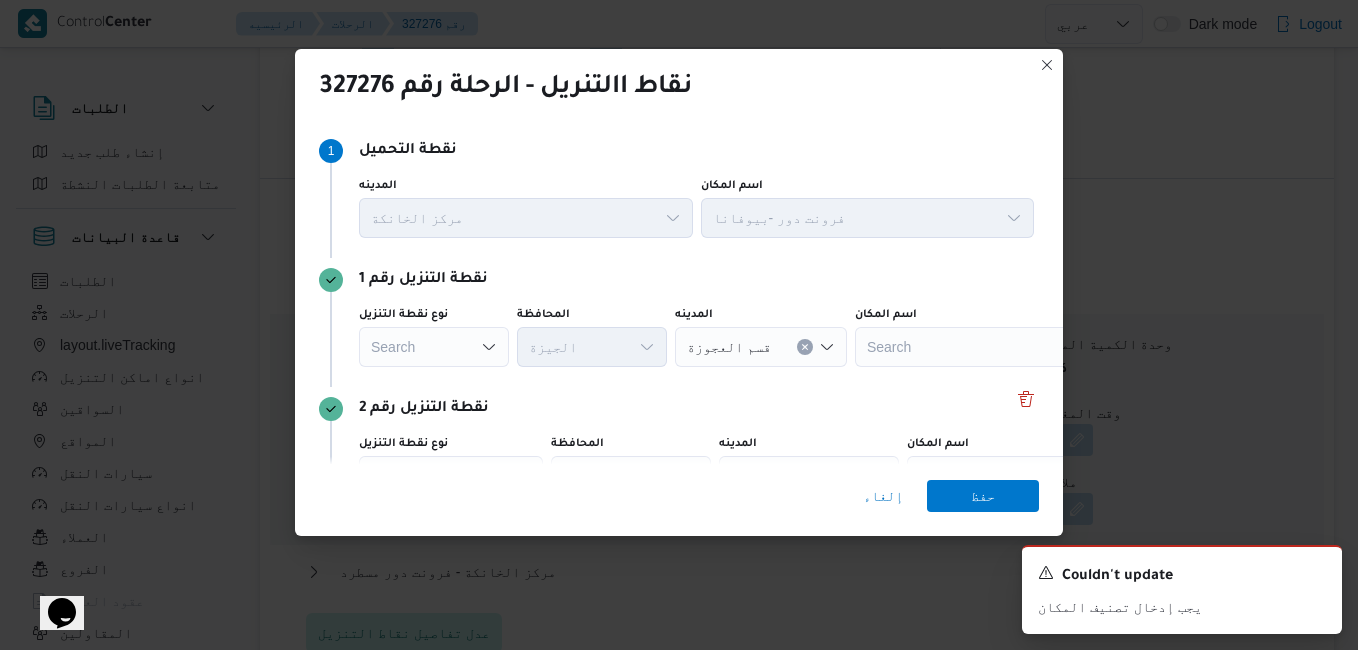 click on "Search" at bounding box center [434, 347] 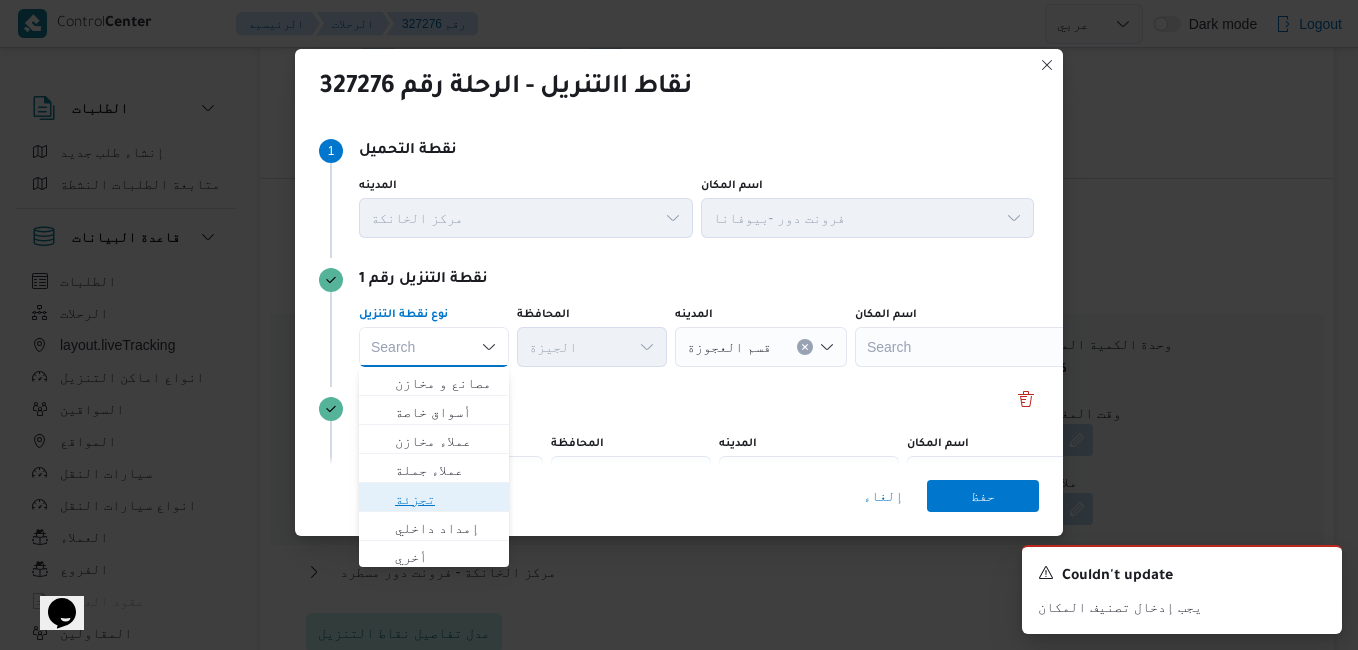 click on "تجزئة" at bounding box center (434, 499) 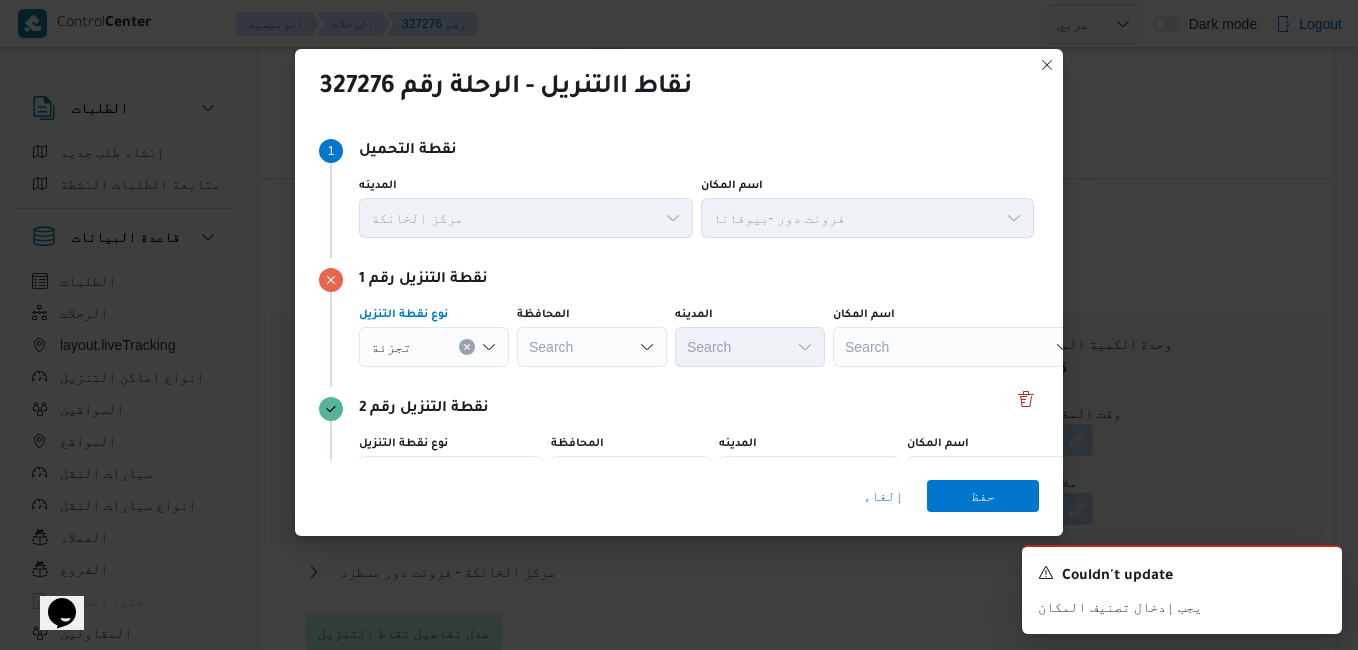 click on "Search" at bounding box center [592, 347] 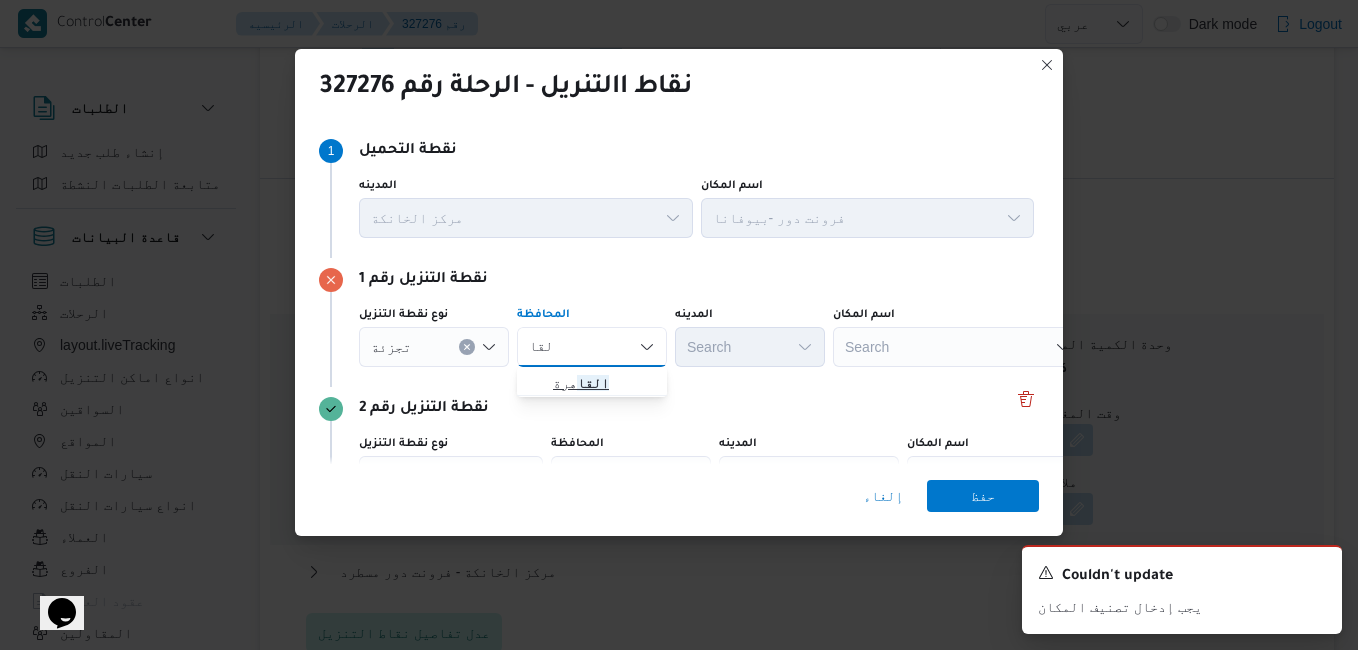 type on "القا" 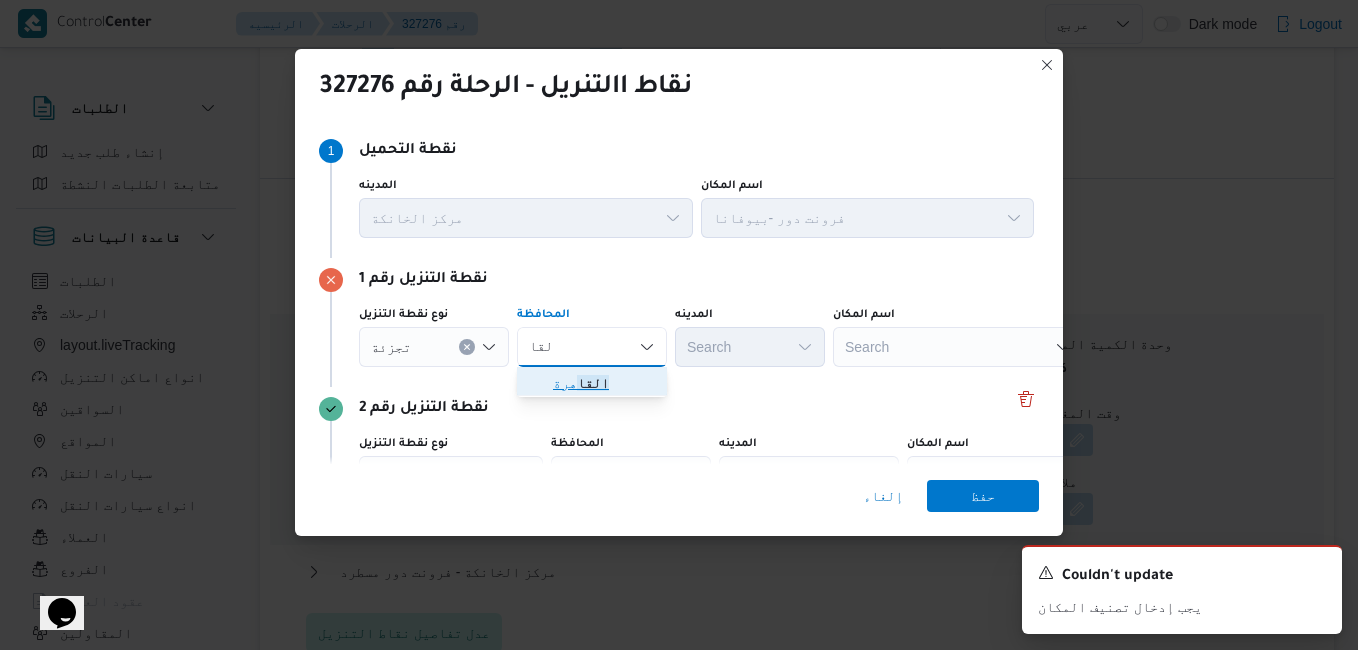 click on "القا هرة" at bounding box center (604, 383) 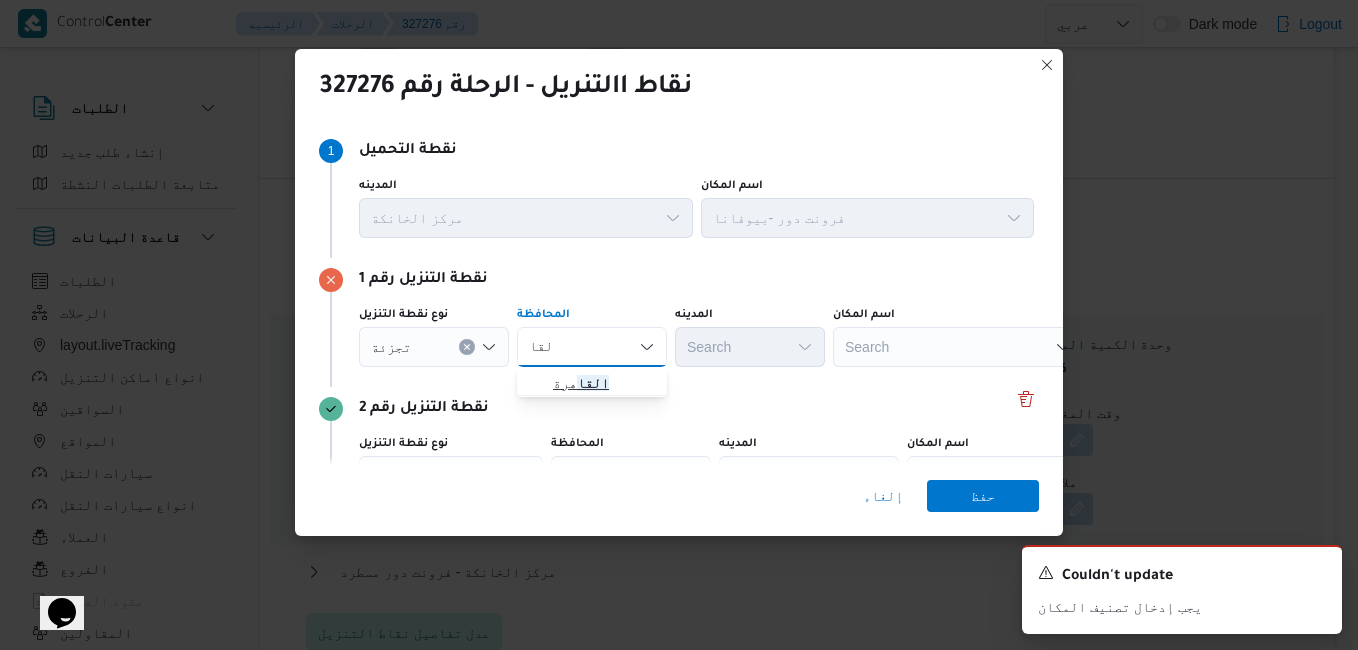 type 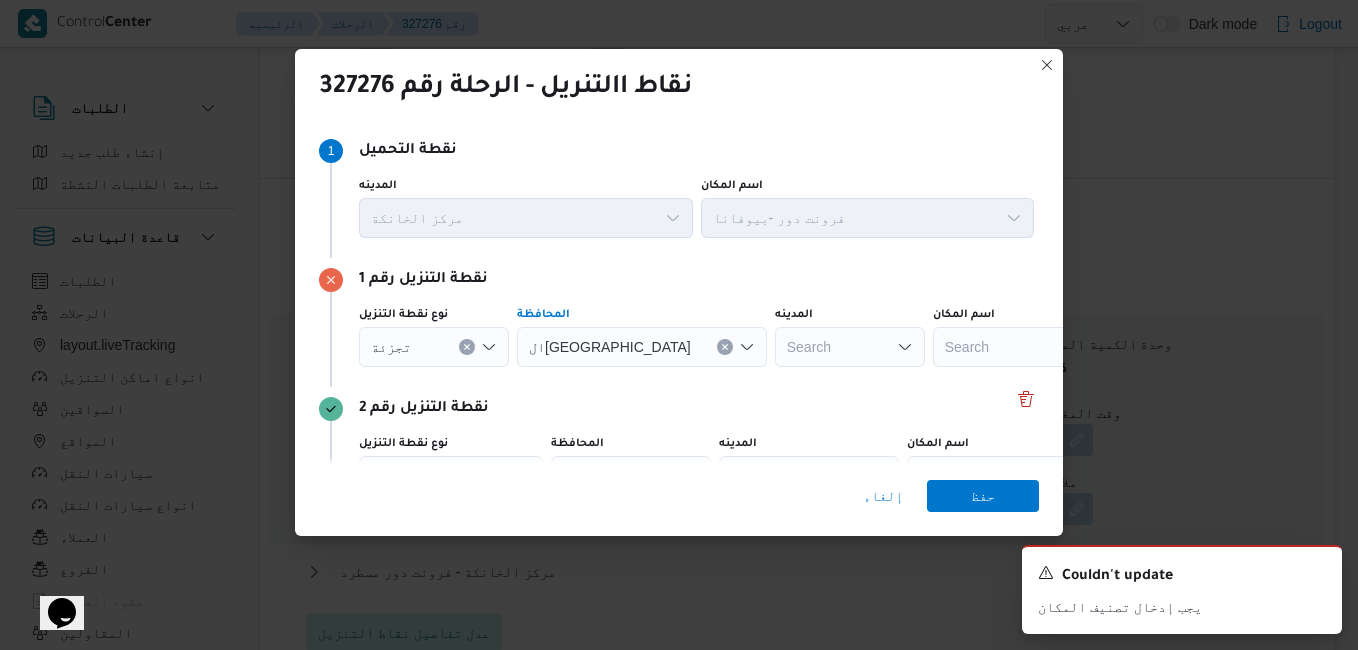 click on "Search" at bounding box center [850, 347] 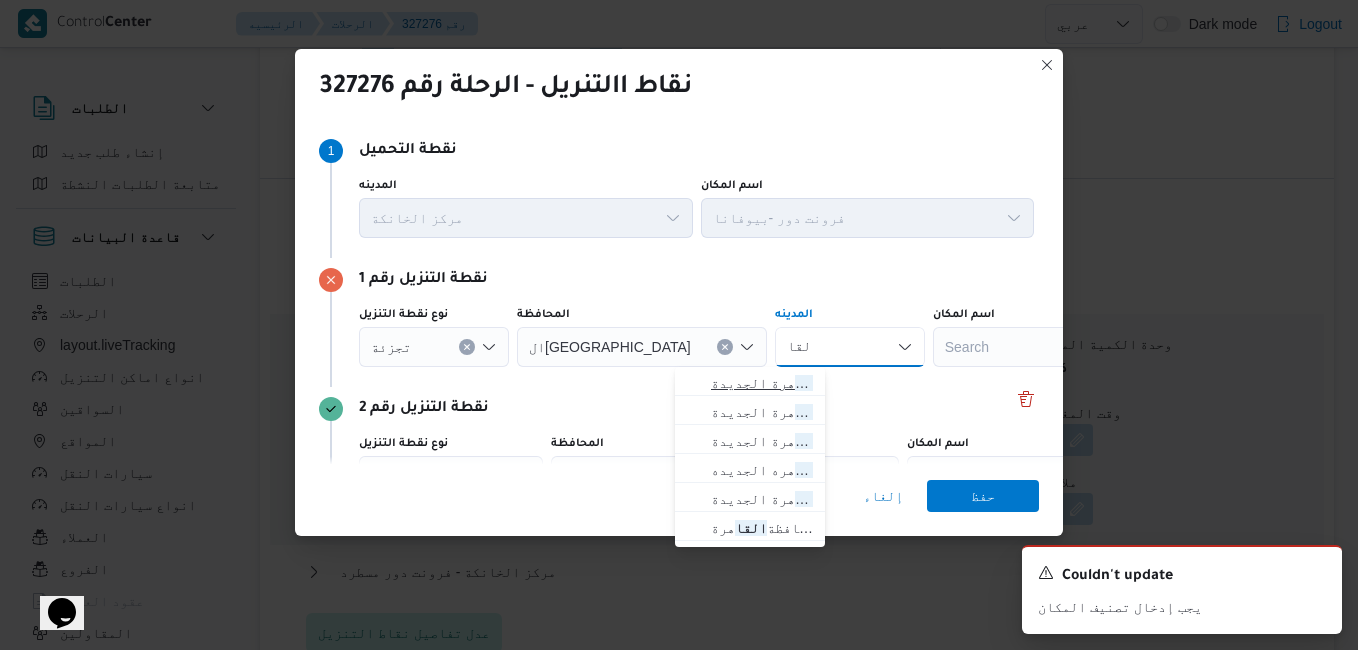 type on "القا" 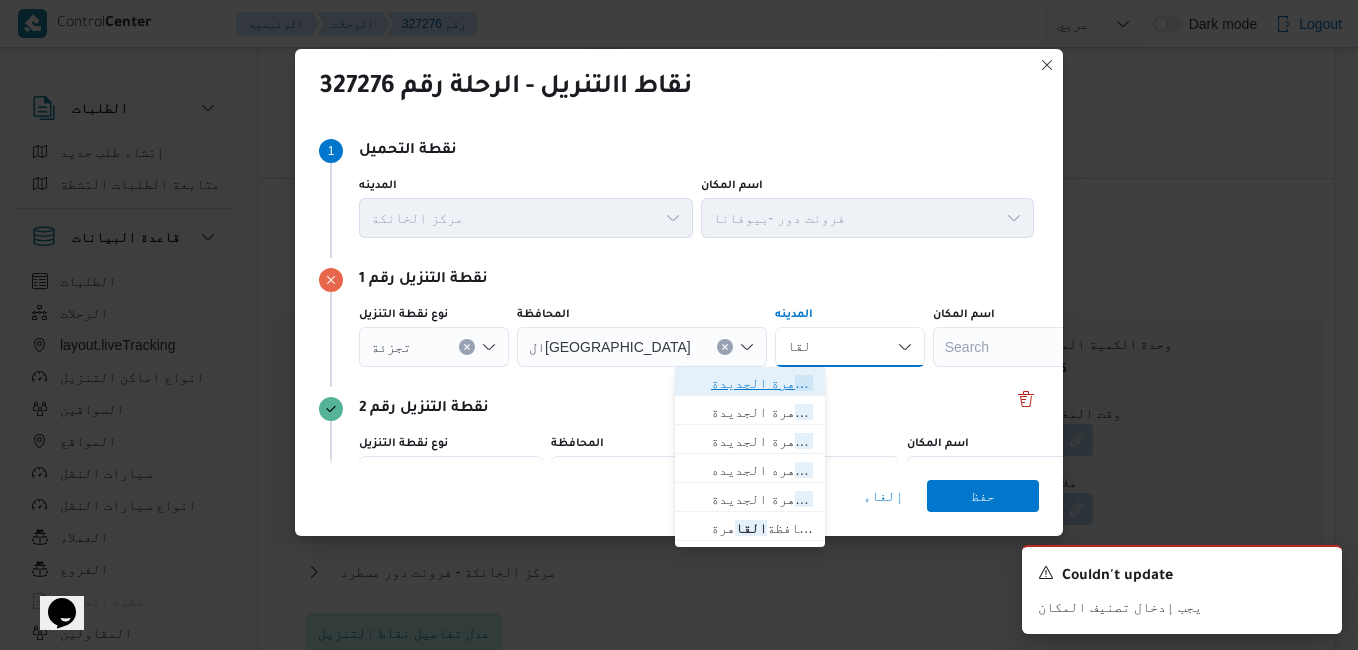 click on "قسم أول  القا هرة الجديدة" at bounding box center (762, 383) 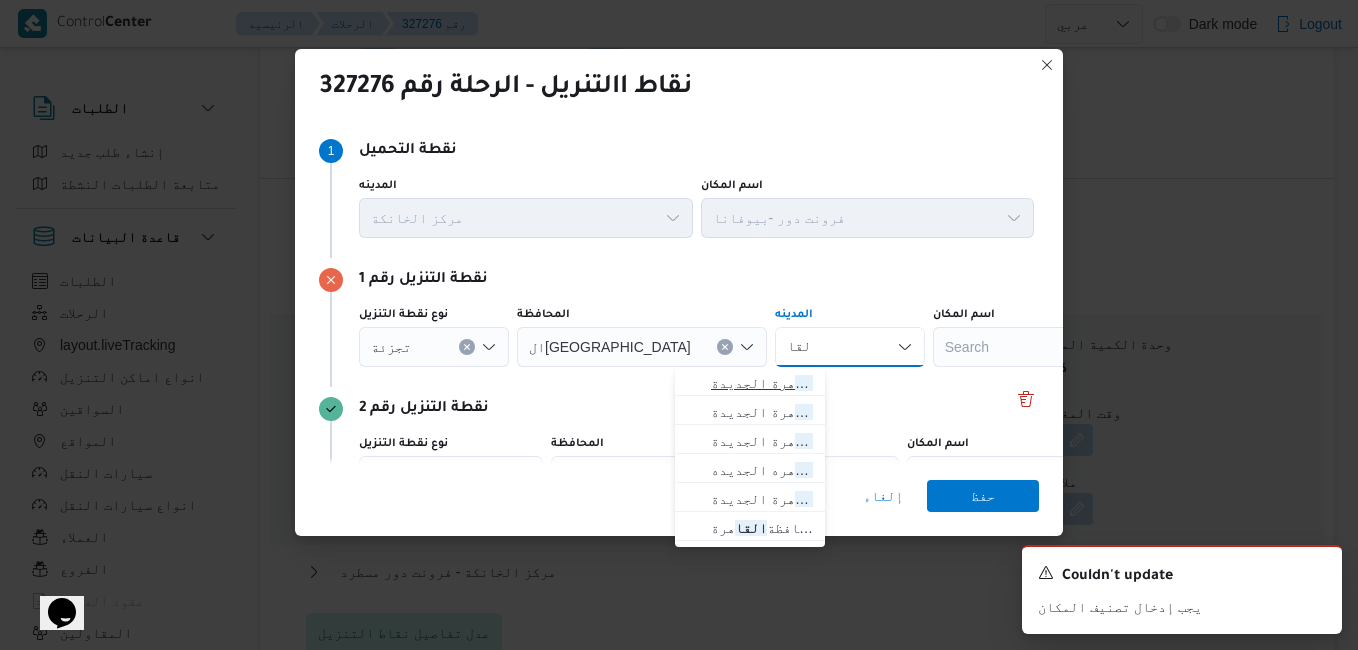 type 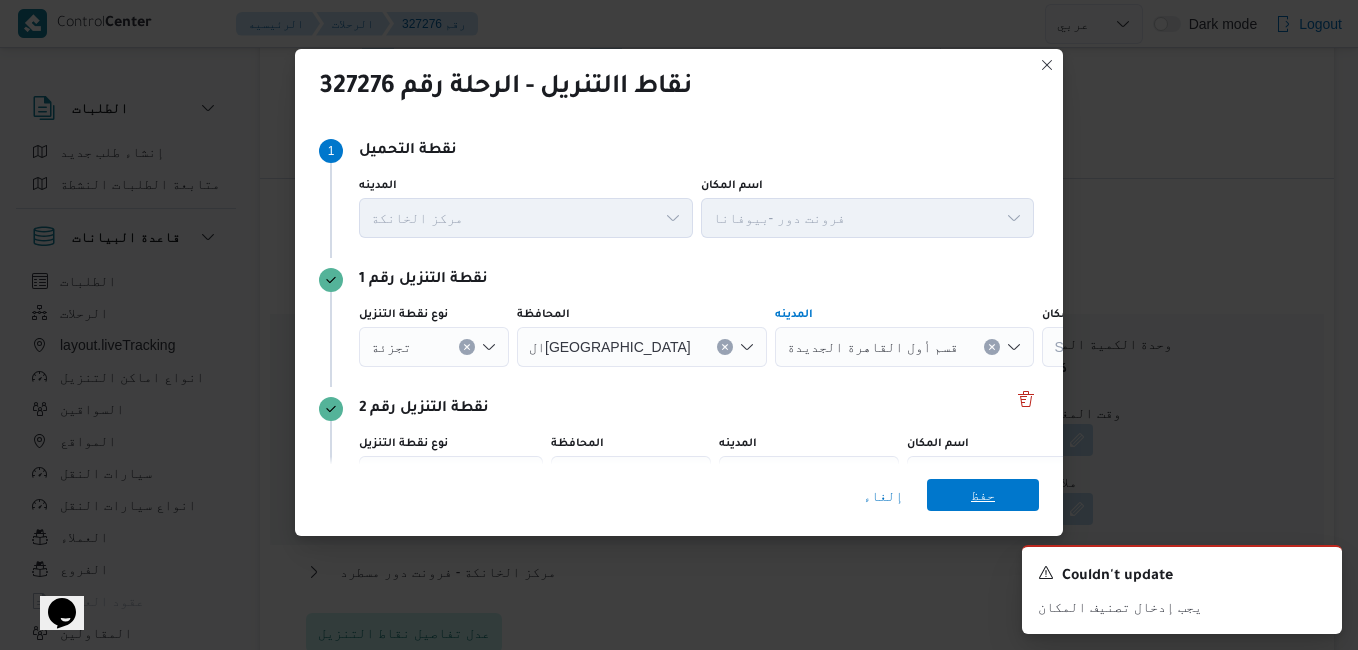 click on "حفظ" at bounding box center (983, 495) 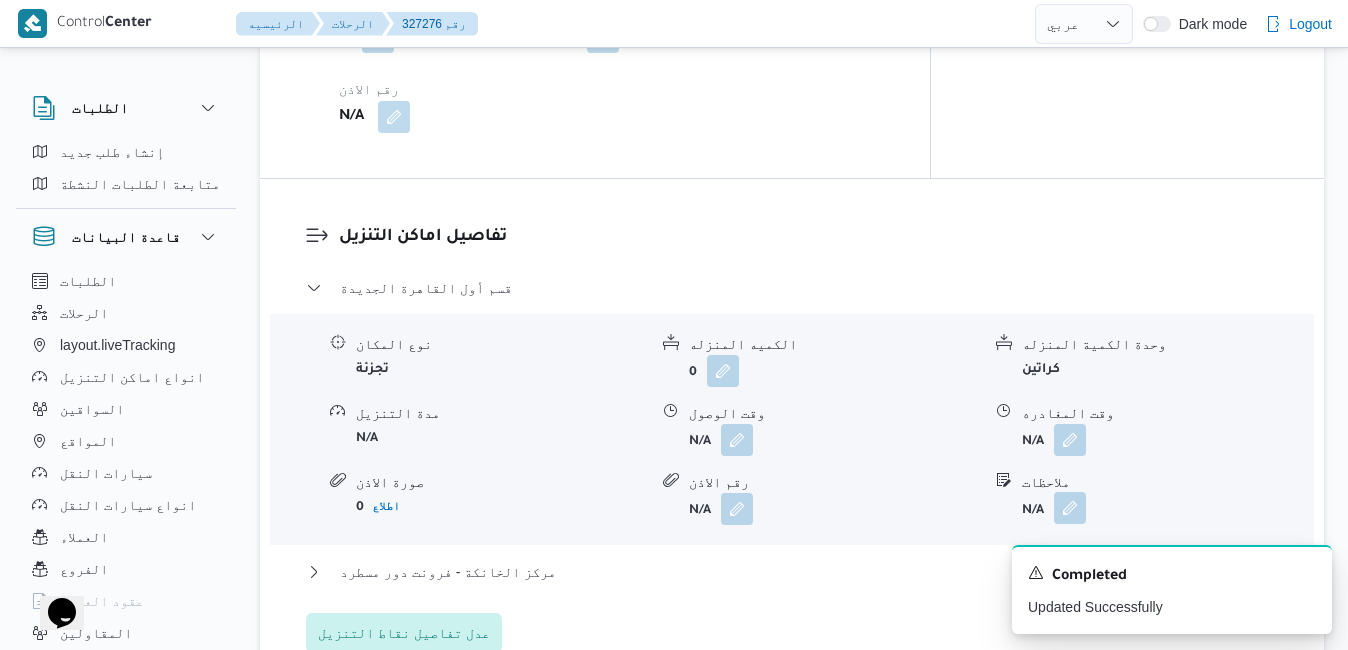 click at bounding box center [1070, 508] 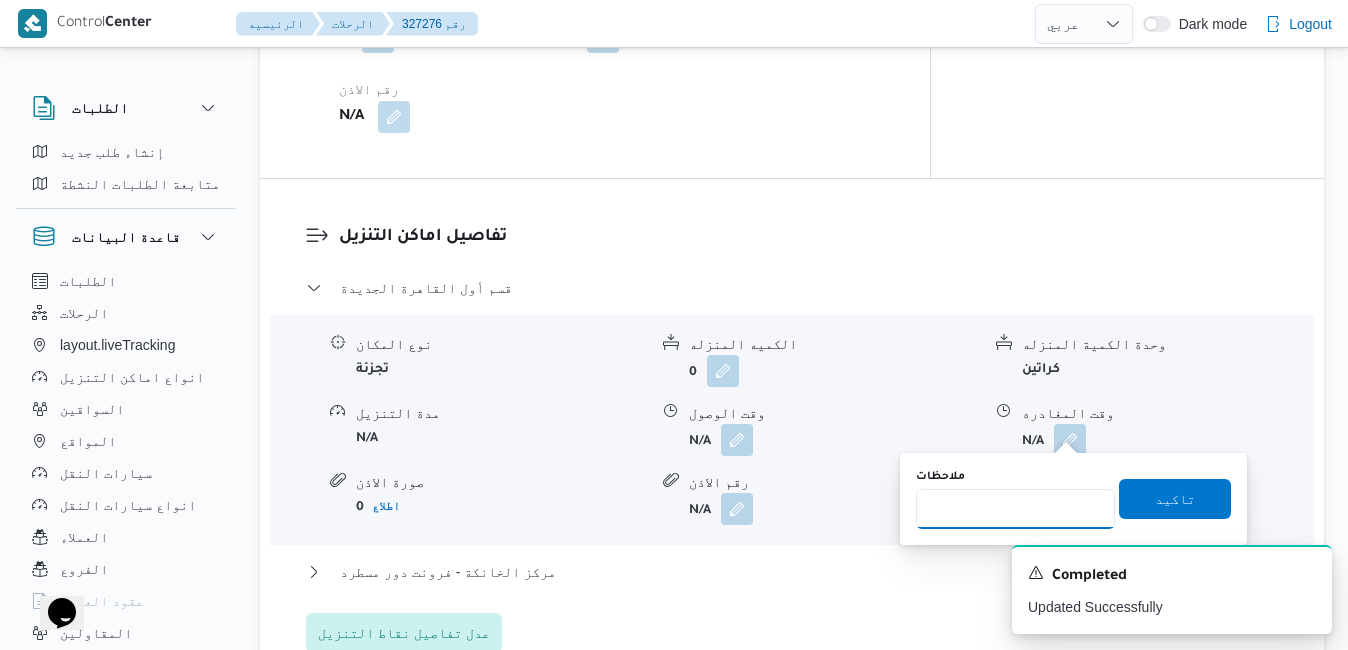 click on "ملاحظات" at bounding box center (1015, 509) 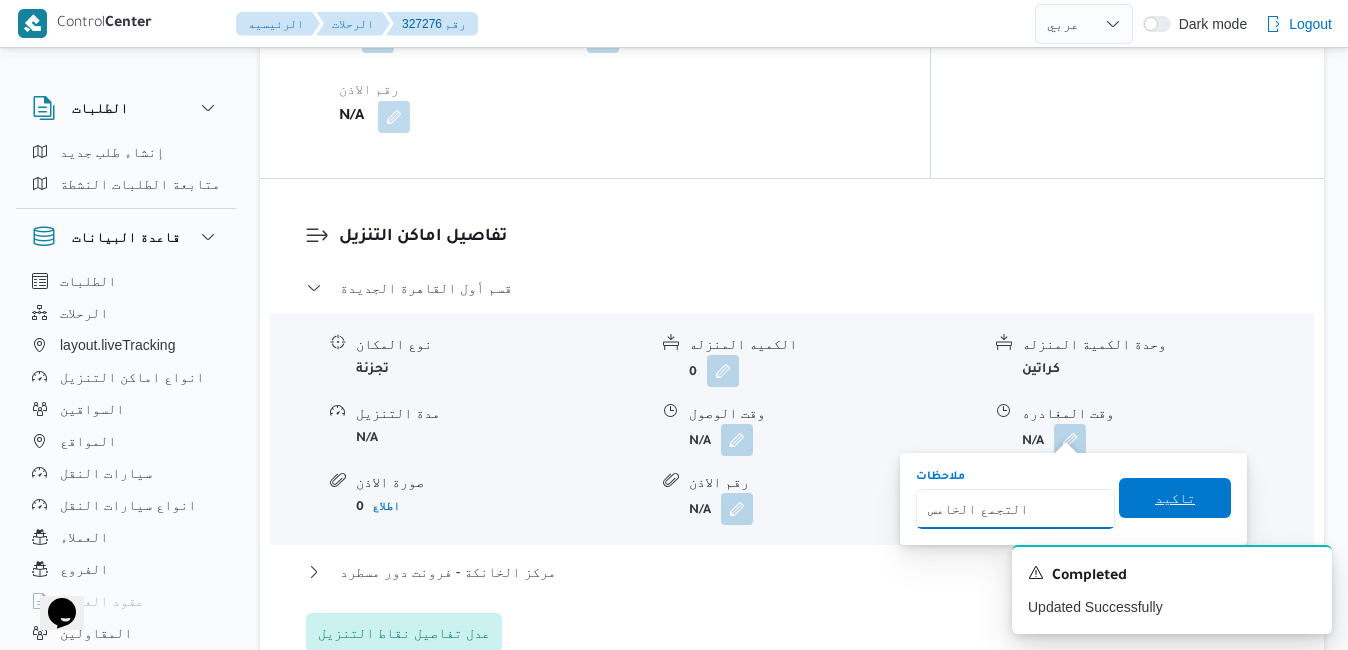 type on "التجمع الخامس" 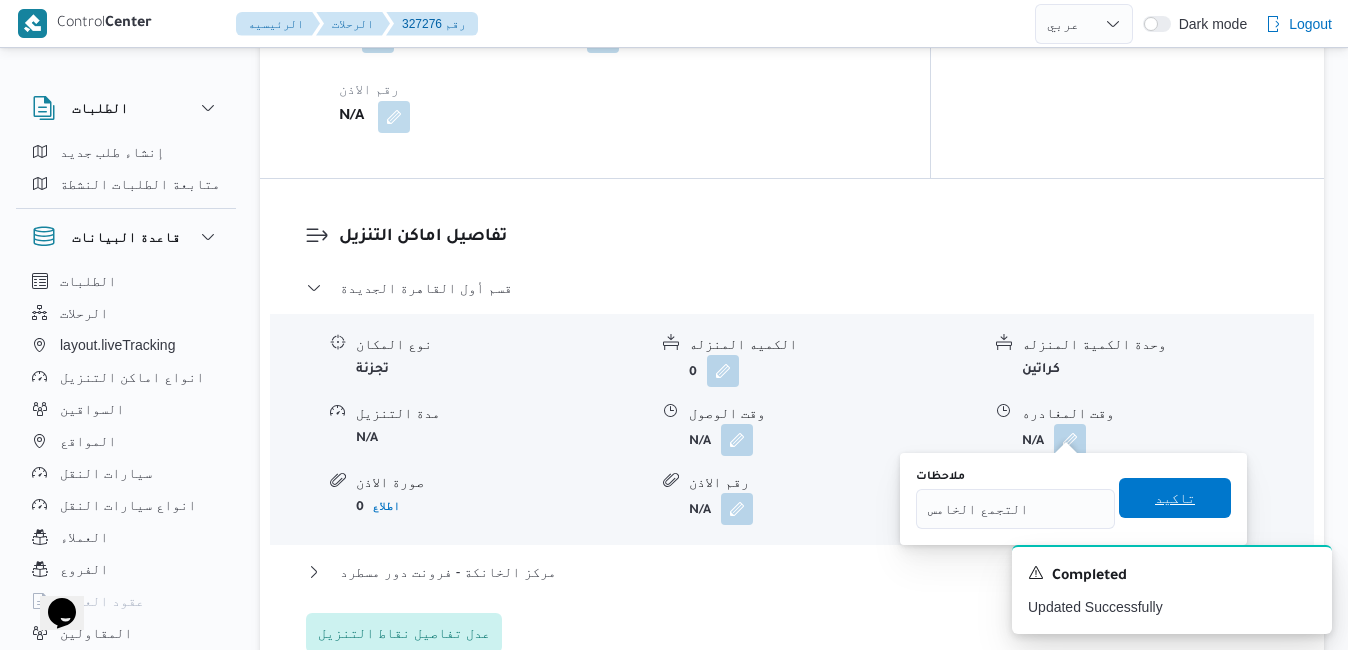 click on "تاكيد" at bounding box center (1175, 498) 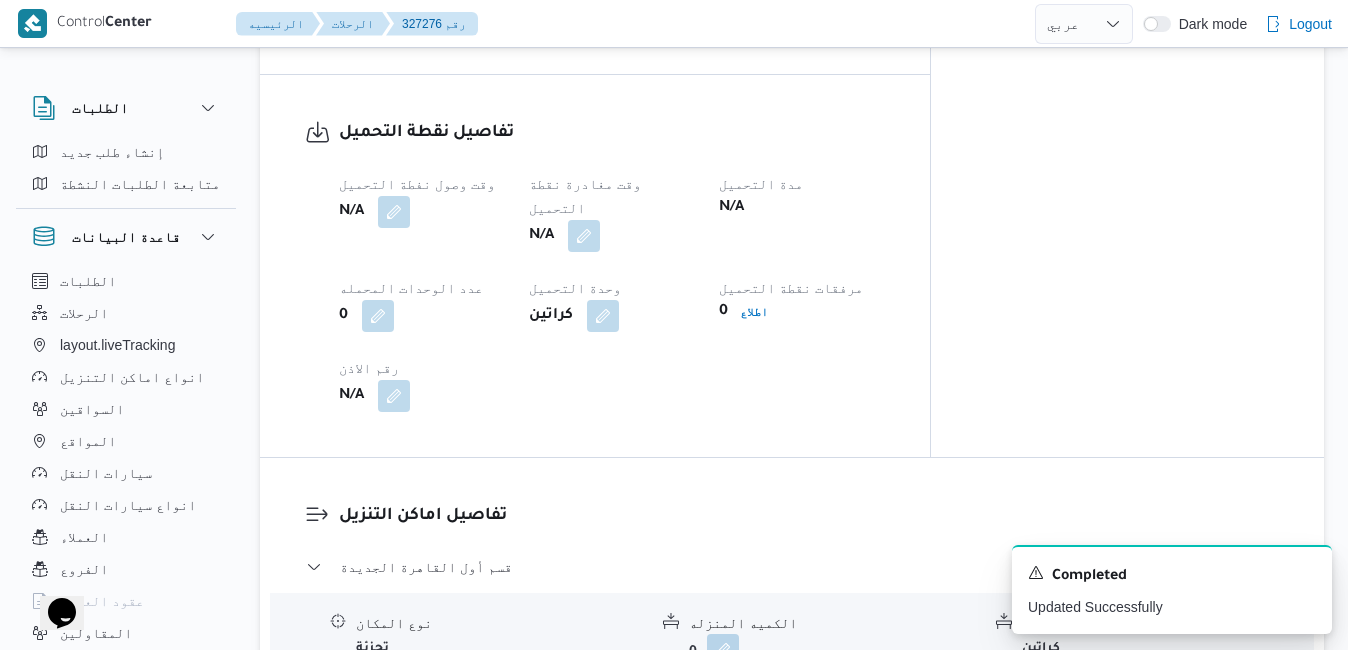 scroll, scrollTop: 1280, scrollLeft: 0, axis: vertical 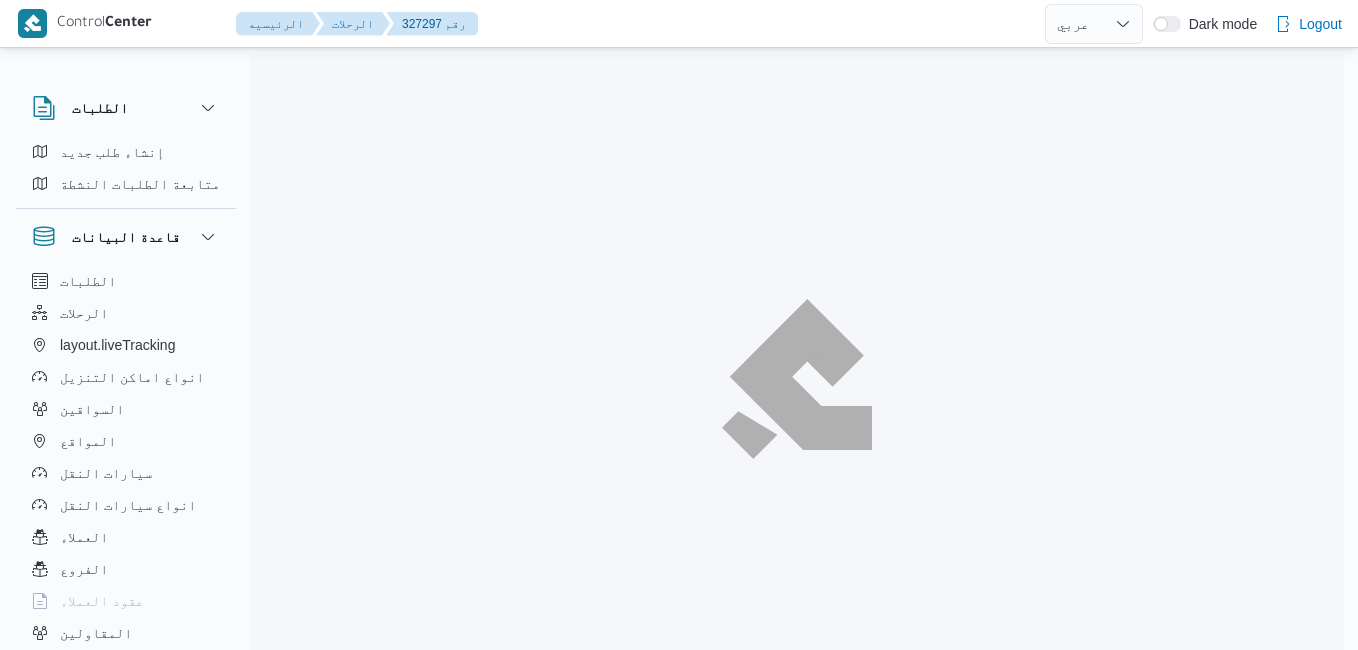 select on "ar" 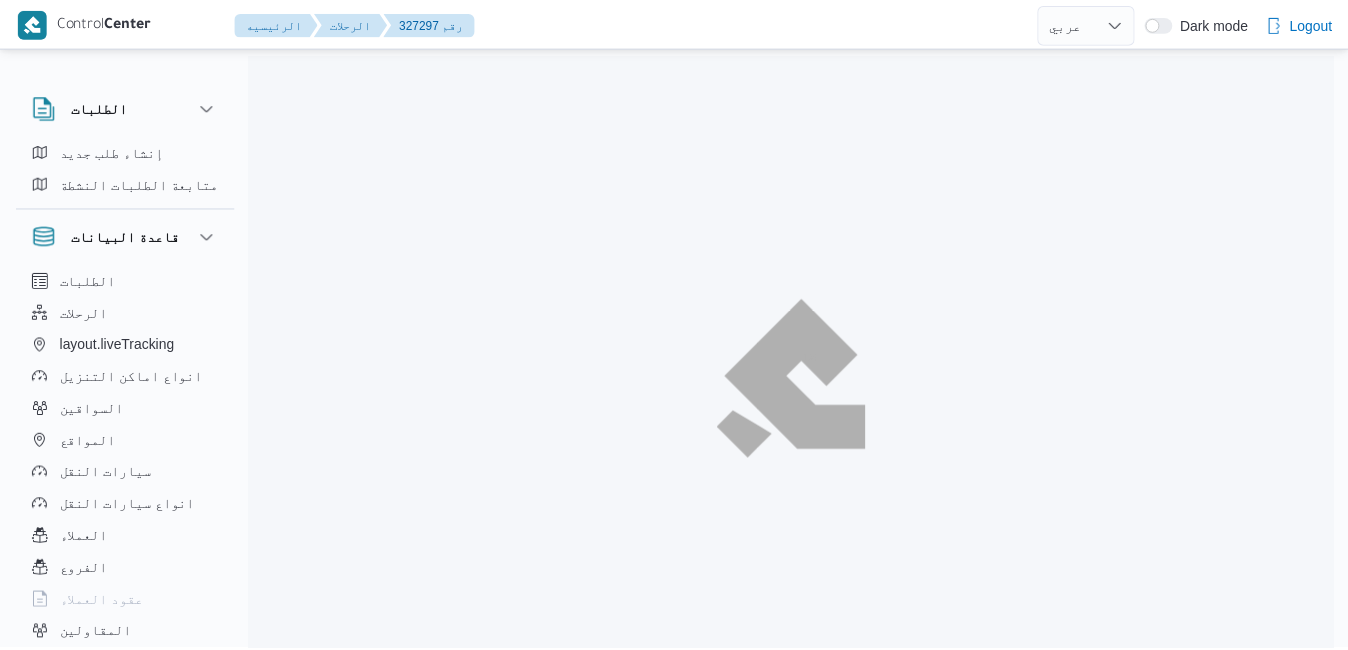 scroll, scrollTop: 0, scrollLeft: 0, axis: both 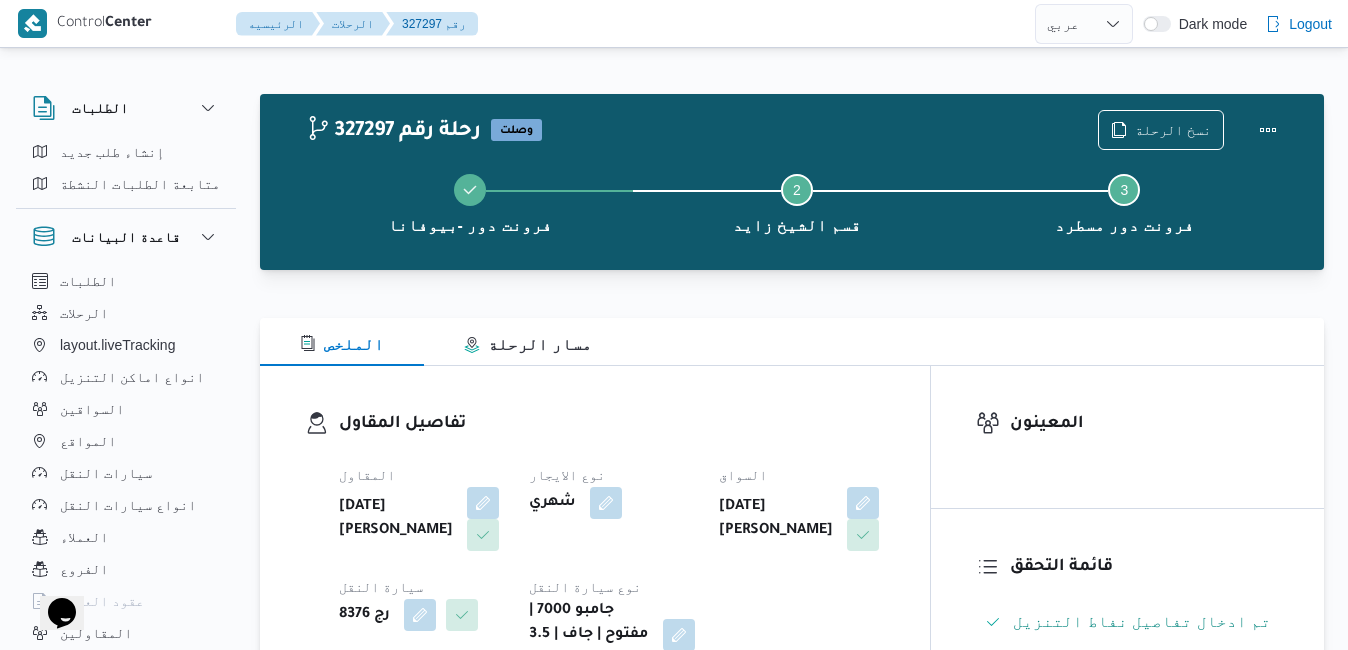 click on "تفاصيل المقاول" at bounding box center (612, 424) 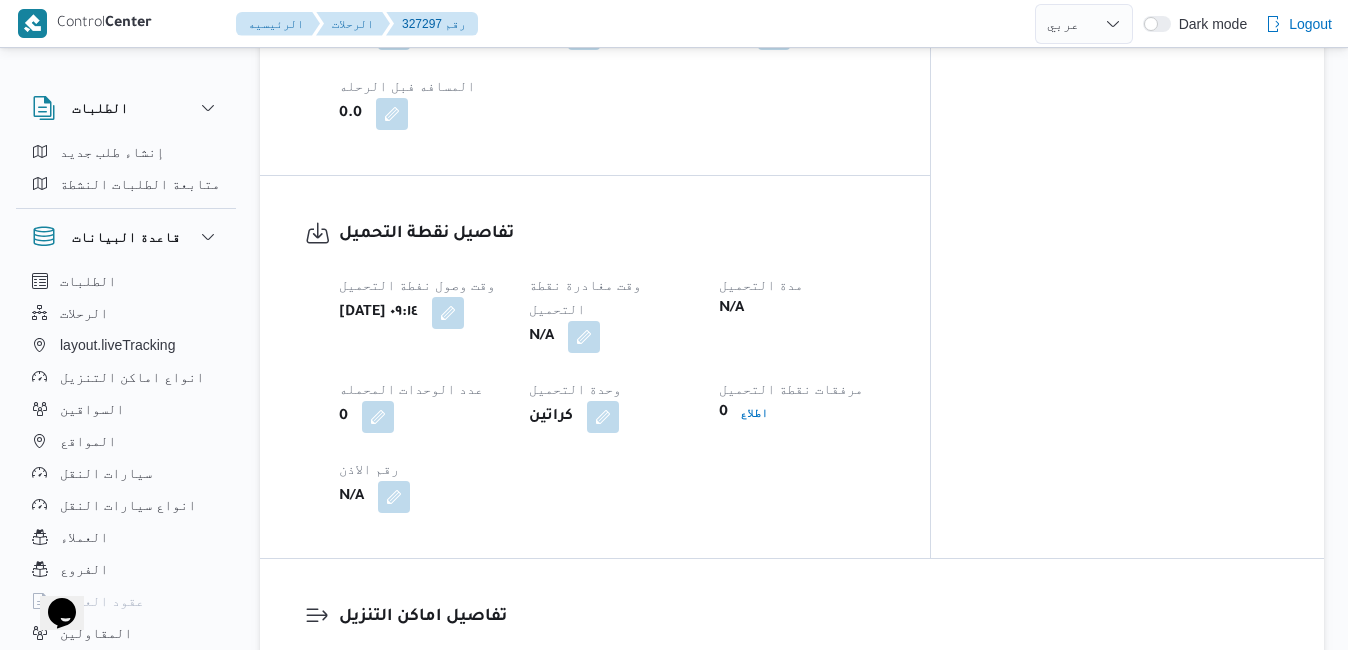 scroll, scrollTop: 1320, scrollLeft: 0, axis: vertical 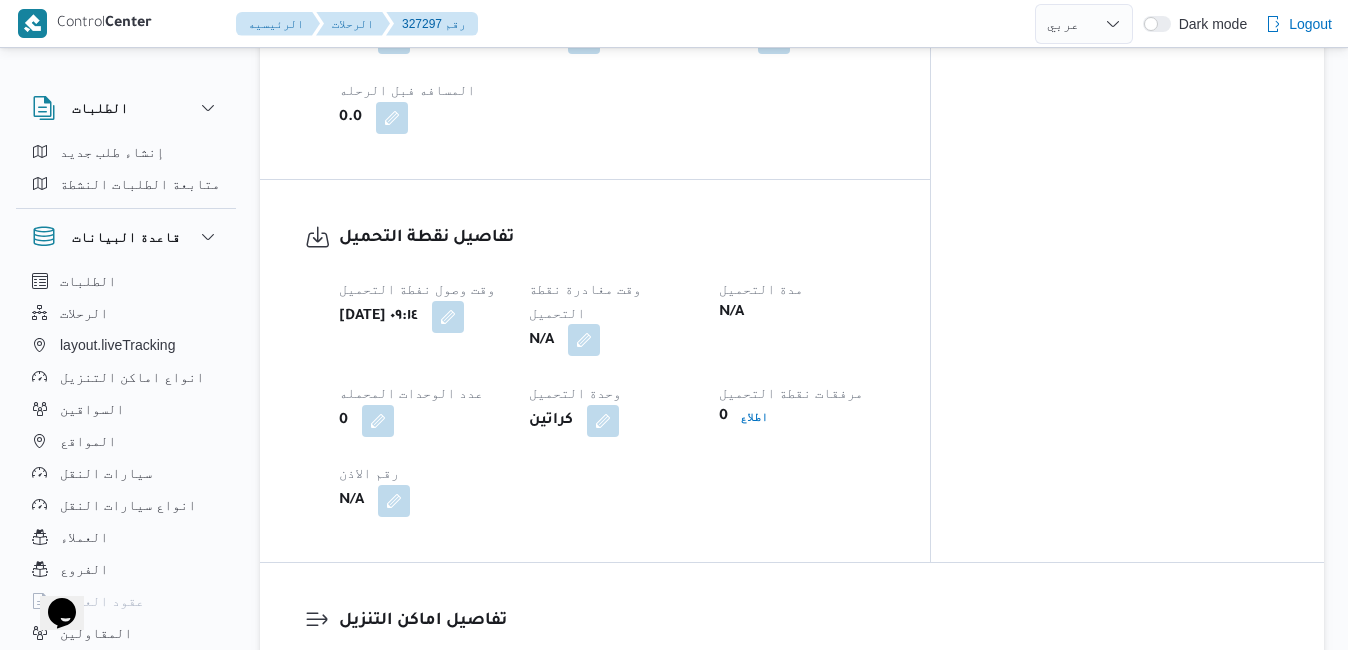 click at bounding box center [584, 340] 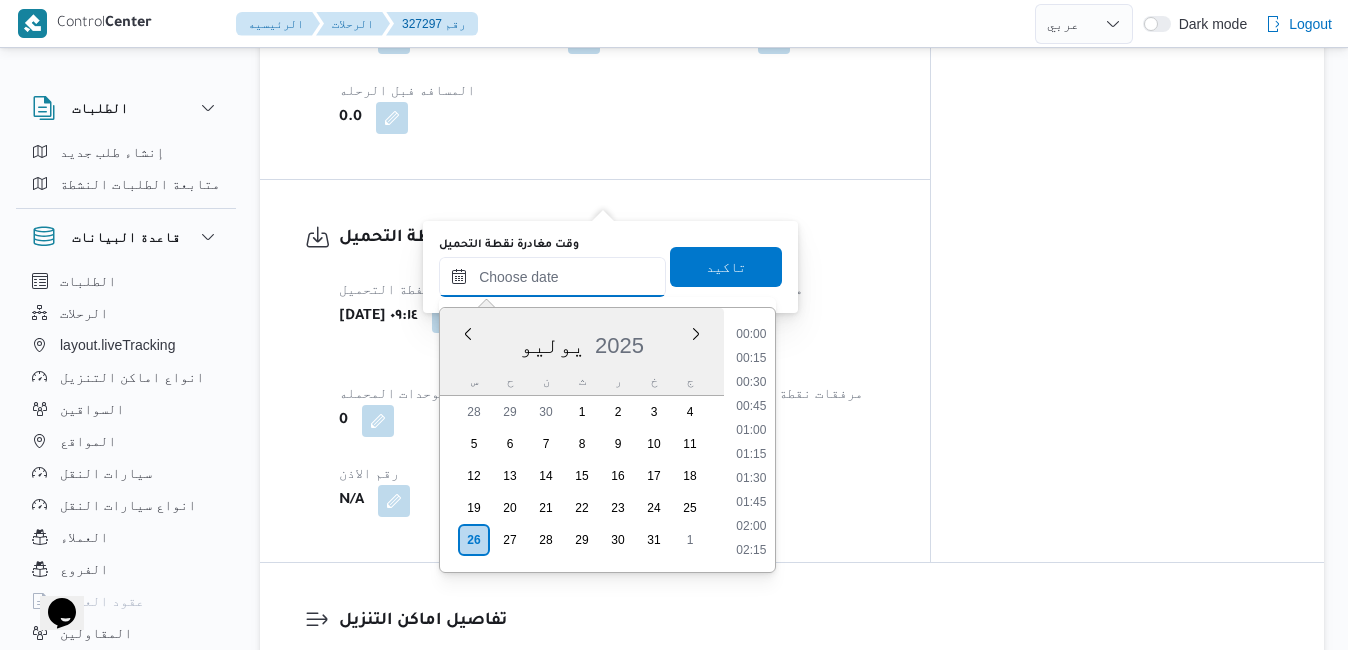 click on "وقت مغادرة نقطة التحميل" at bounding box center [552, 277] 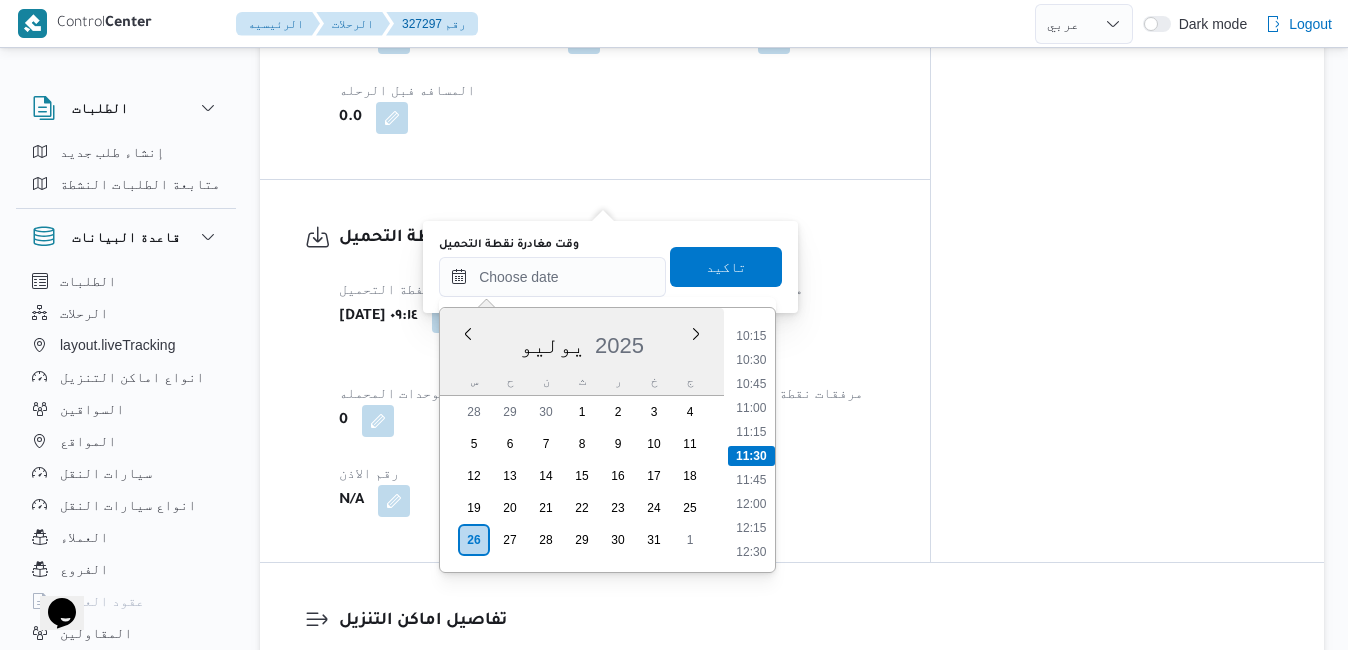 click on "يوليو 2025" at bounding box center [582, 341] 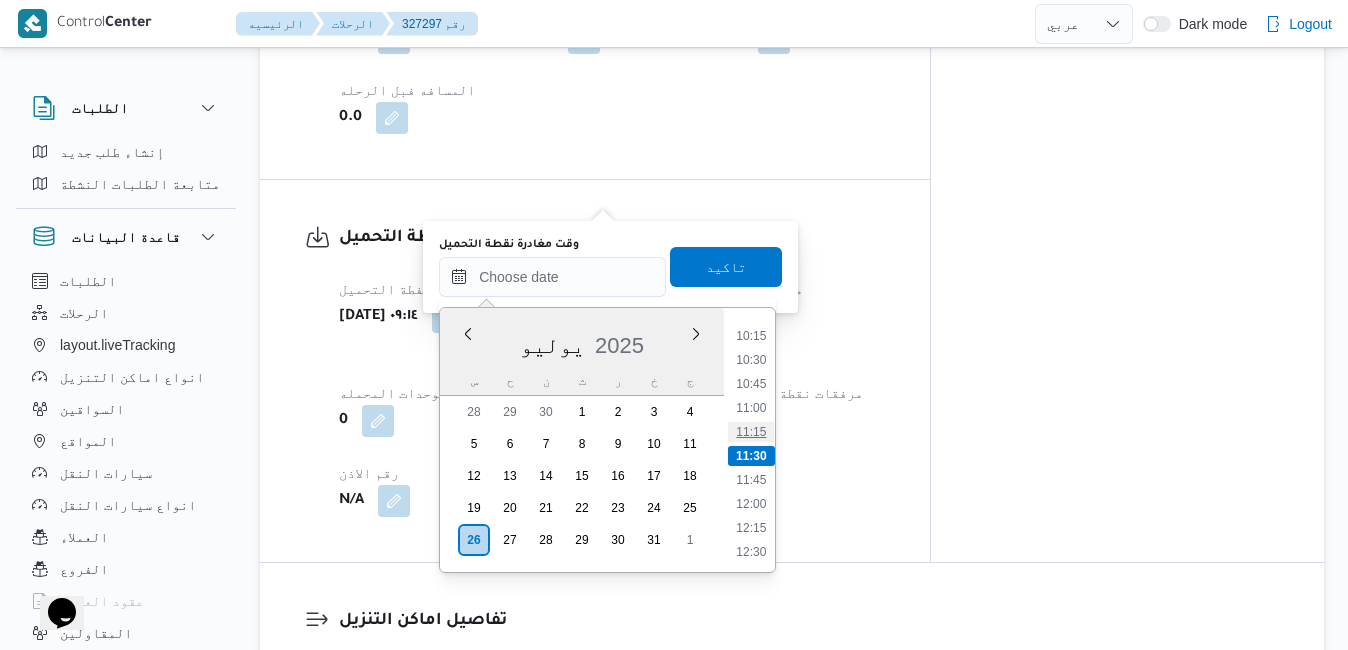 click on "11:15" at bounding box center [752, 432] 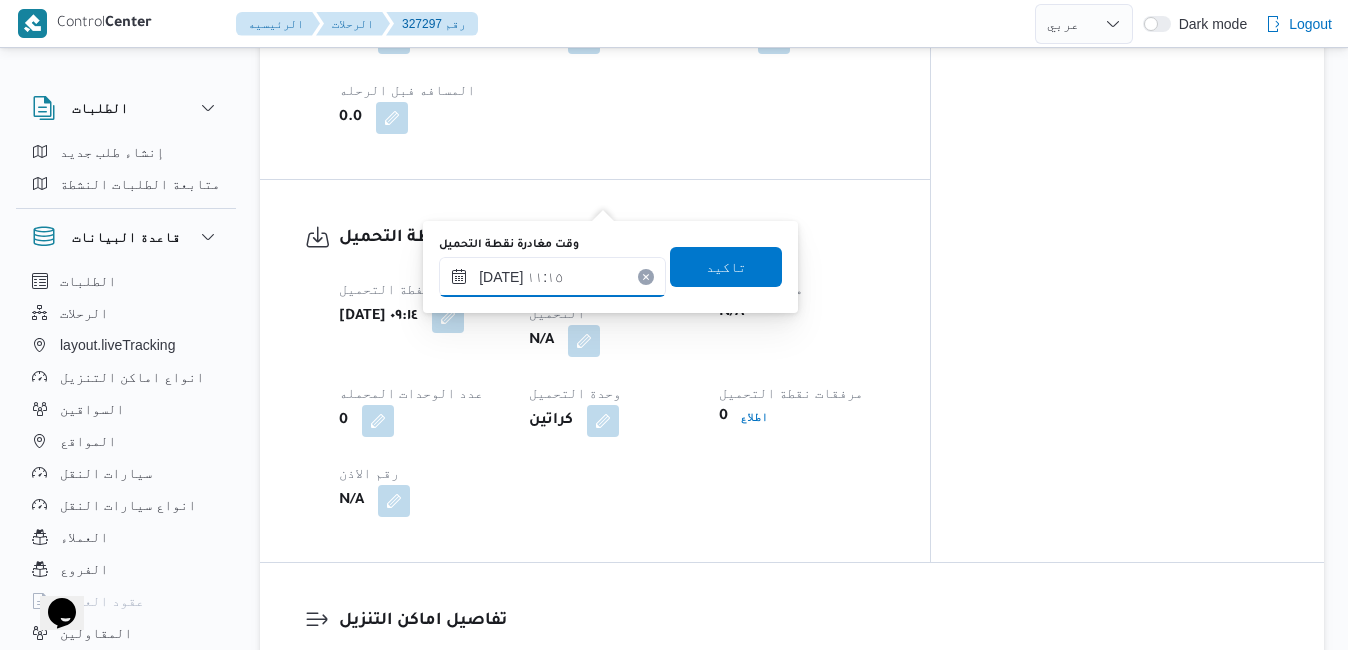 click on "٢٦/٠٧/٢٠٢٥ ١١:١٥" at bounding box center (552, 277) 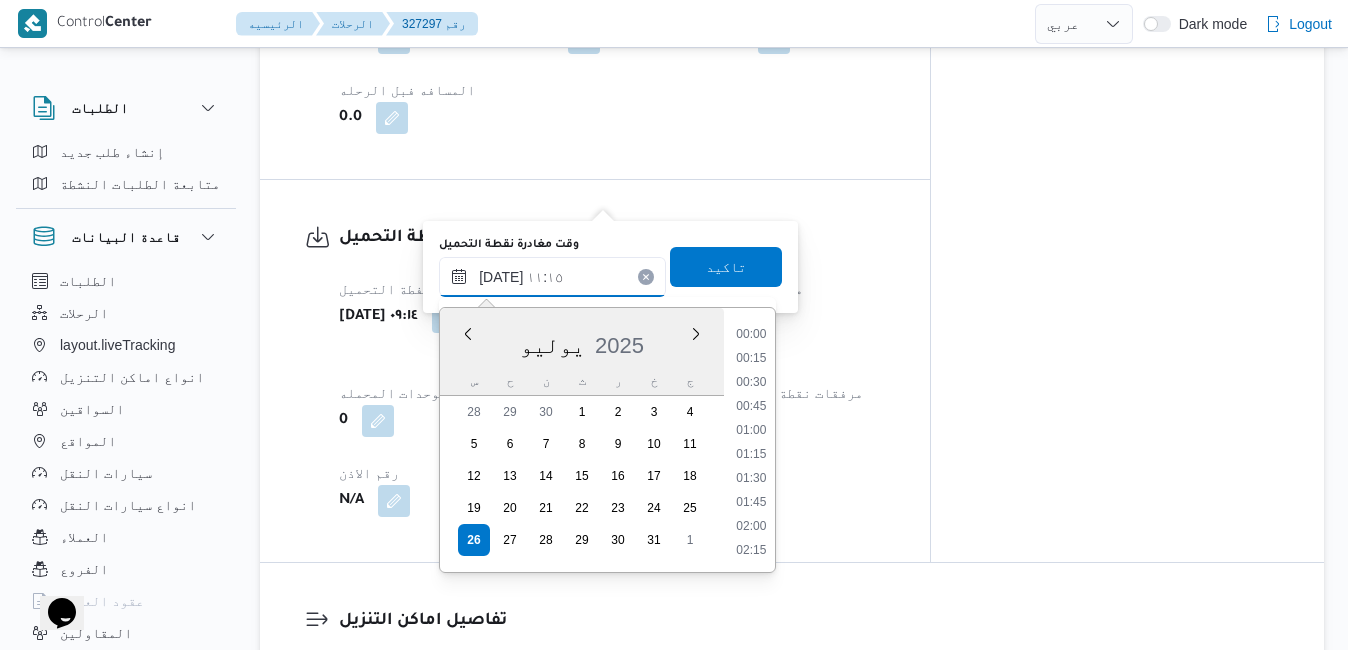 click on "٢٦/٠٧/٢٠٢٥ ١١:١٥" at bounding box center (552, 277) 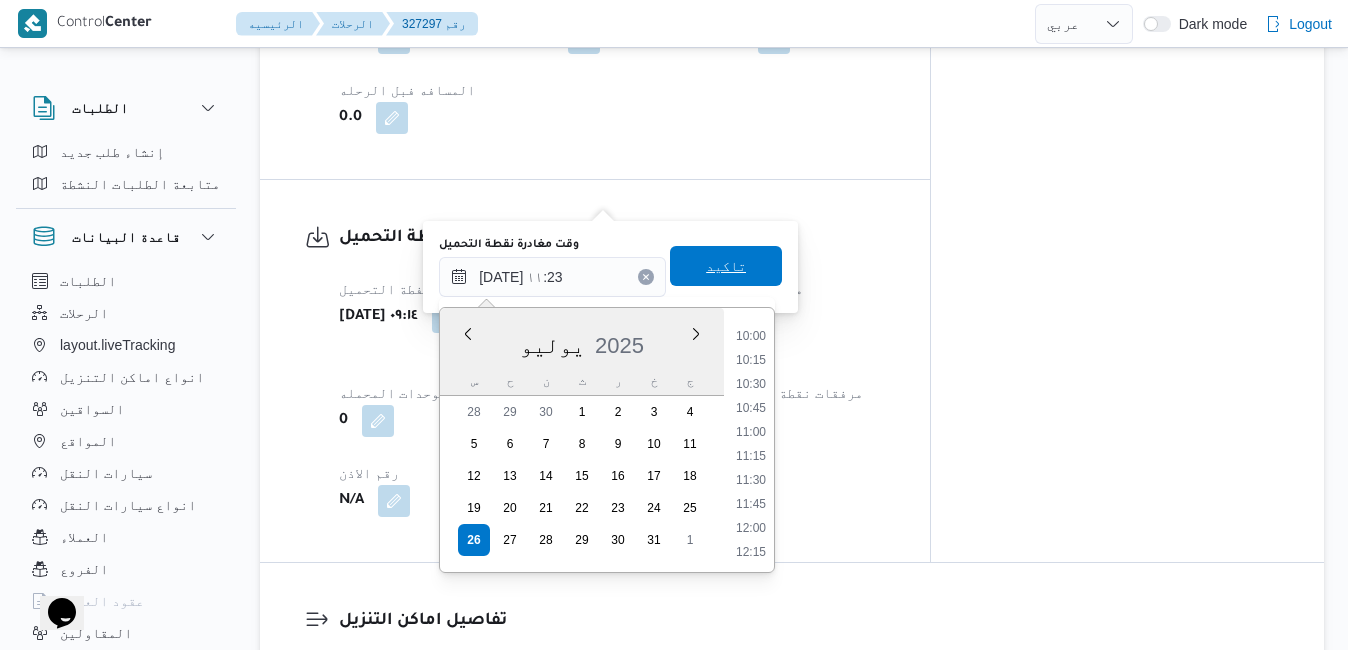 type on "٢٦/٠٧/٢٠٢٥ ١١:٢٣" 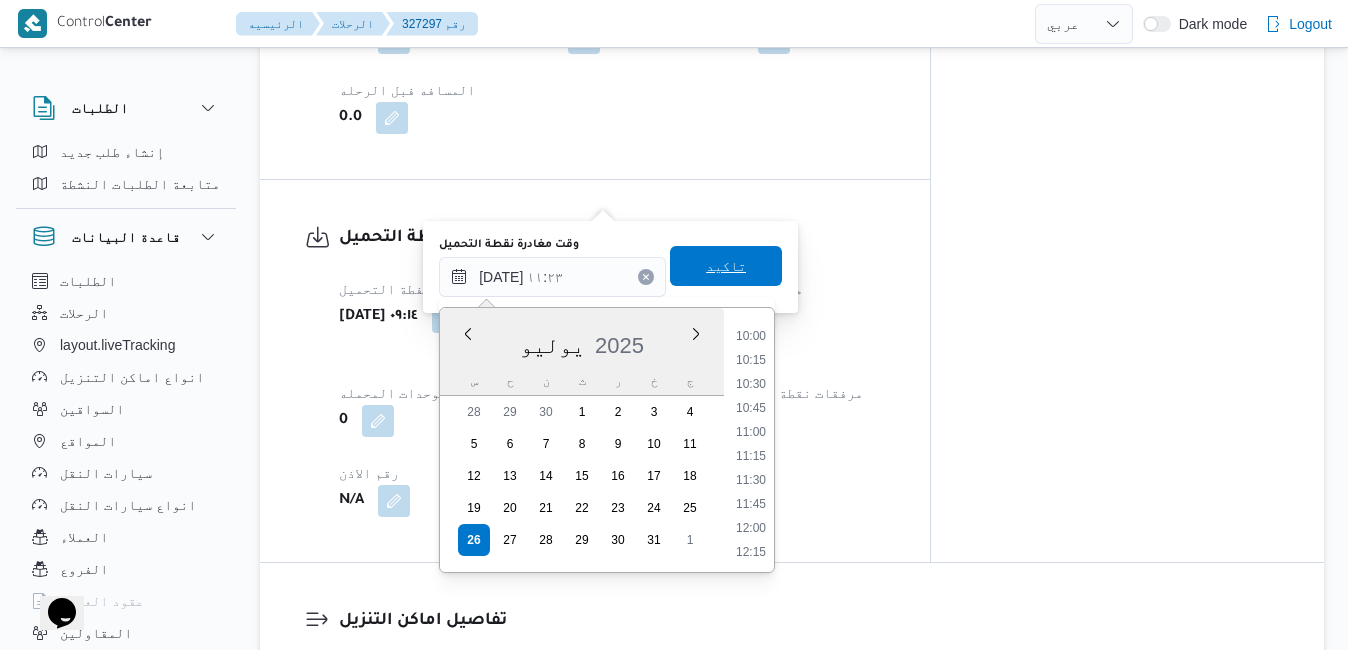 click on "تاكيد" at bounding box center [726, 266] 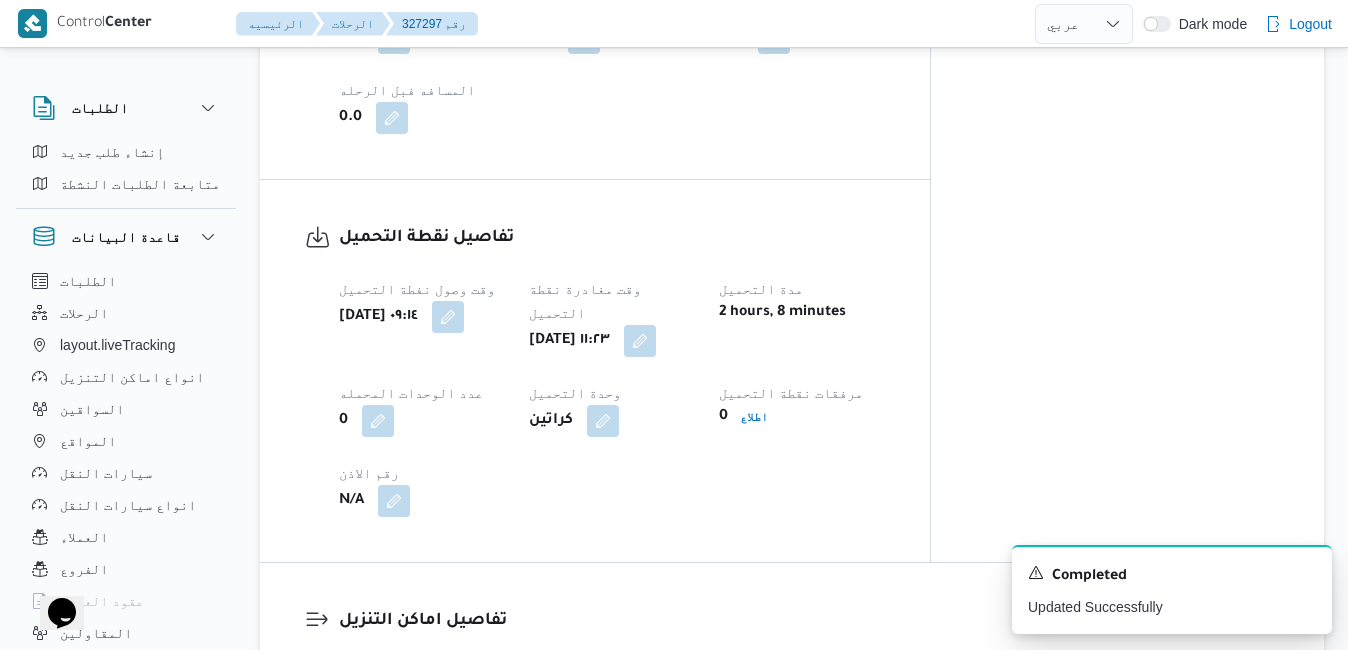 click on "وقت وصول نفطة التحميل سبت ٢٦ يوليو ٢٠٢٥ ٠٩:١٤ وقت مغادرة نقطة التحميل سبت ٢٦ يوليو ٢٠٢٥ ١١:٢٣ مدة التحميل 2 hours, 8 minutes عدد الوحدات المحمله 0 وحدة التحميل كراتين مرفقات نقطة التحميل 0 اطلاع رقم الاذن N/A" at bounding box center [612, 397] 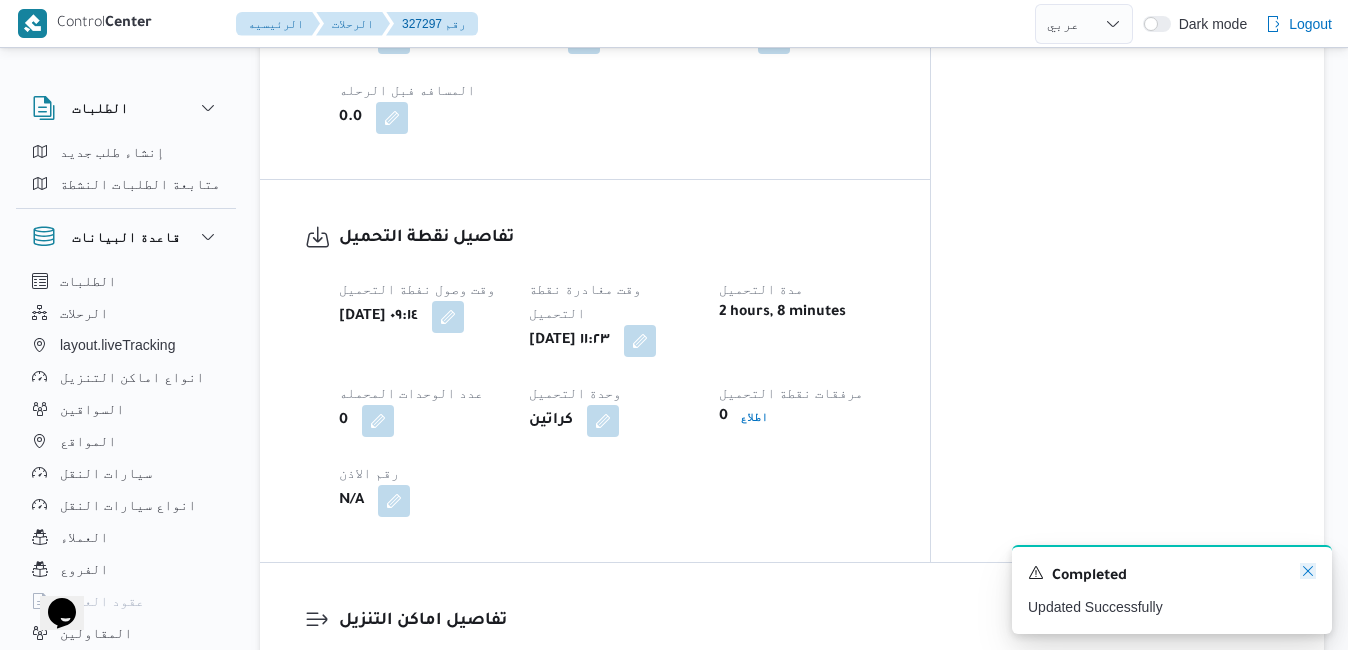 click 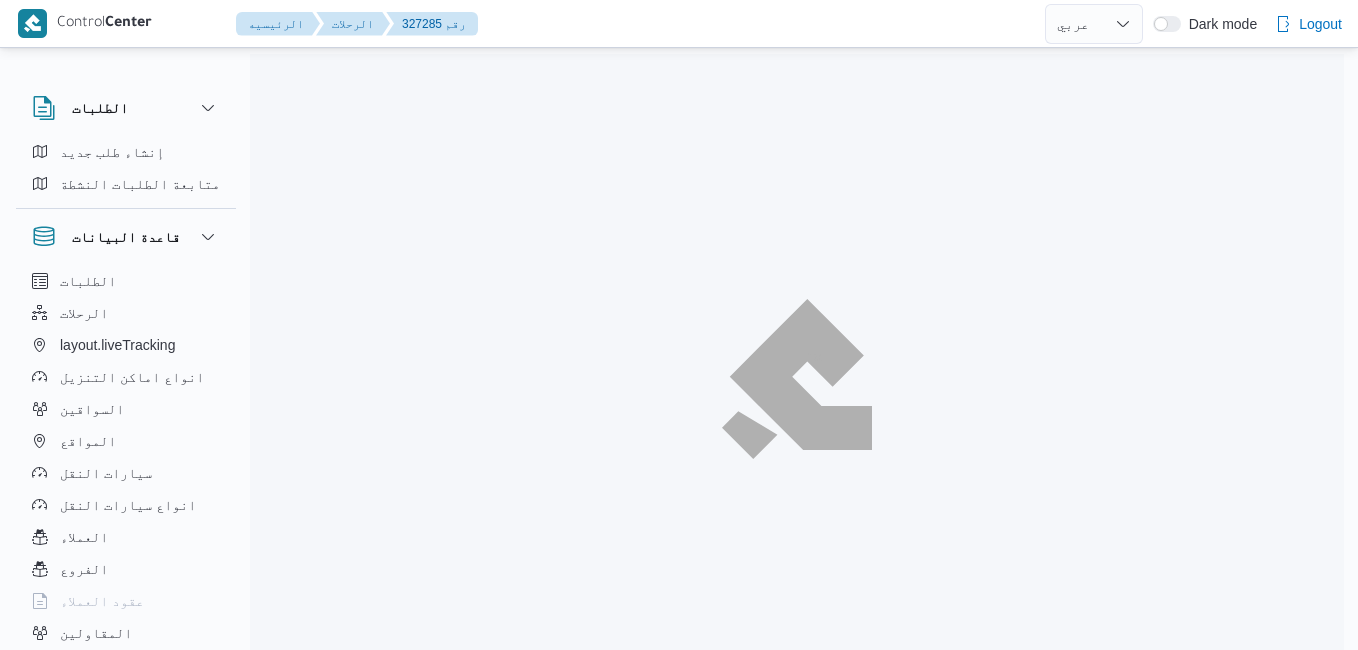 select on "ar" 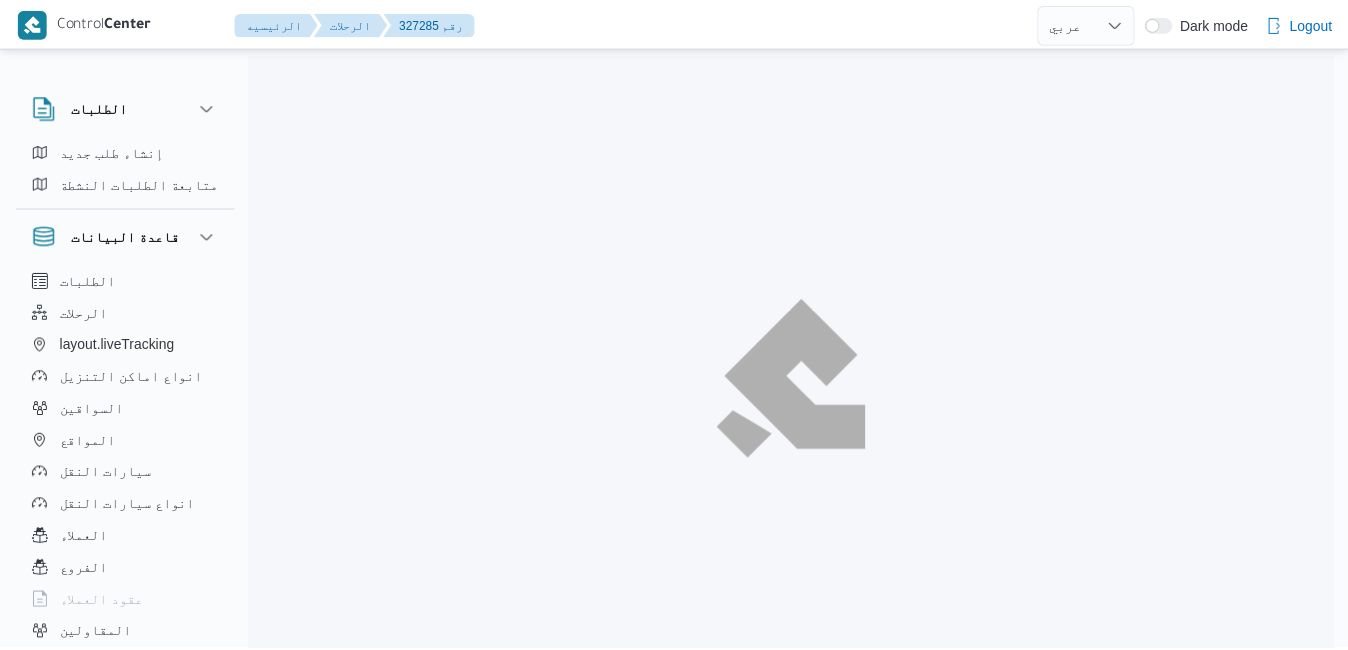 scroll, scrollTop: 0, scrollLeft: 0, axis: both 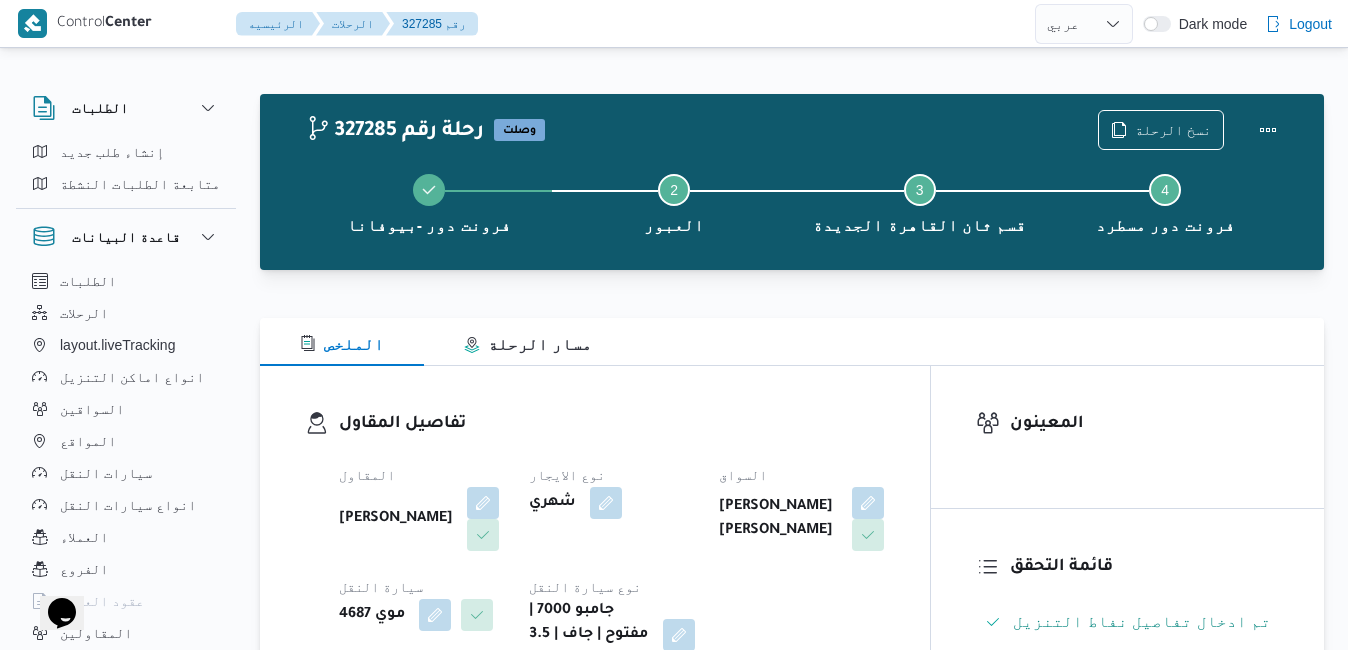 click on "المقاول [PERSON_NAME] نوع الايجار شهري السواق [PERSON_NAME] [PERSON_NAME]  سيارة النقل موي 4687 نوع سيارة النقل جامبو 7000 | مفتوح | جاف | 3.5 طن" at bounding box center (612, 567) 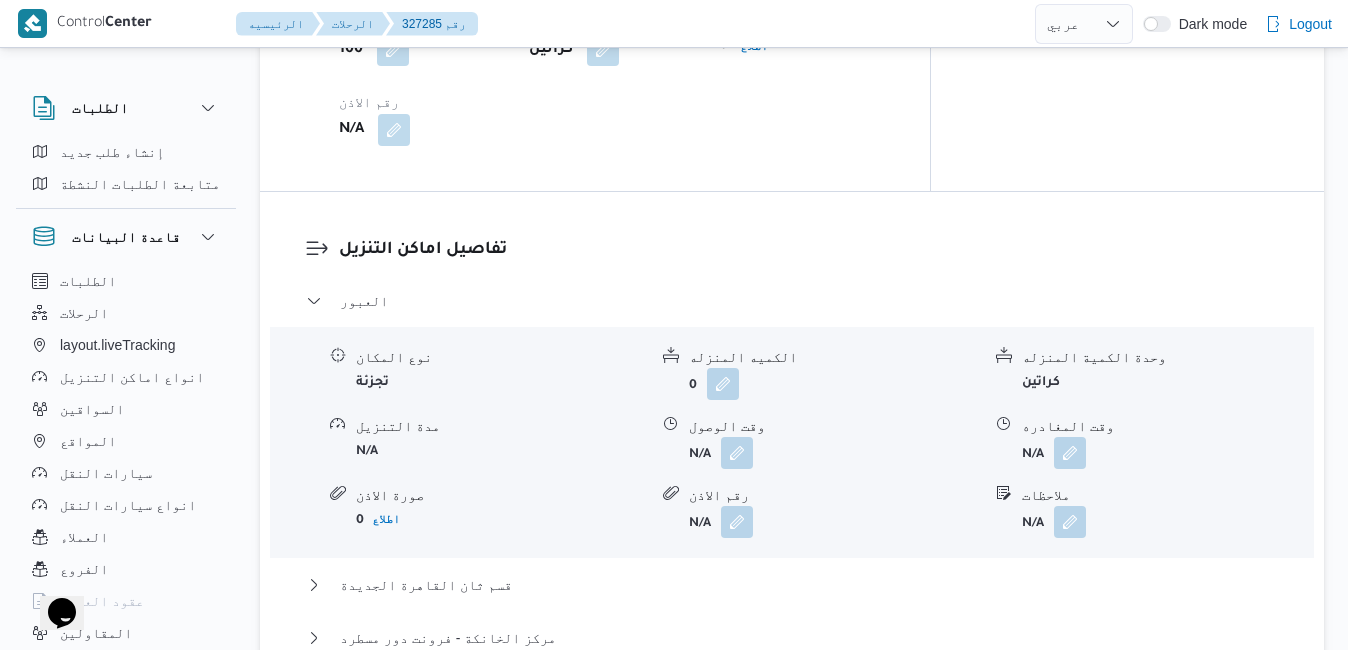 scroll, scrollTop: 1720, scrollLeft: 0, axis: vertical 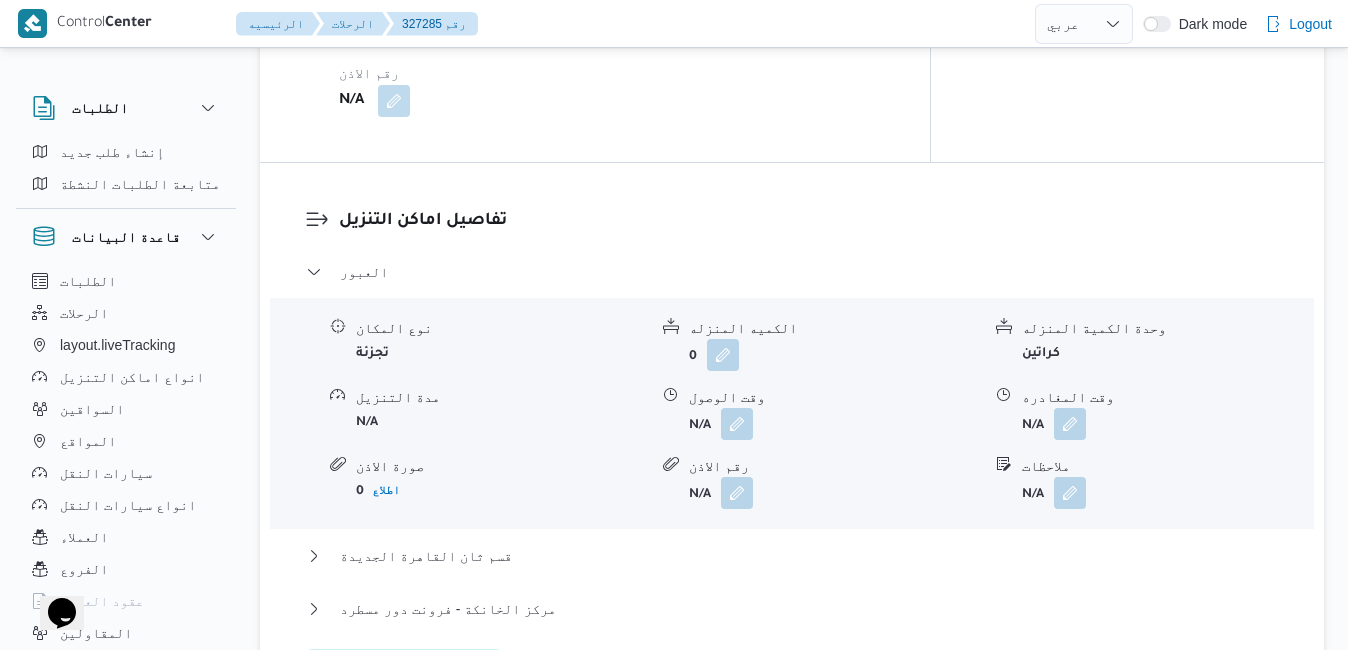 click on "عدل تفاصيل نقاط التنزيل" at bounding box center (404, 669) 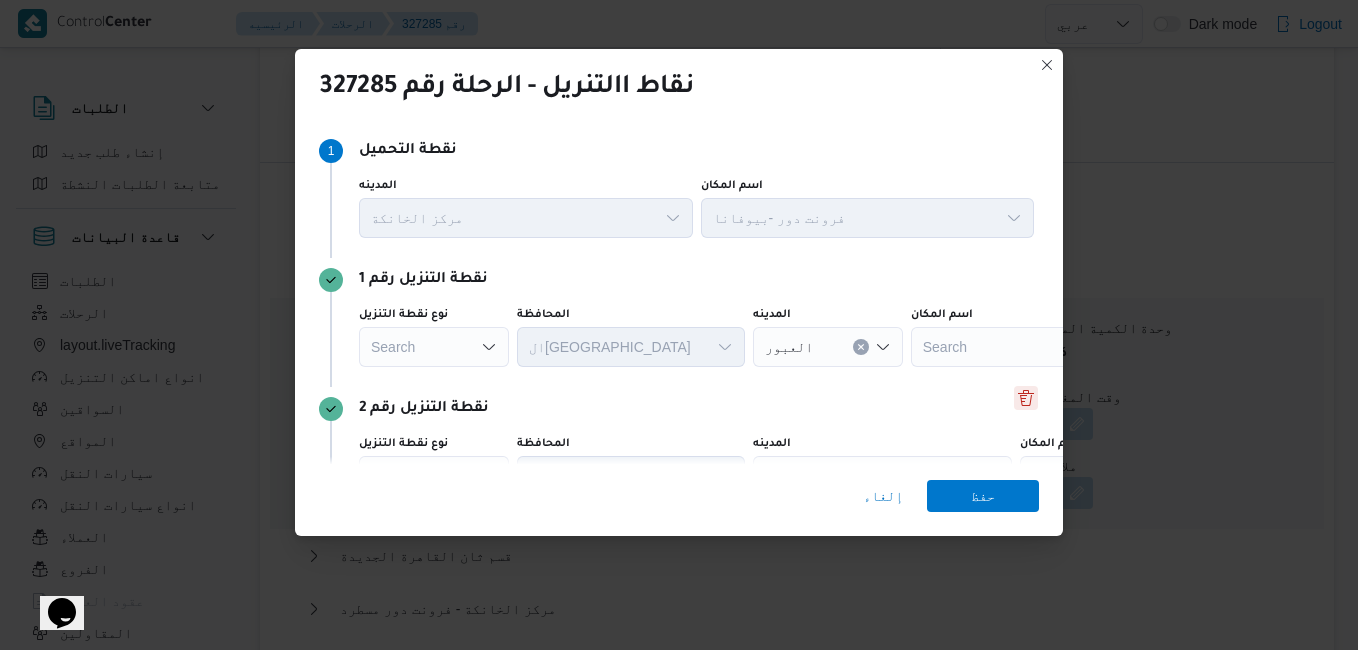 click at bounding box center [1026, 398] 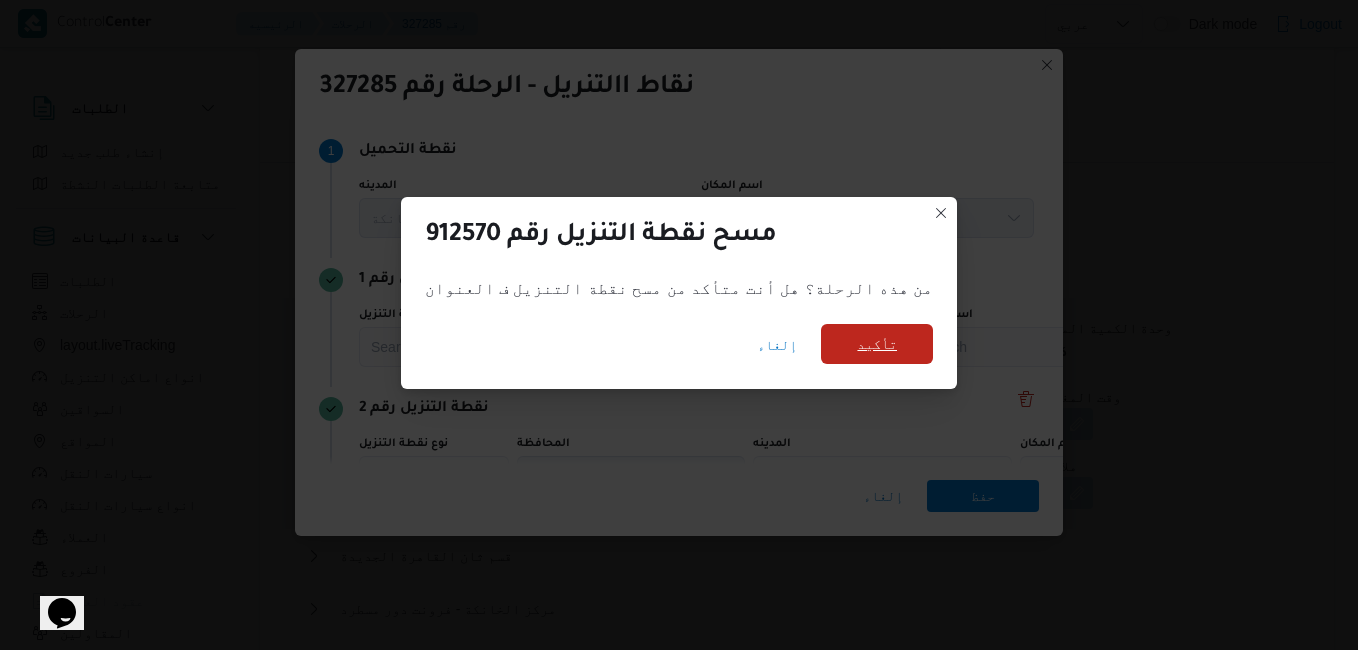 click on "تأكيد" at bounding box center (877, 344) 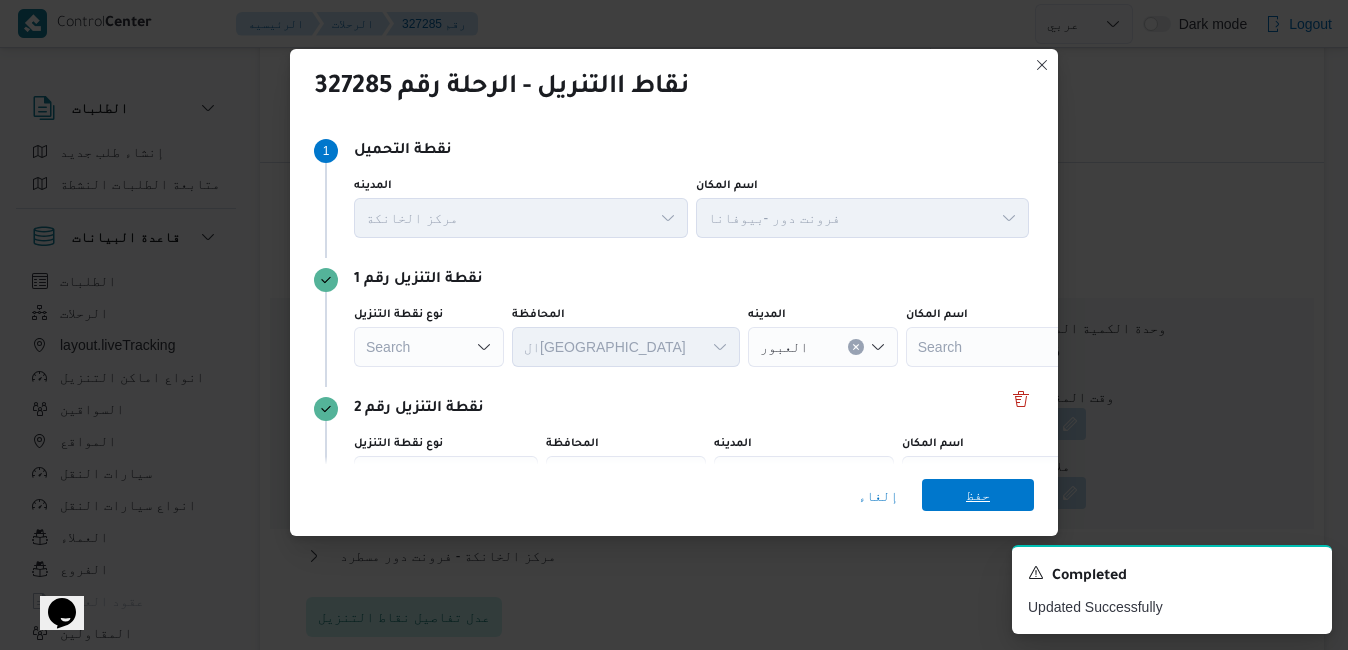 click on "حفظ" at bounding box center [978, 495] 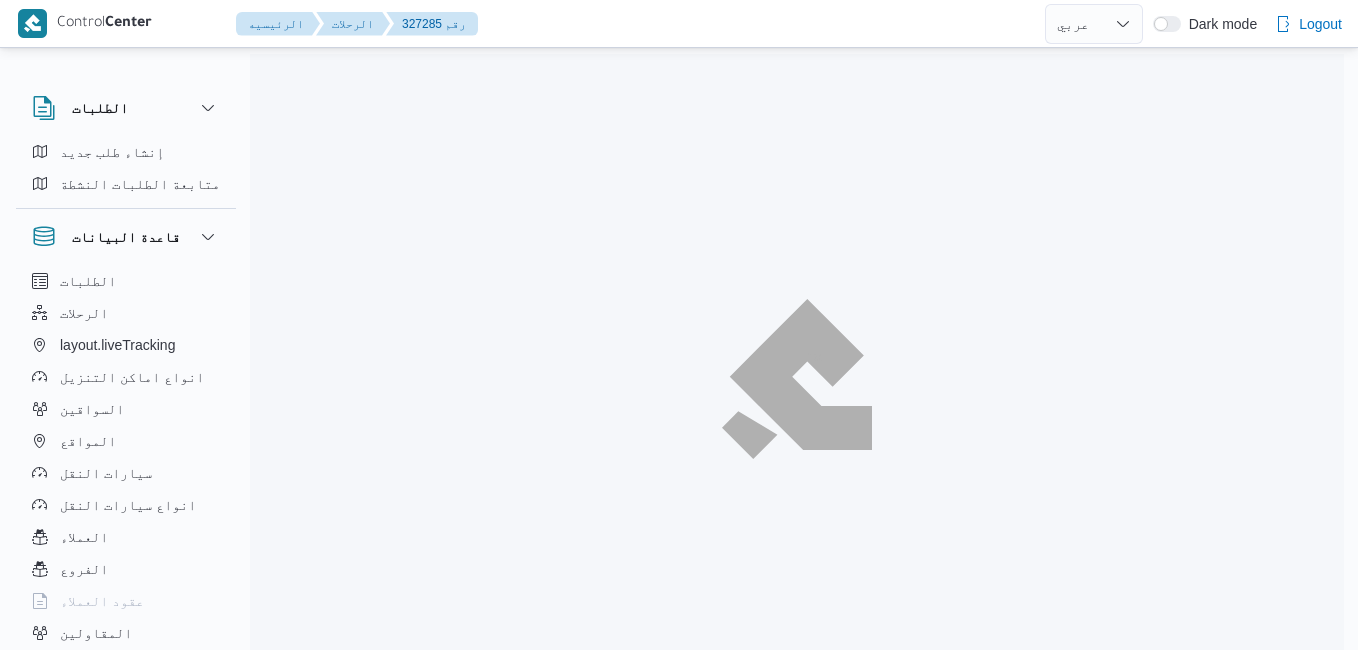 select on "ar" 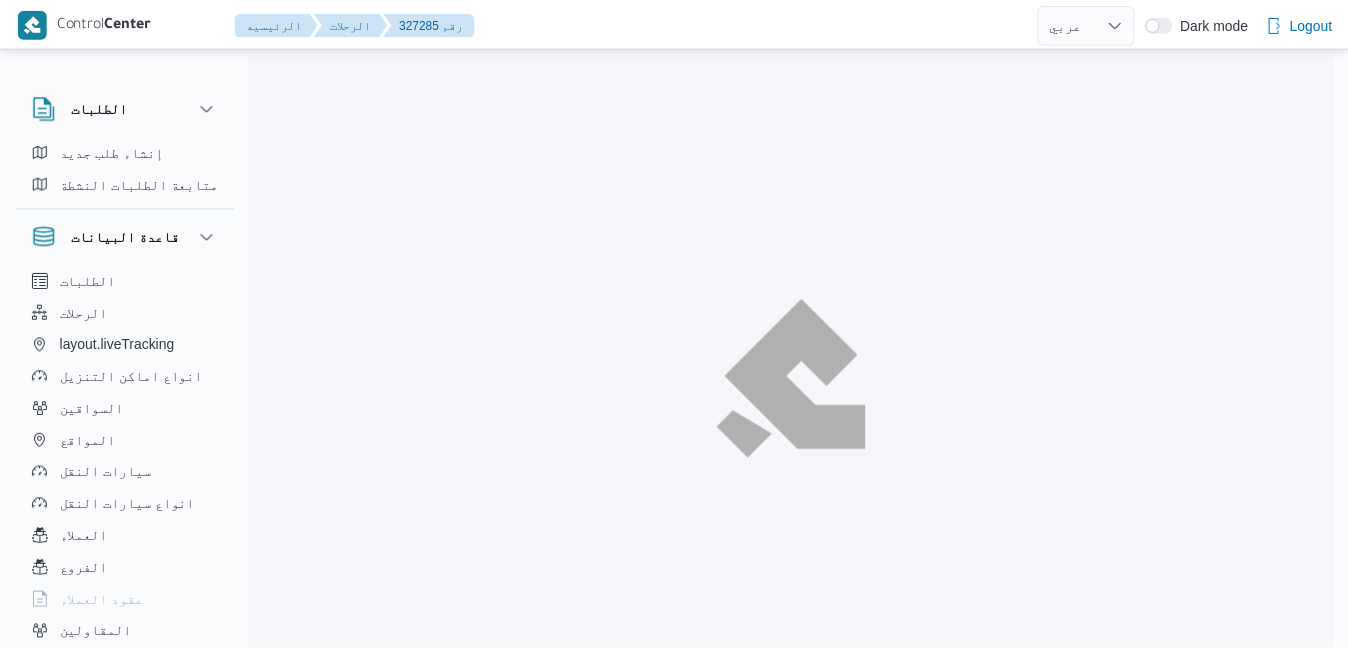scroll, scrollTop: 0, scrollLeft: 0, axis: both 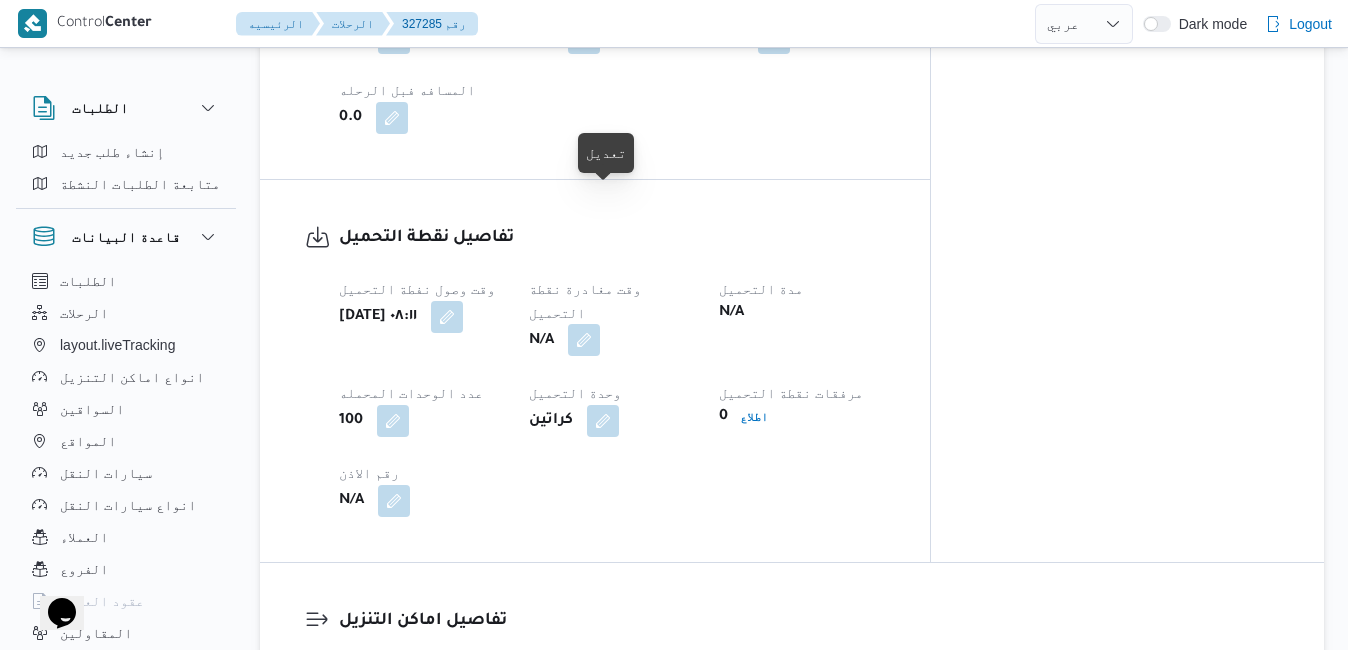 click at bounding box center (584, 340) 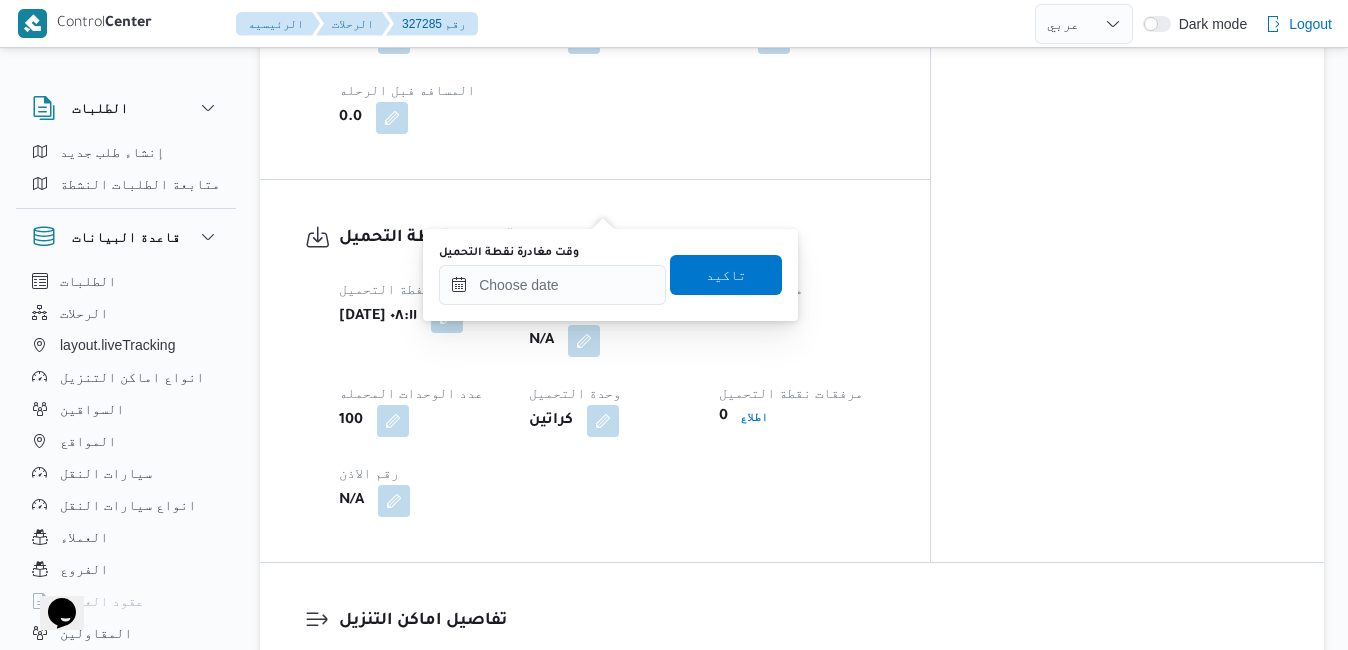 click on "وقت مغادرة نقطة التحميل تاكيد" at bounding box center [610, 275] 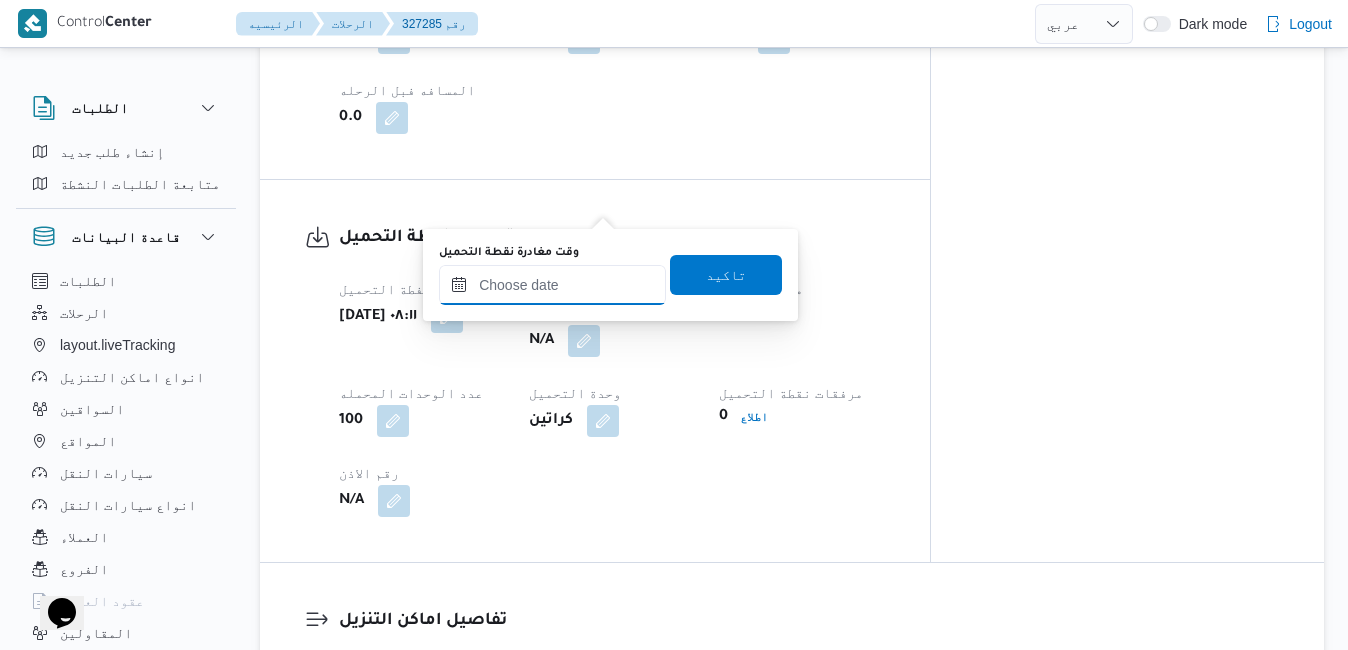 click on "وقت مغادرة نقطة التحميل" at bounding box center [552, 285] 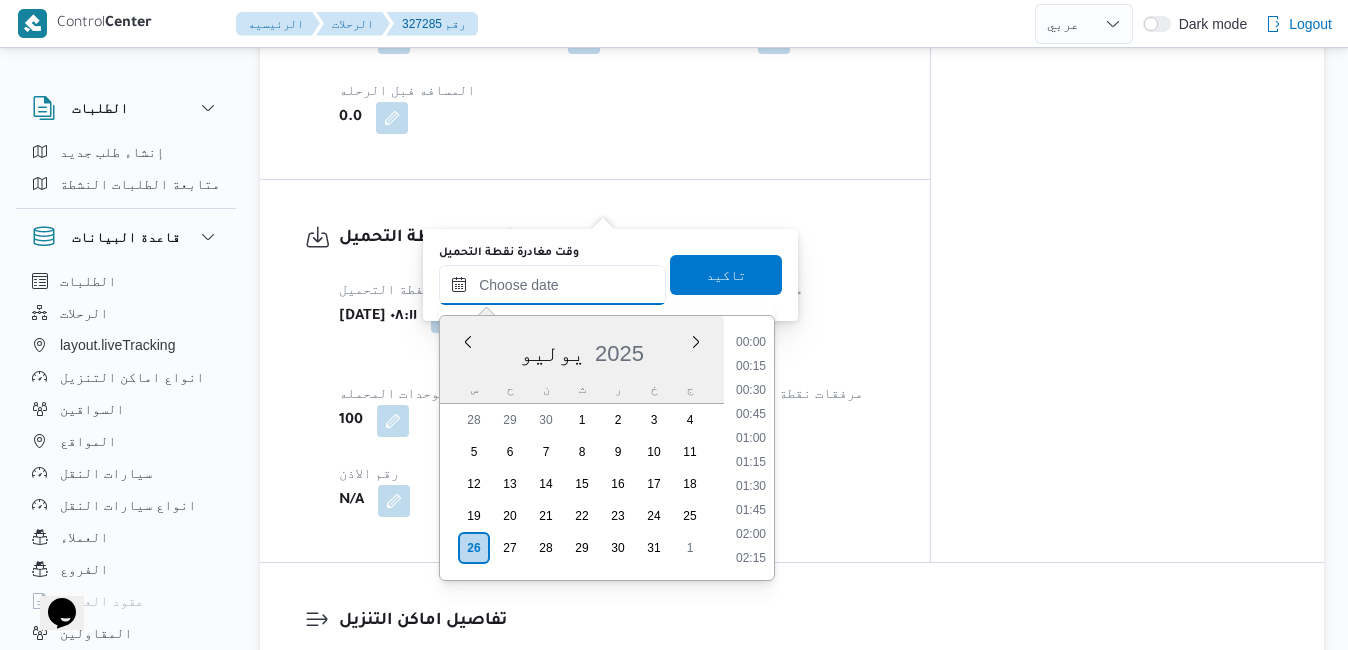scroll, scrollTop: 982, scrollLeft: 0, axis: vertical 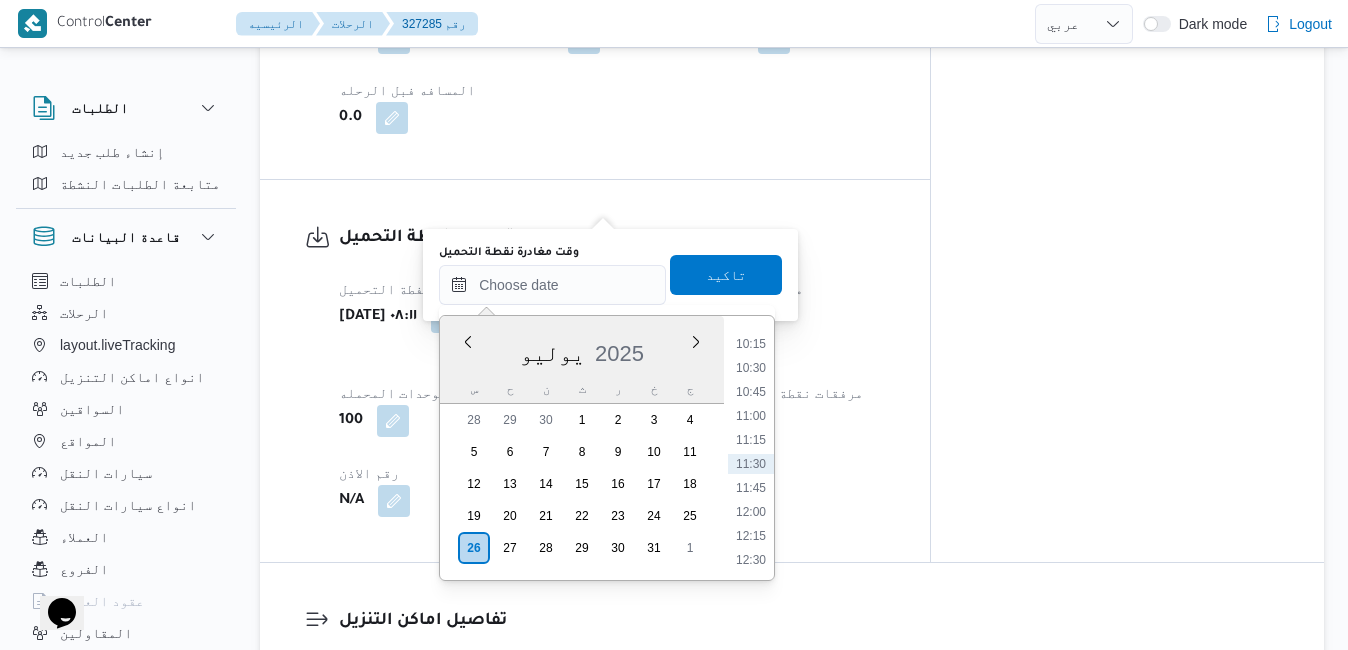 click on "يوليو 2025" at bounding box center [582, 349] 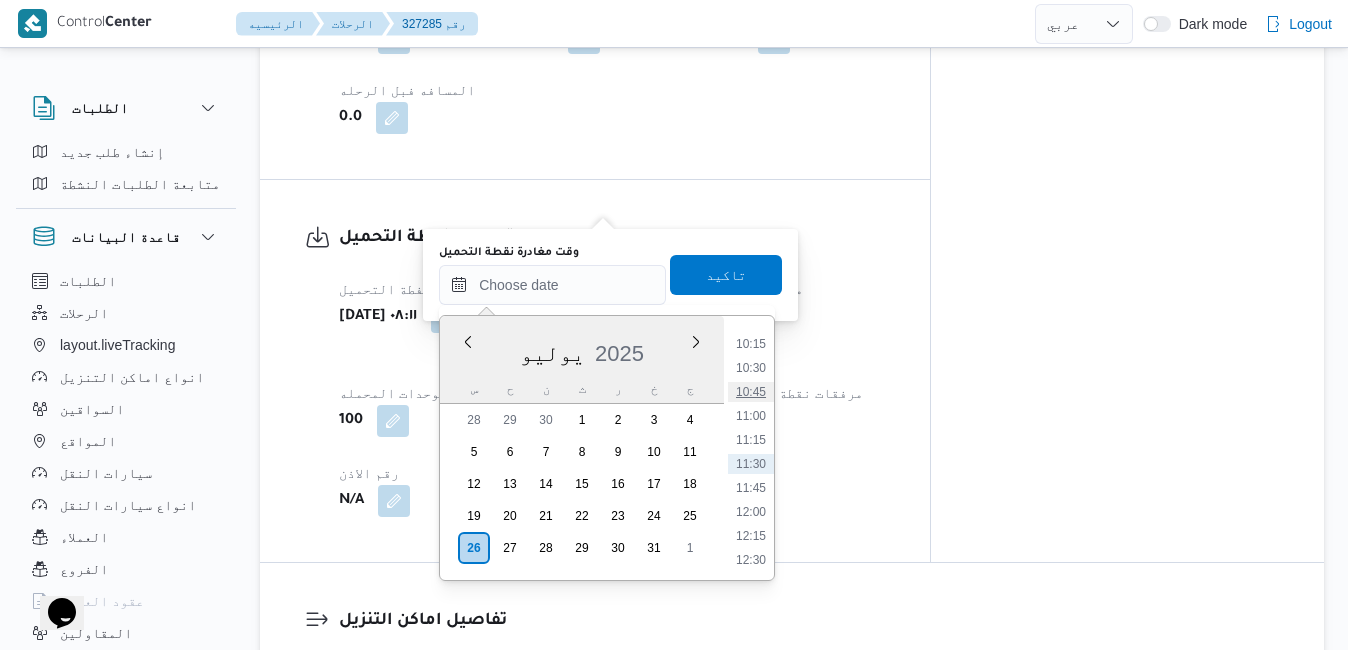click on "10:45" at bounding box center [751, 392] 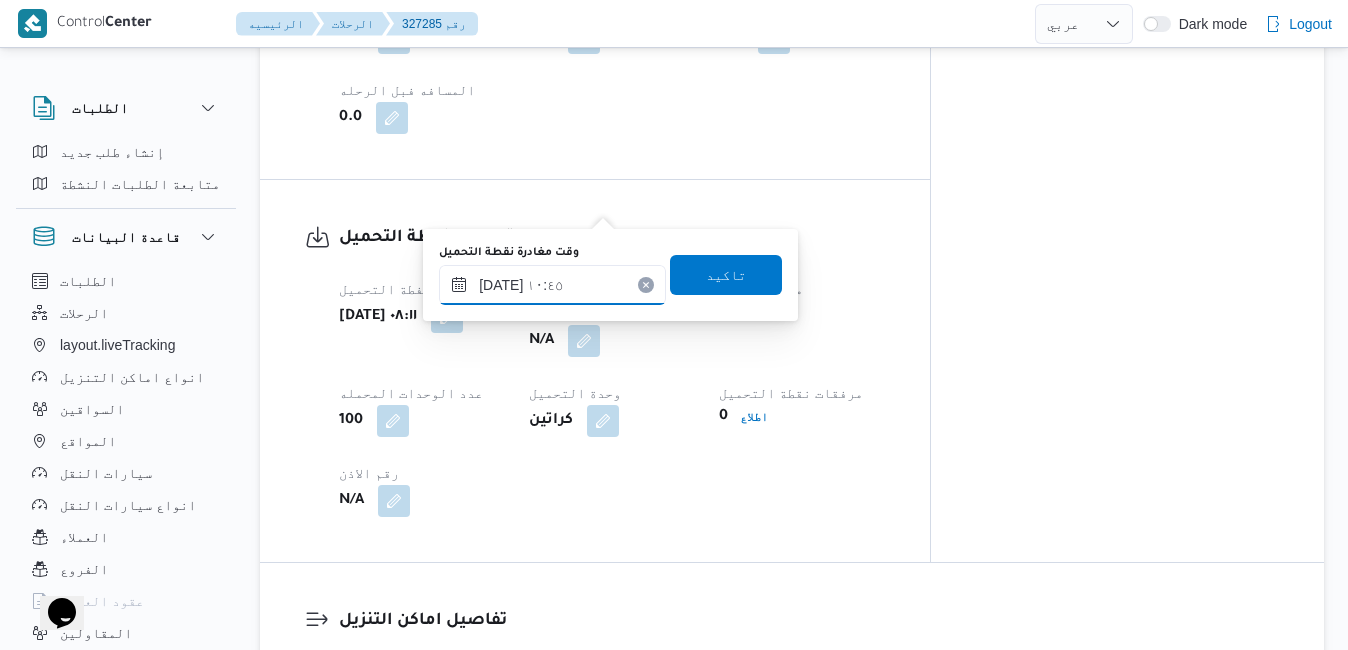 click on "٢٦/٠٧/٢٠٢٥ ١٠:٤٥" at bounding box center (552, 285) 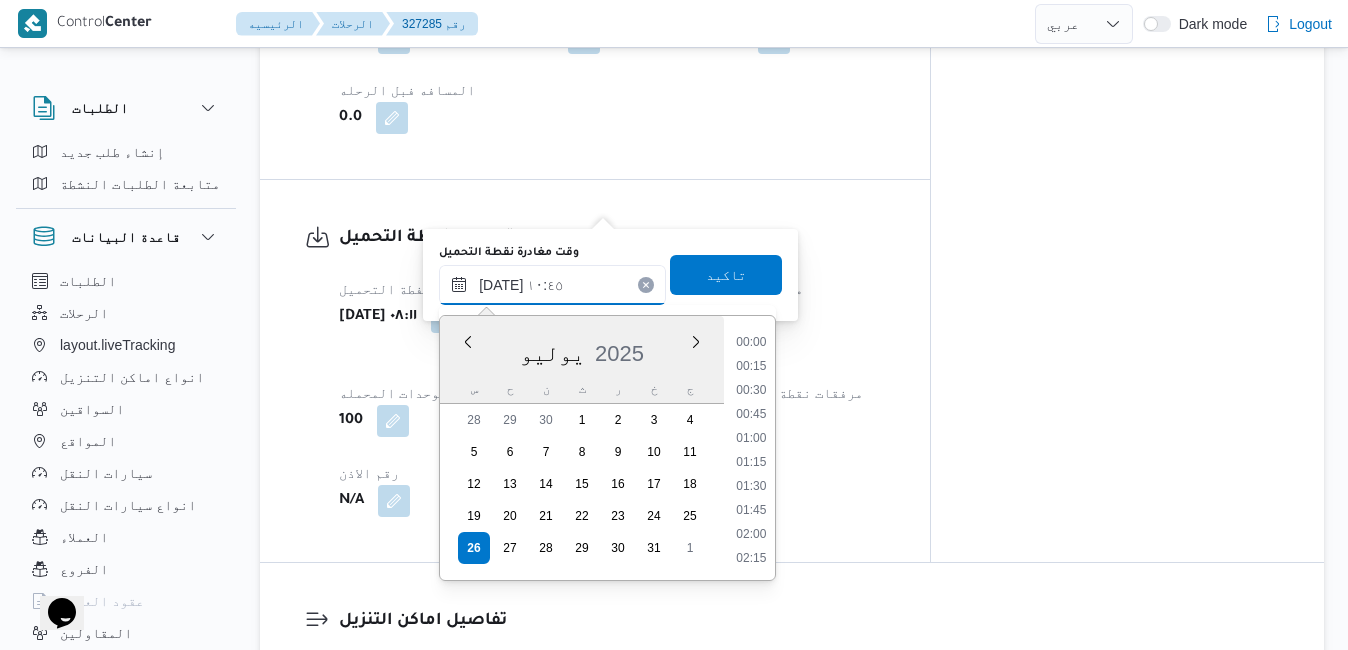 scroll, scrollTop: 910, scrollLeft: 0, axis: vertical 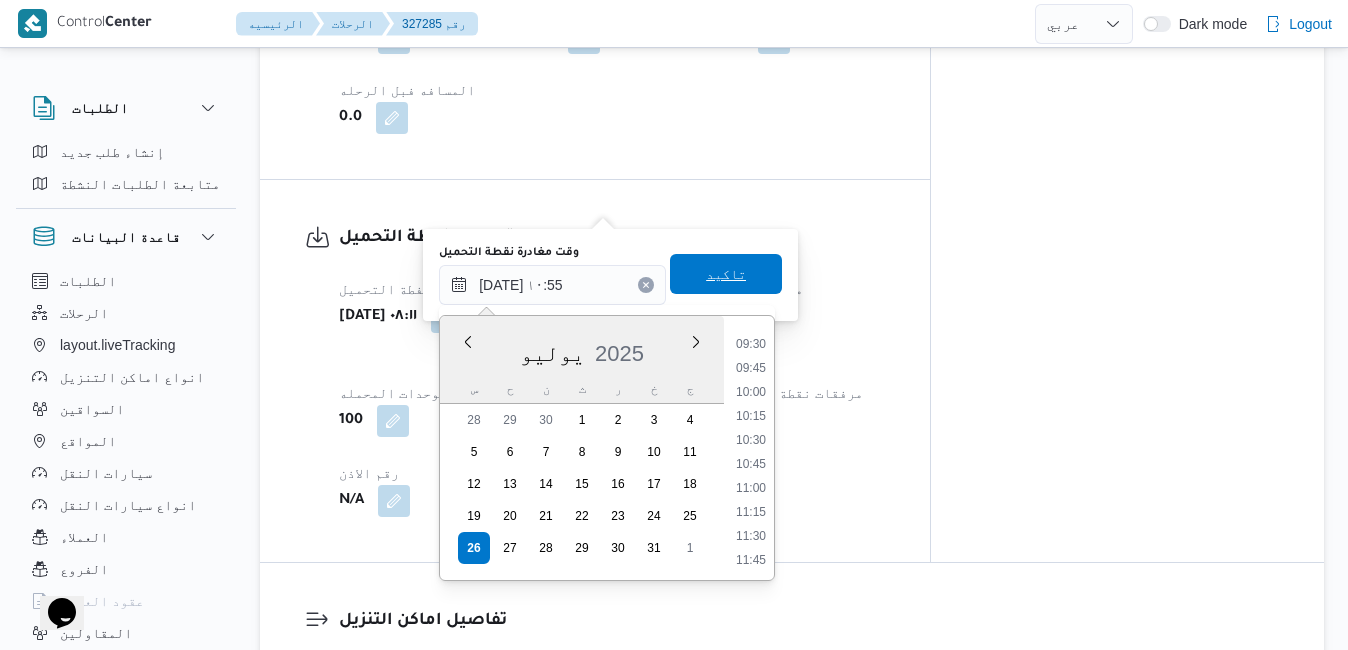 type on "٢٦/٠٧/٢٠٢٥ ١٠:٥٥" 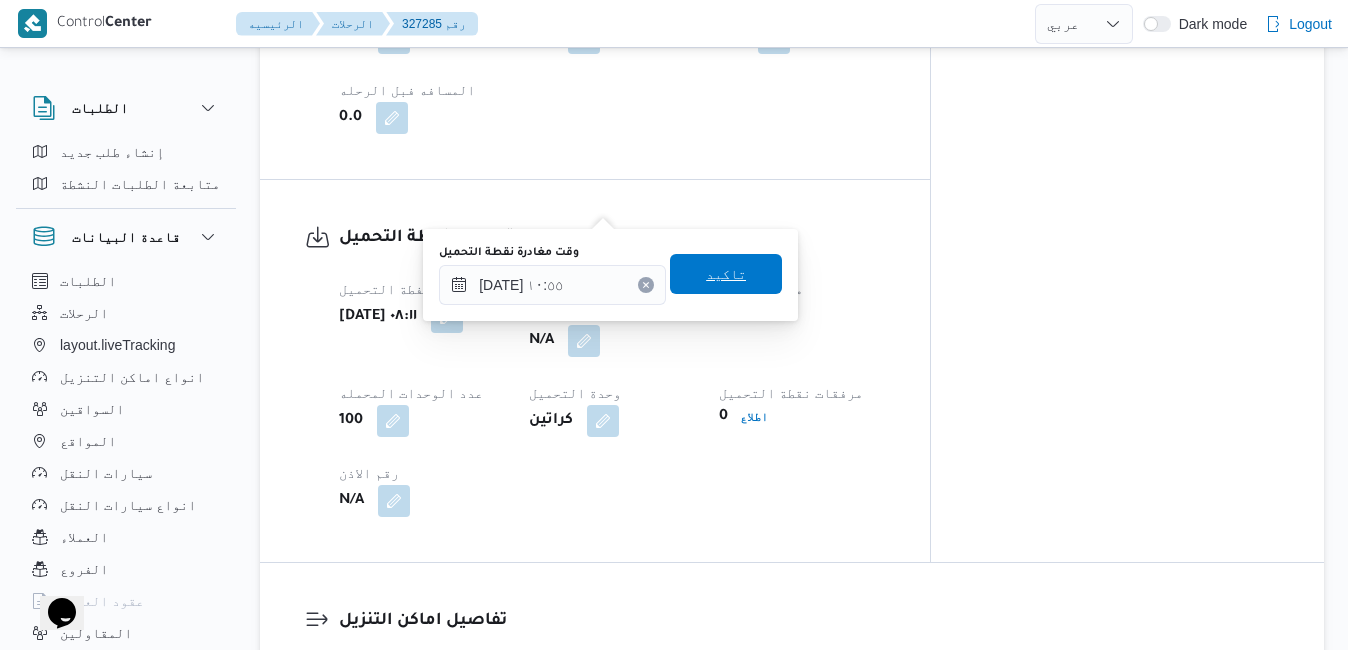 click on "تاكيد" at bounding box center (726, 274) 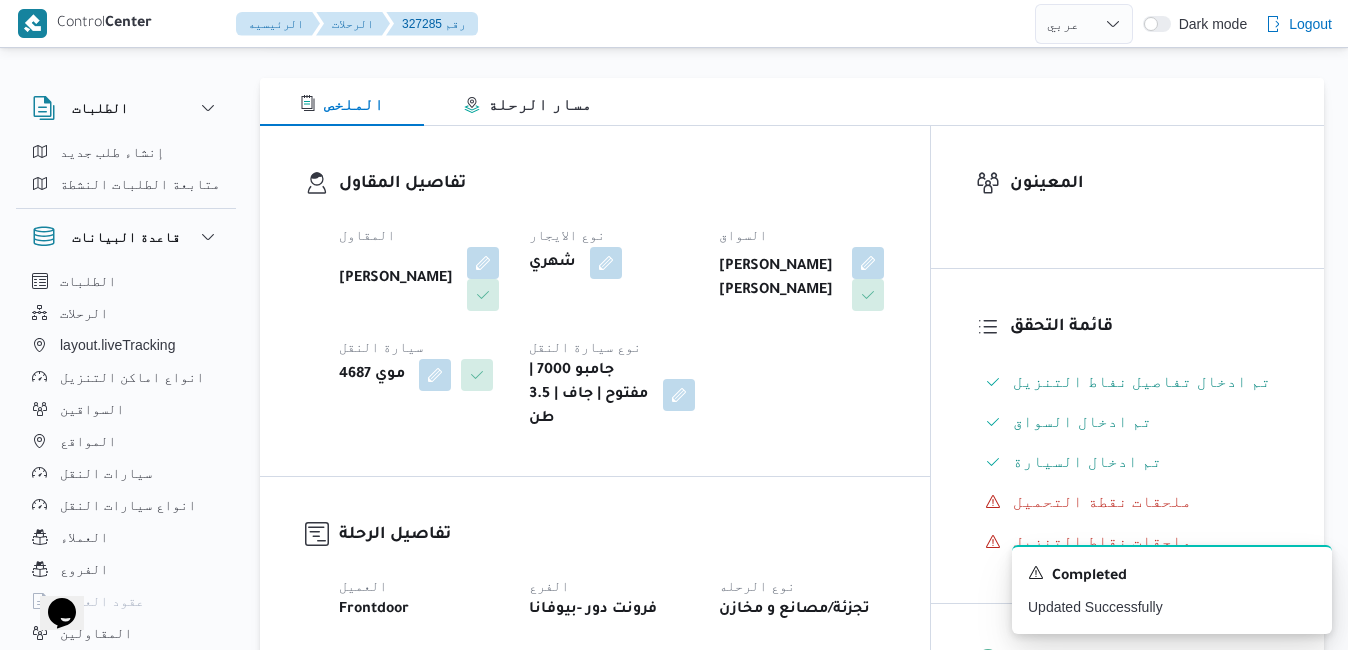 scroll, scrollTop: 200, scrollLeft: 0, axis: vertical 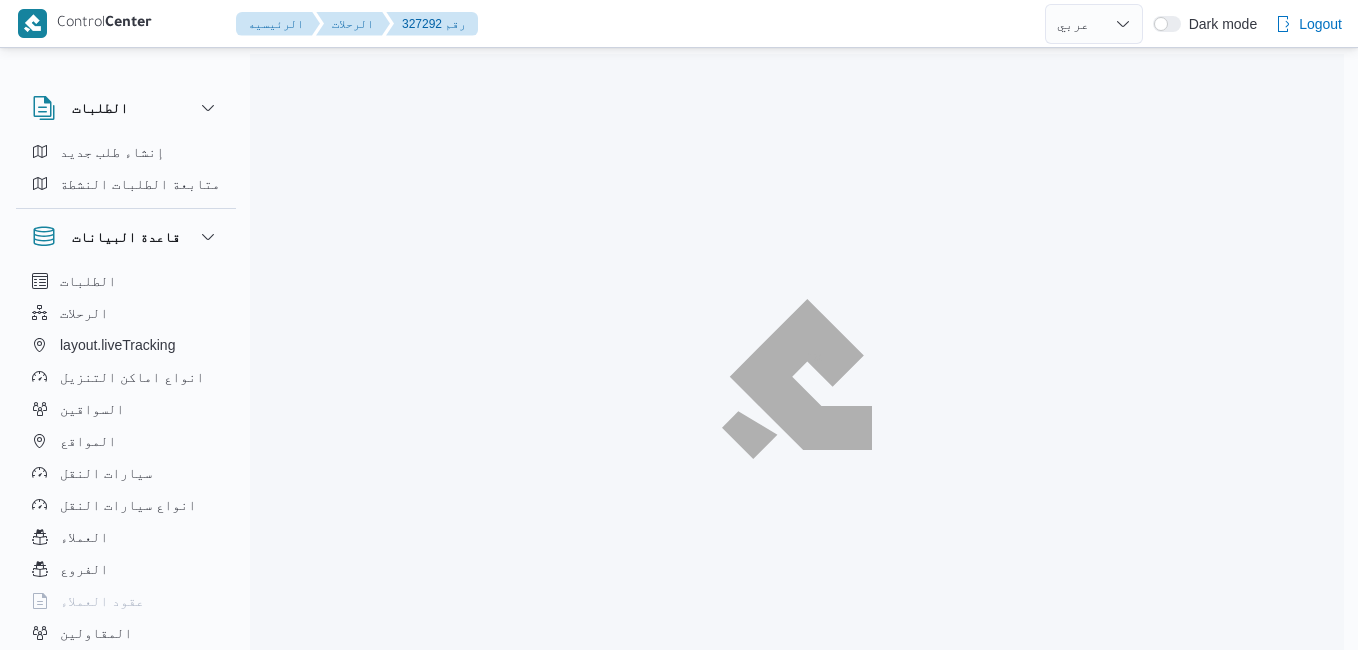 select on "ar" 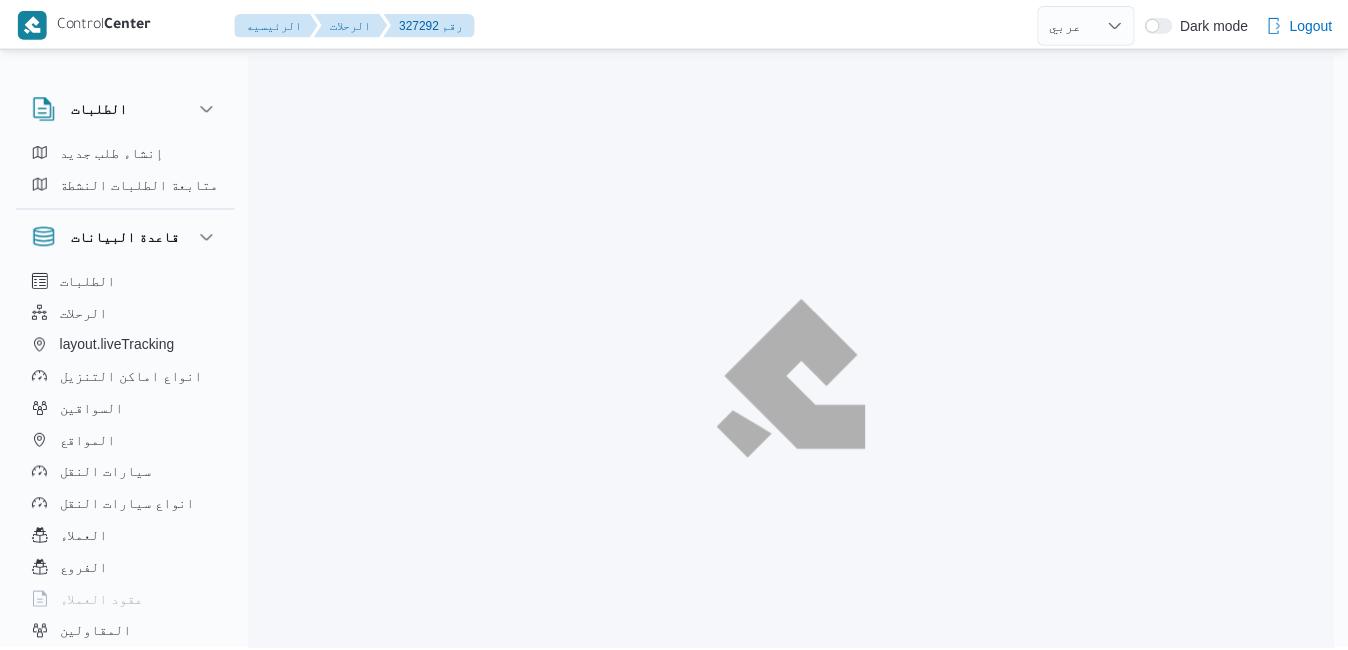 scroll, scrollTop: 0, scrollLeft: 0, axis: both 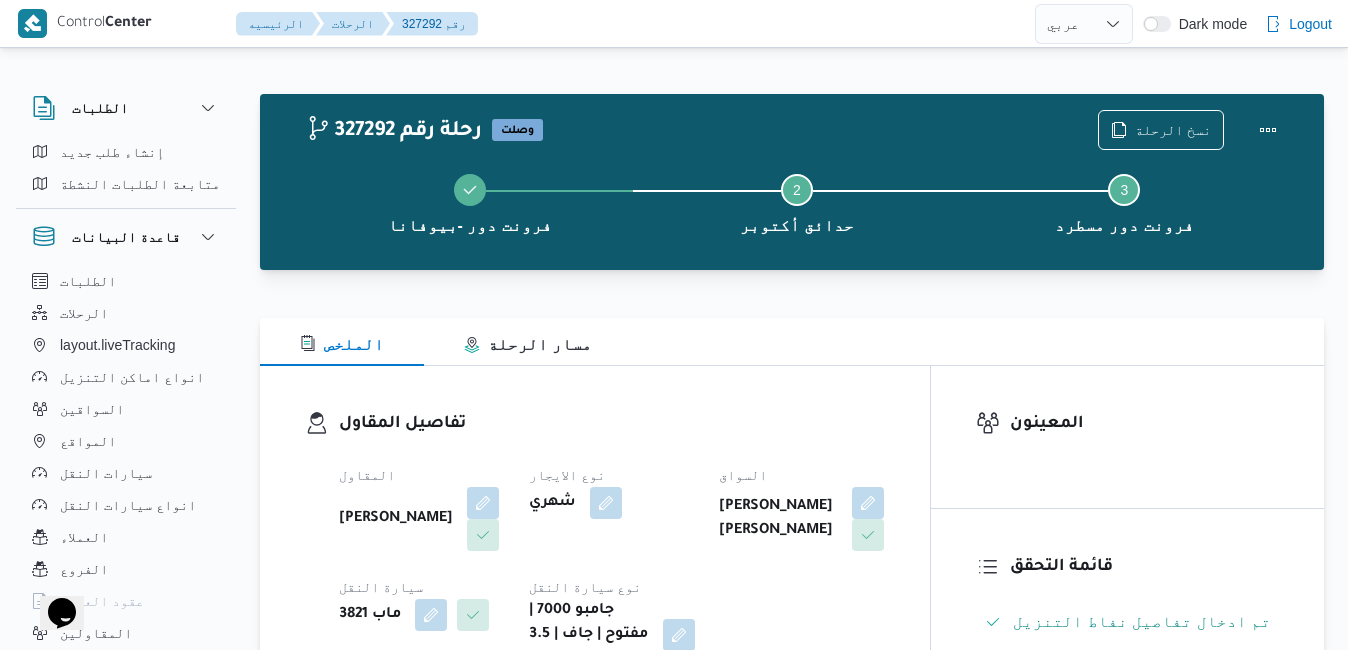 click at bounding box center (792, 282) 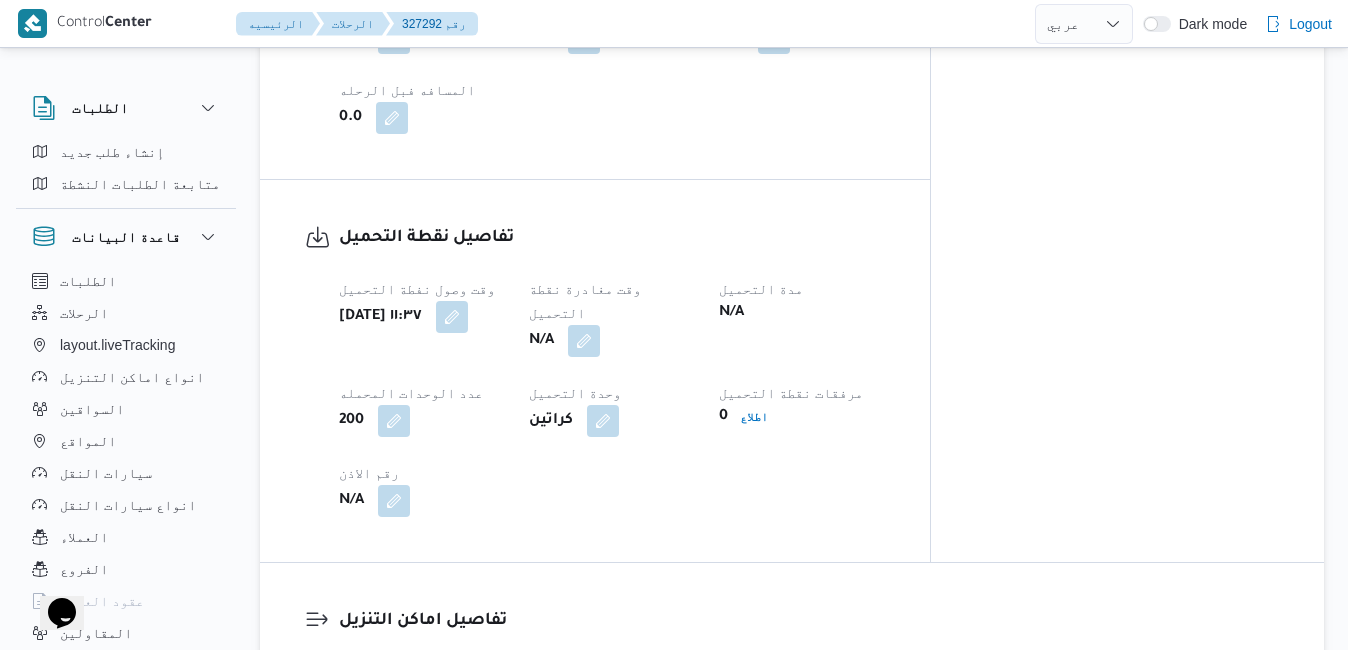 scroll, scrollTop: 1280, scrollLeft: 0, axis: vertical 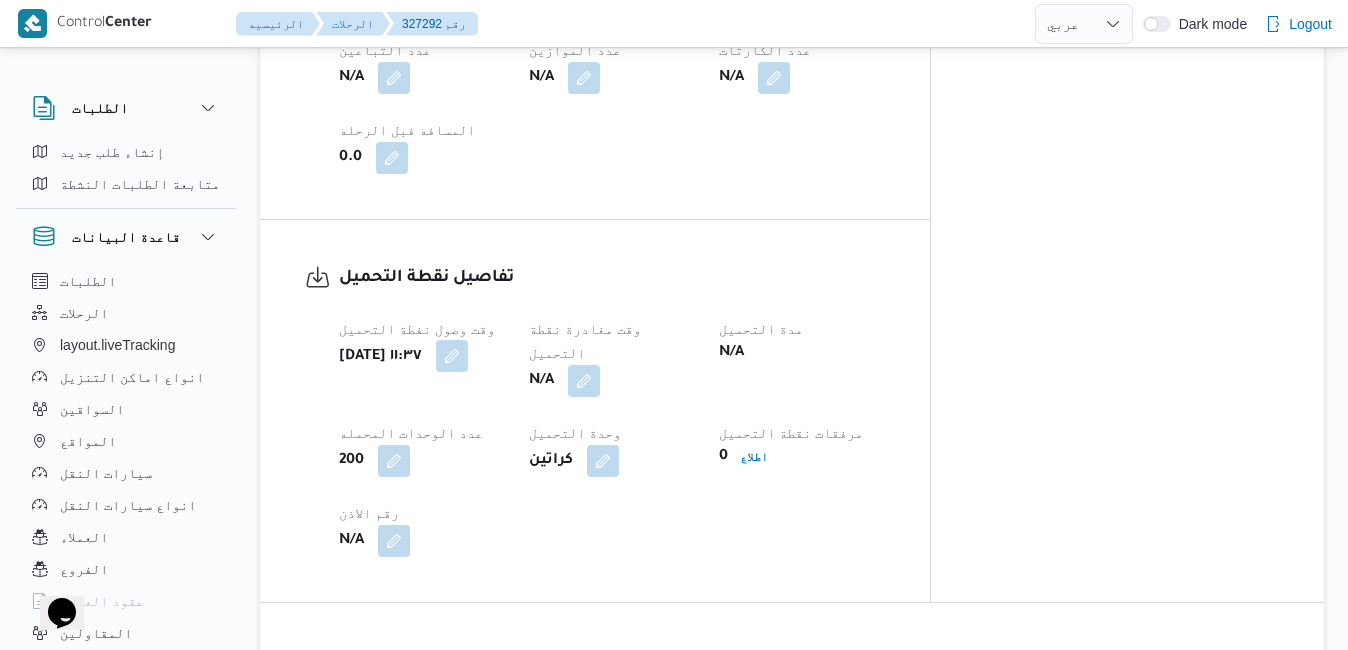 click at bounding box center (452, 356) 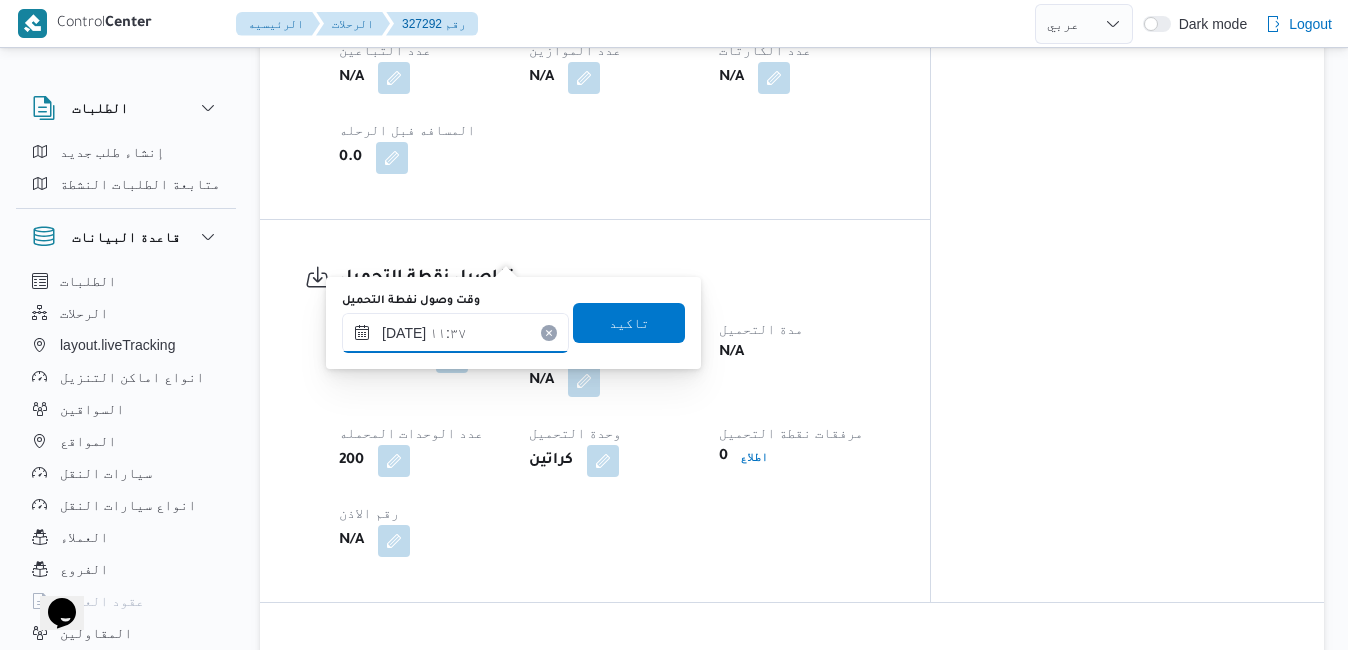 click on "٢٦/٠٧/٢٠٢٥ ١١:٣٧" at bounding box center (455, 333) 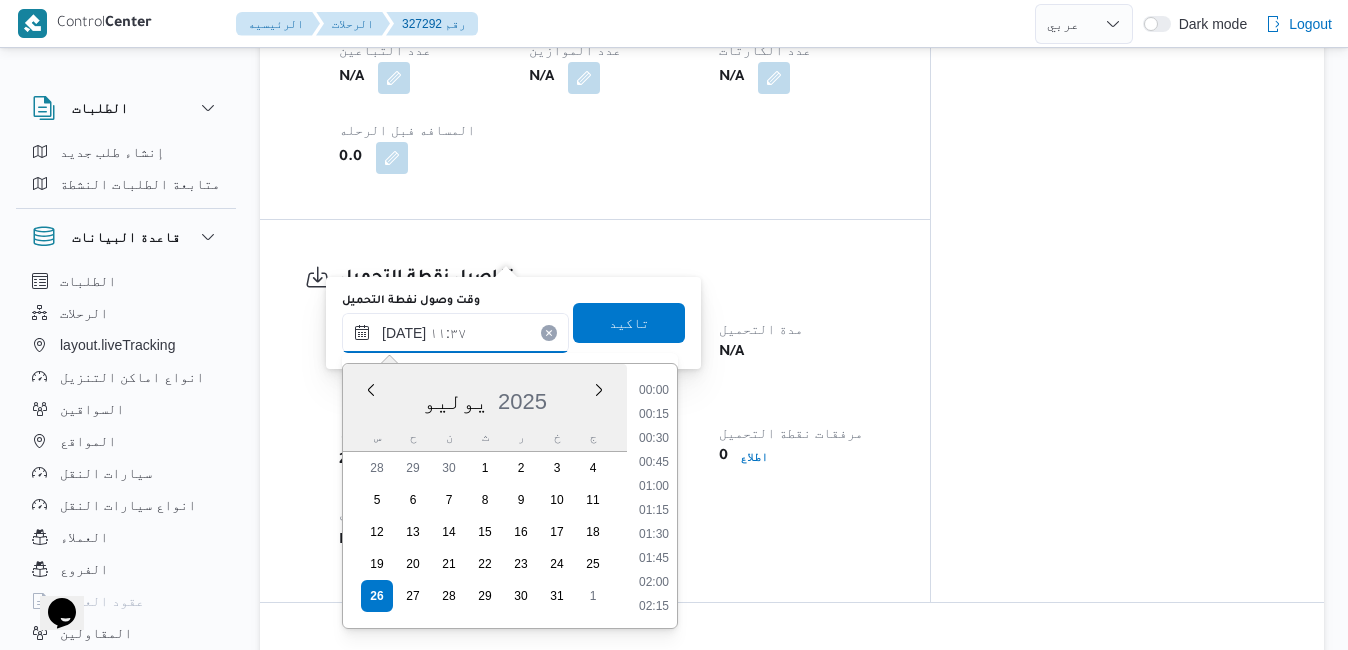 scroll, scrollTop: 982, scrollLeft: 0, axis: vertical 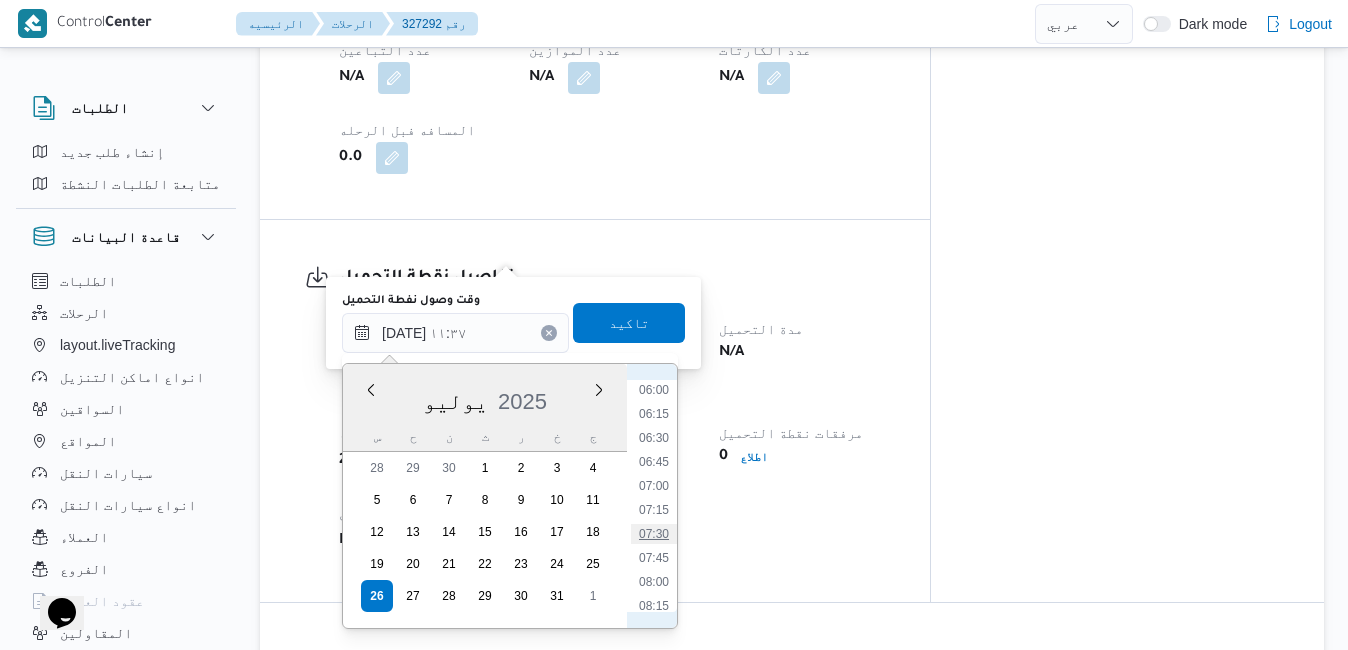 click on "07:30" at bounding box center (654, 534) 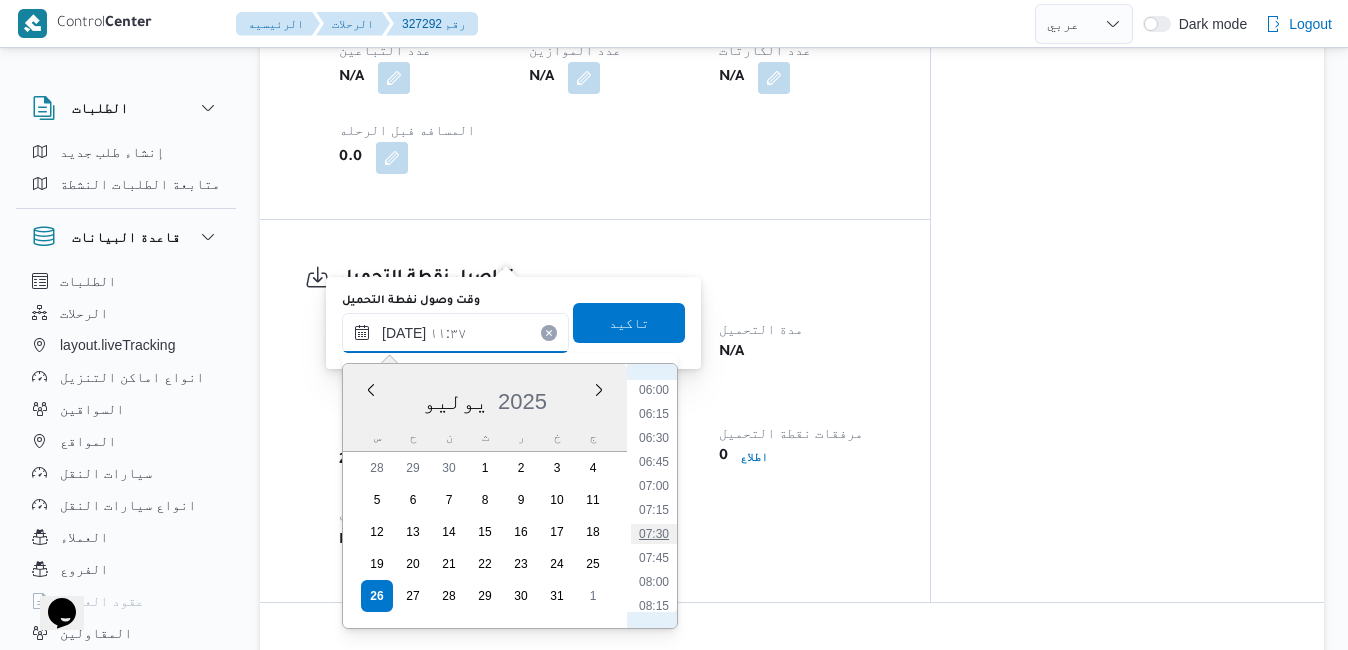 type on "٢٦/٠٧/٢٠٢٥ ٠٧:٣٠" 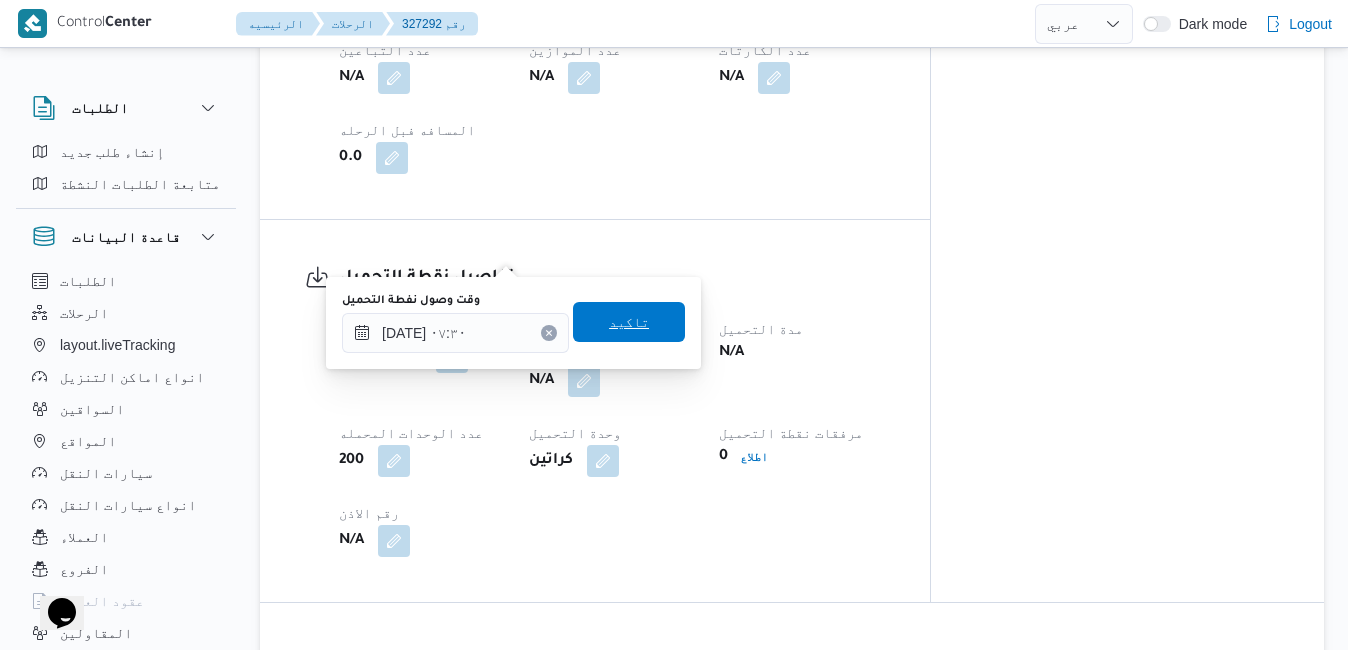 click on "تاكيد" at bounding box center (629, 322) 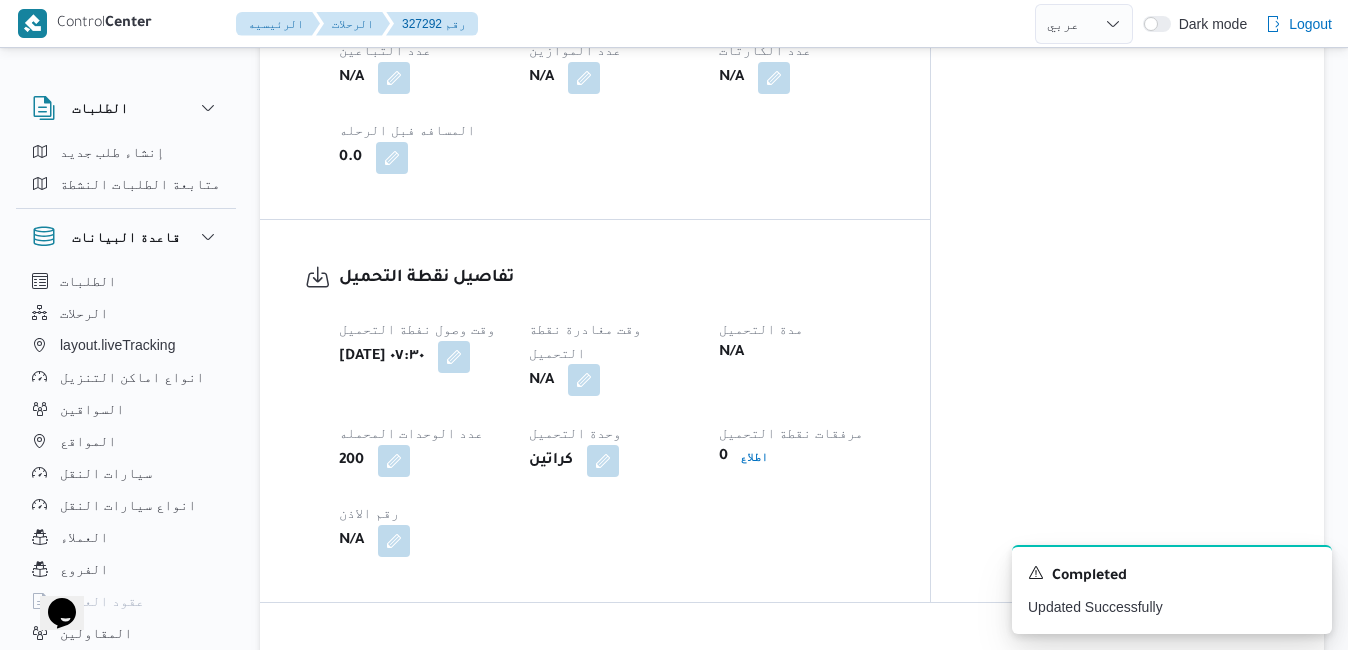 click at bounding box center (584, 380) 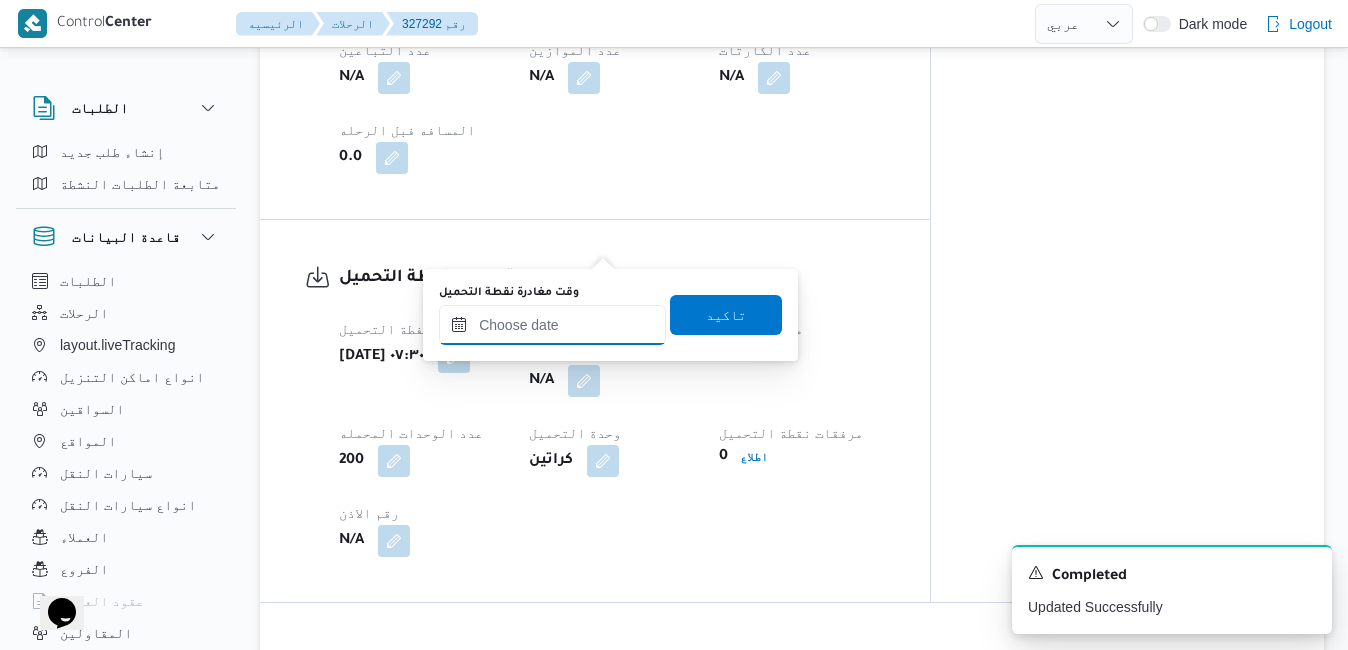 click on "وقت مغادرة نقطة التحميل" at bounding box center [552, 325] 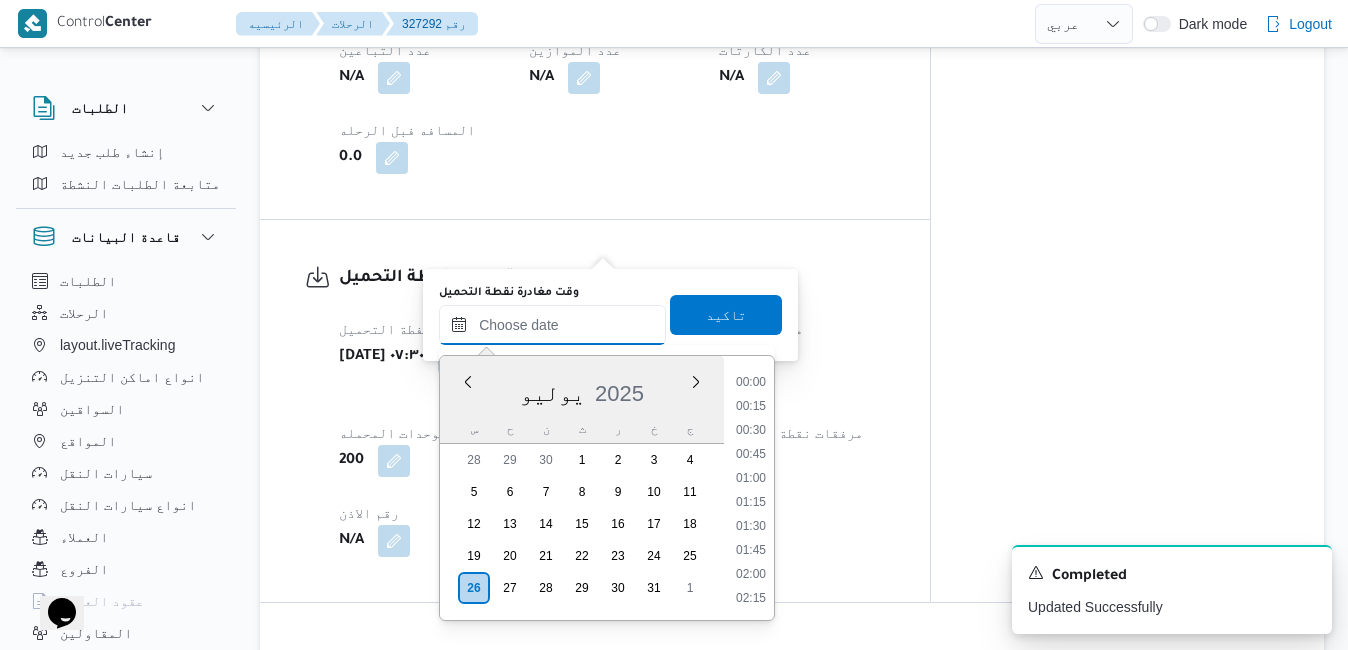 scroll, scrollTop: 982, scrollLeft: 0, axis: vertical 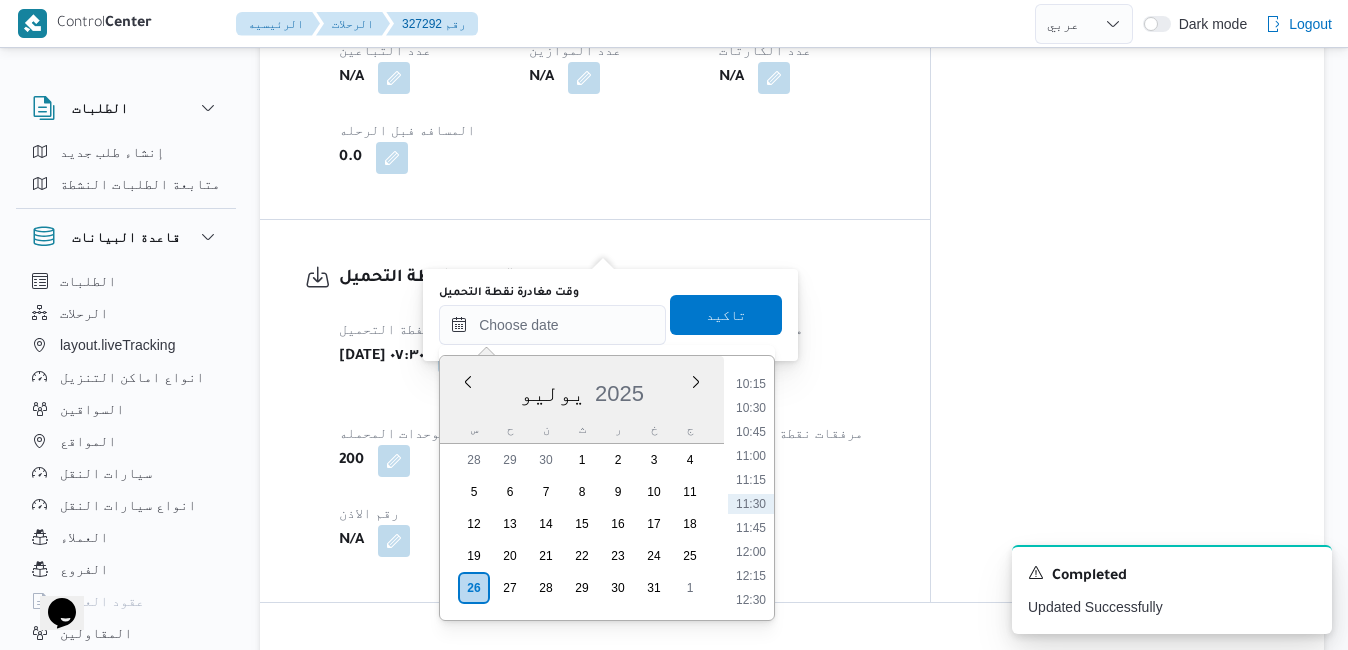 click on "يوليو 2025" at bounding box center [582, 389] 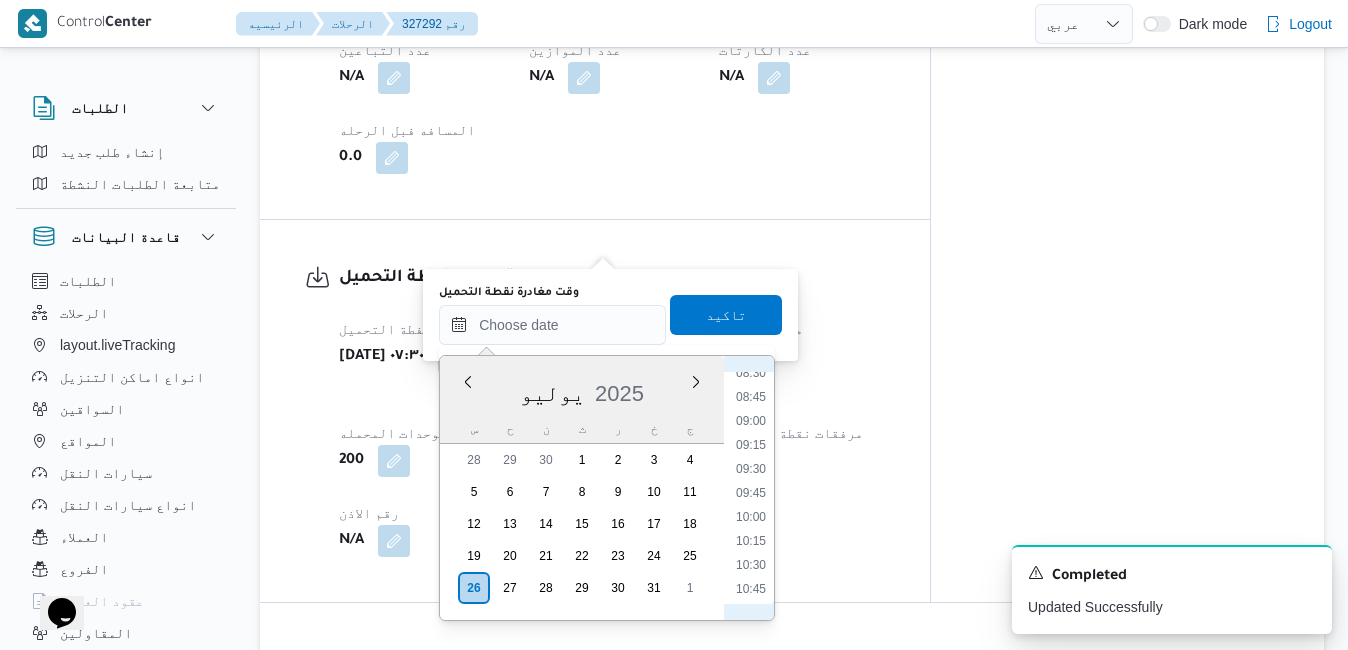 scroll, scrollTop: 779, scrollLeft: 0, axis: vertical 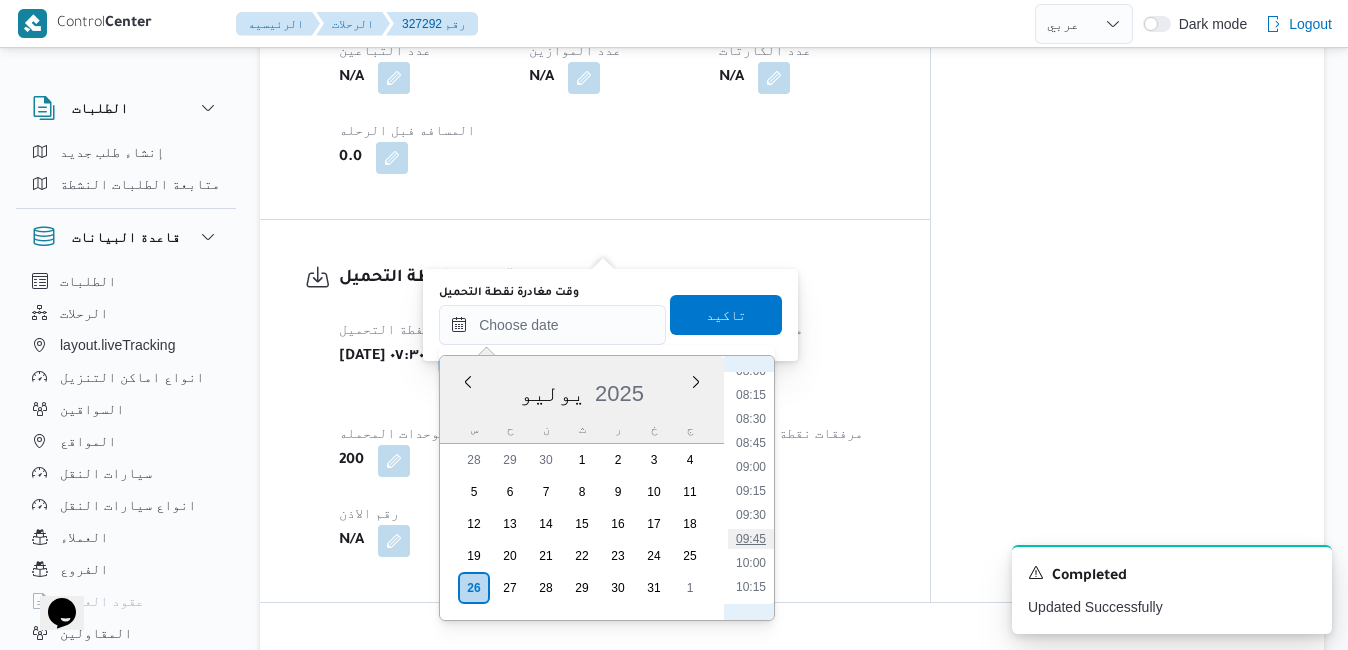 click on "09:45" at bounding box center (751, 539) 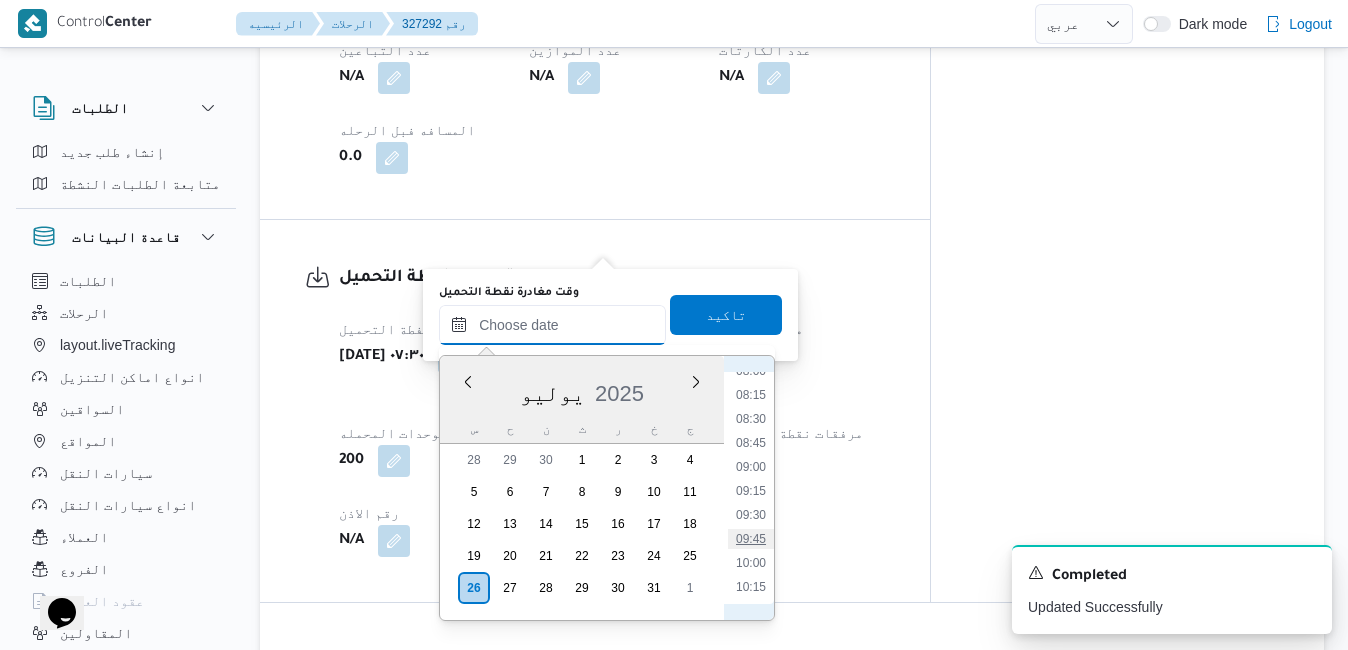 type on "٢٦/٠٧/٢٠٢٥ ٠٩:٤٥" 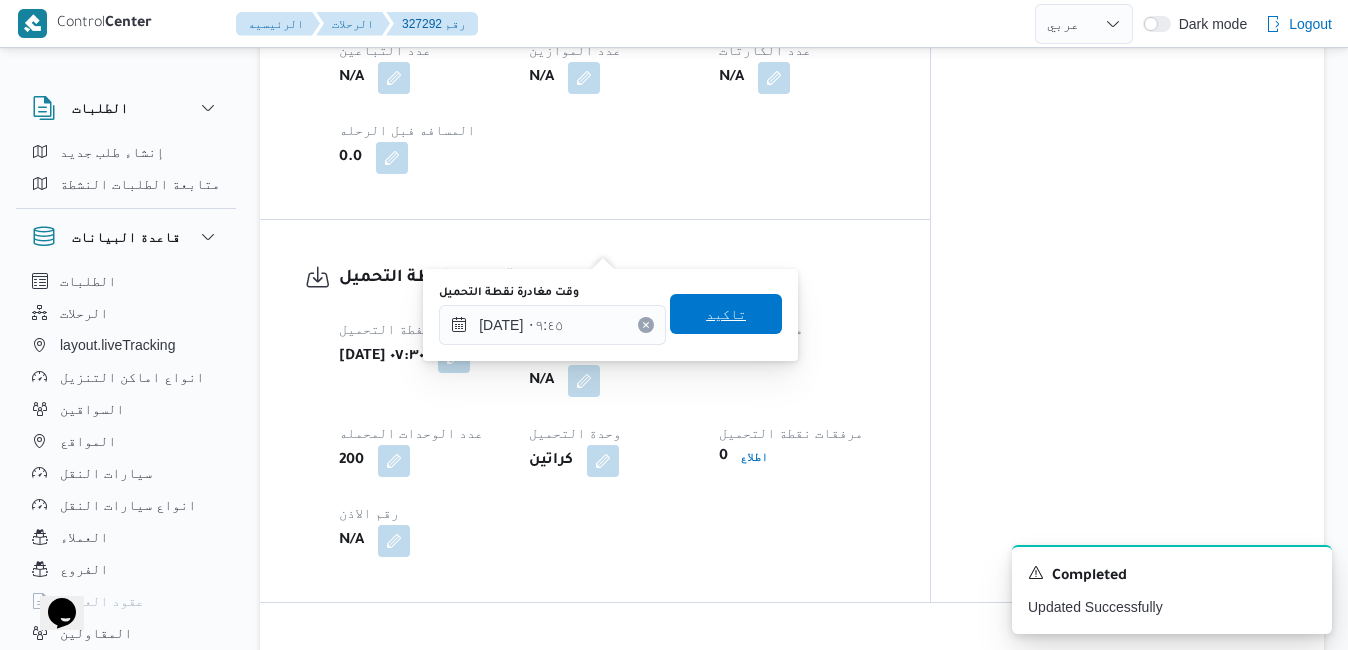 click on "تاكيد" at bounding box center (726, 314) 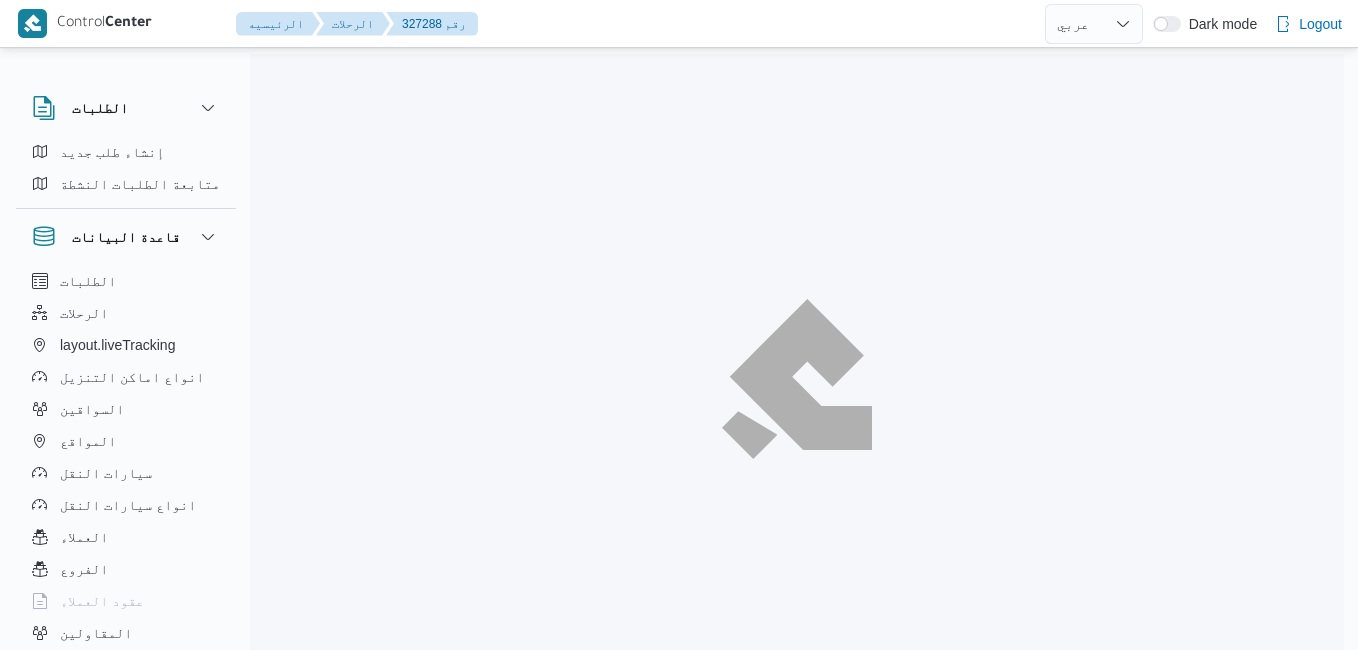 select on "ar" 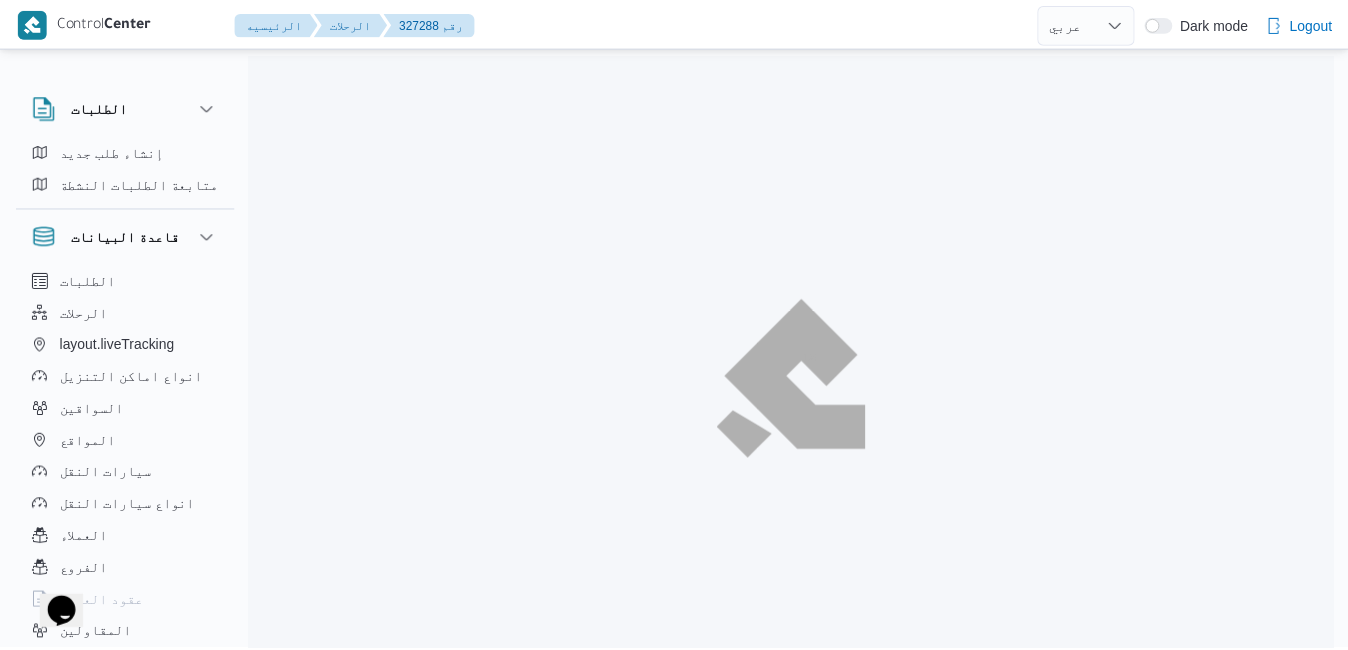 scroll, scrollTop: 0, scrollLeft: 0, axis: both 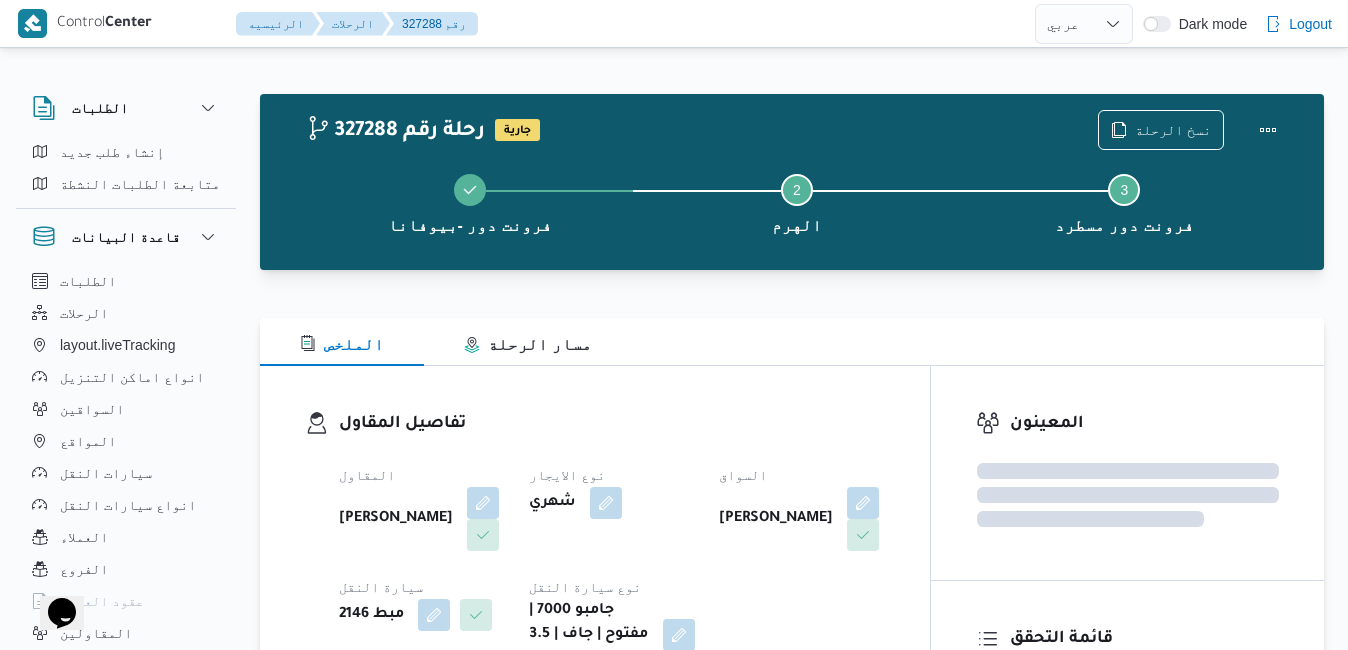 click on "تفاصيل المقاول المقاول [PERSON_NAME] نوع الايجار شهري السواق [PERSON_NAME] [PERSON_NAME] النقل مبط 2146 نوع سيارة النقل جامبو 7000 | مفتوح | جاف | 3.5 طن" at bounding box center (595, 541) 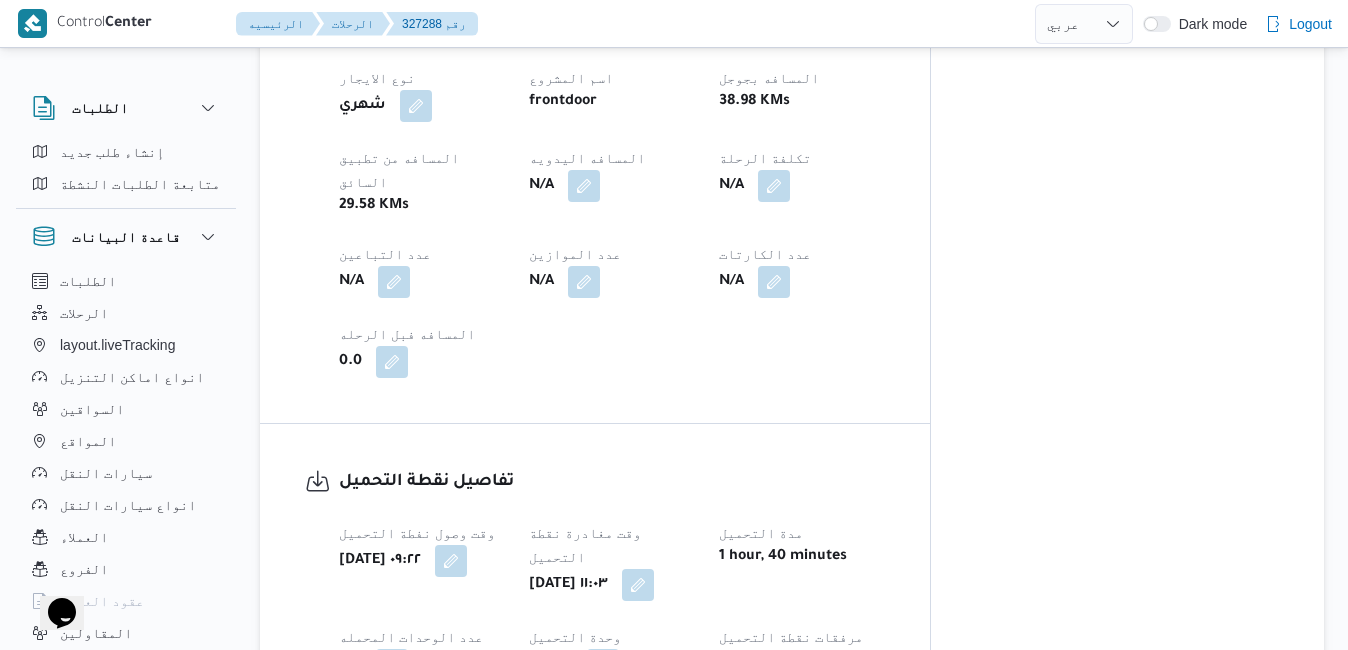 scroll, scrollTop: 1080, scrollLeft: 0, axis: vertical 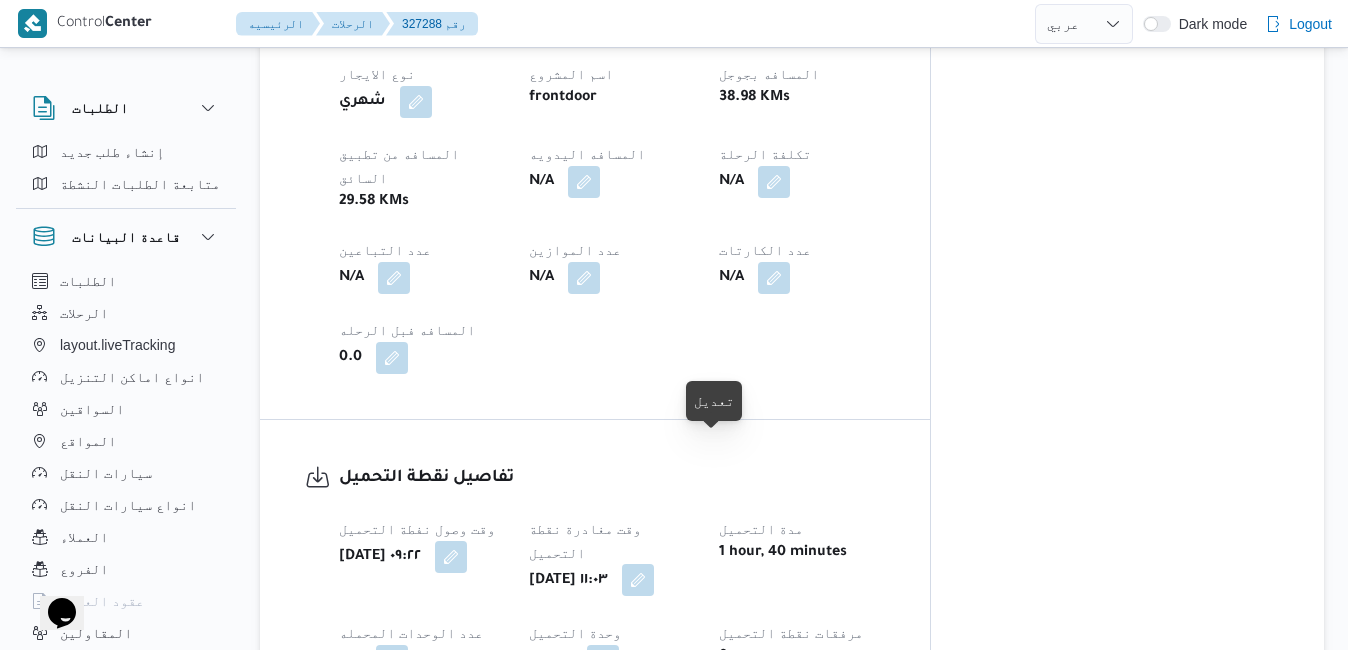 click at bounding box center (638, 580) 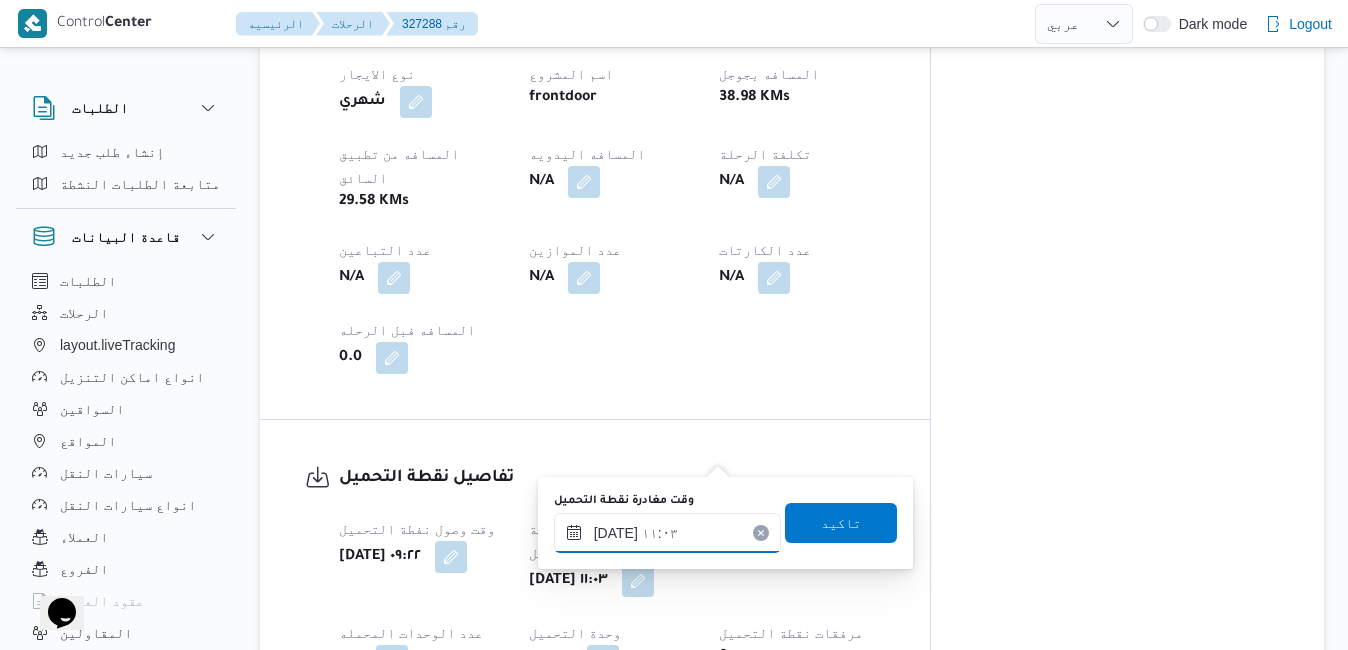 click on "[DATE] ١١:٠٣" at bounding box center (667, 533) 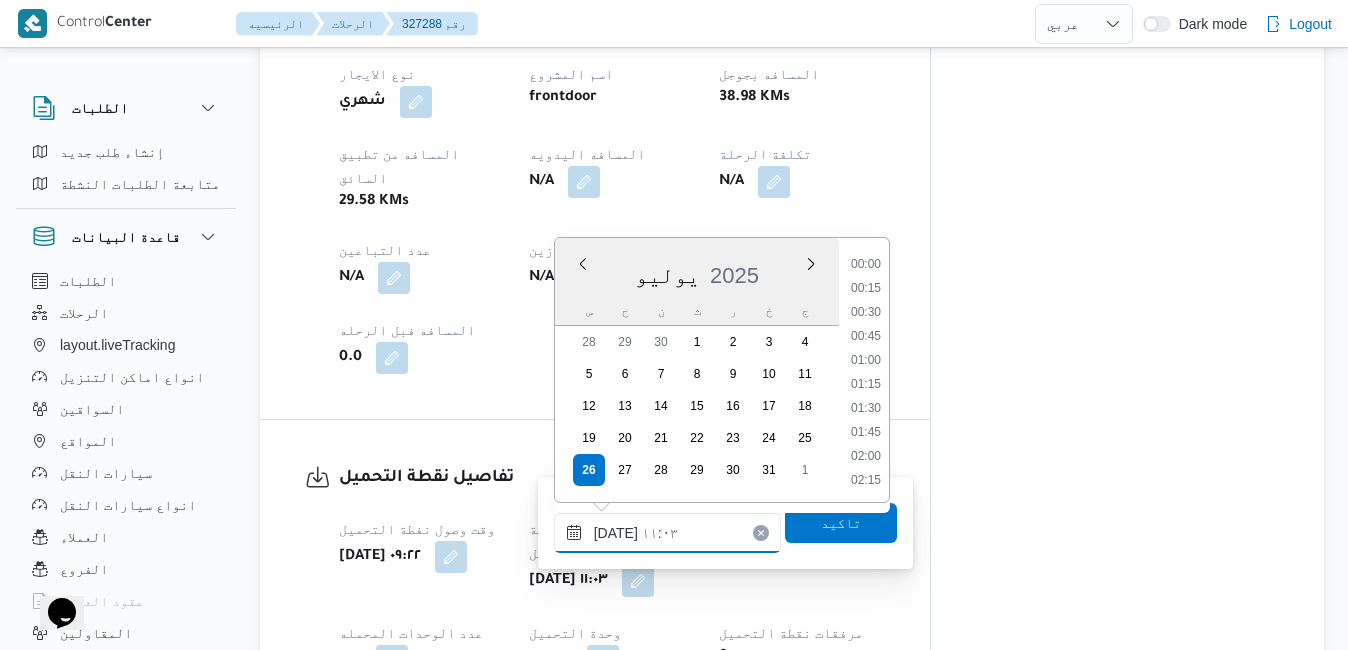 scroll, scrollTop: 934, scrollLeft: 0, axis: vertical 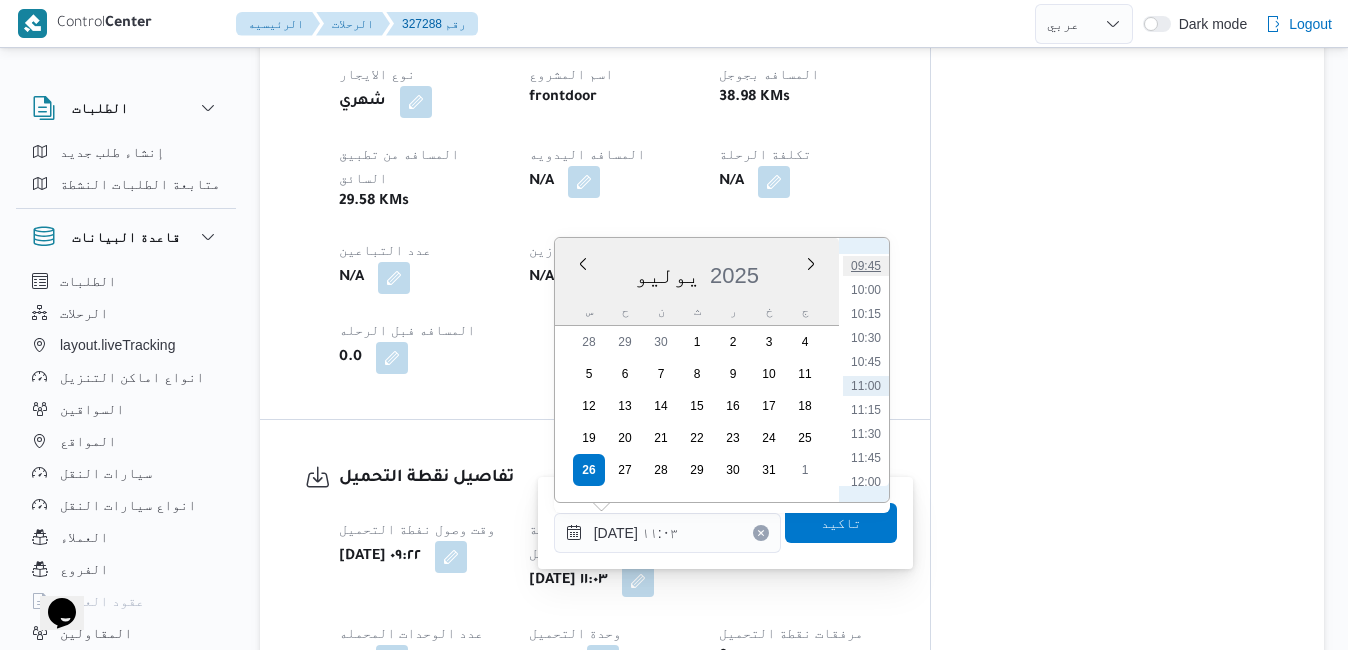 click on "09:45" at bounding box center (866, 266) 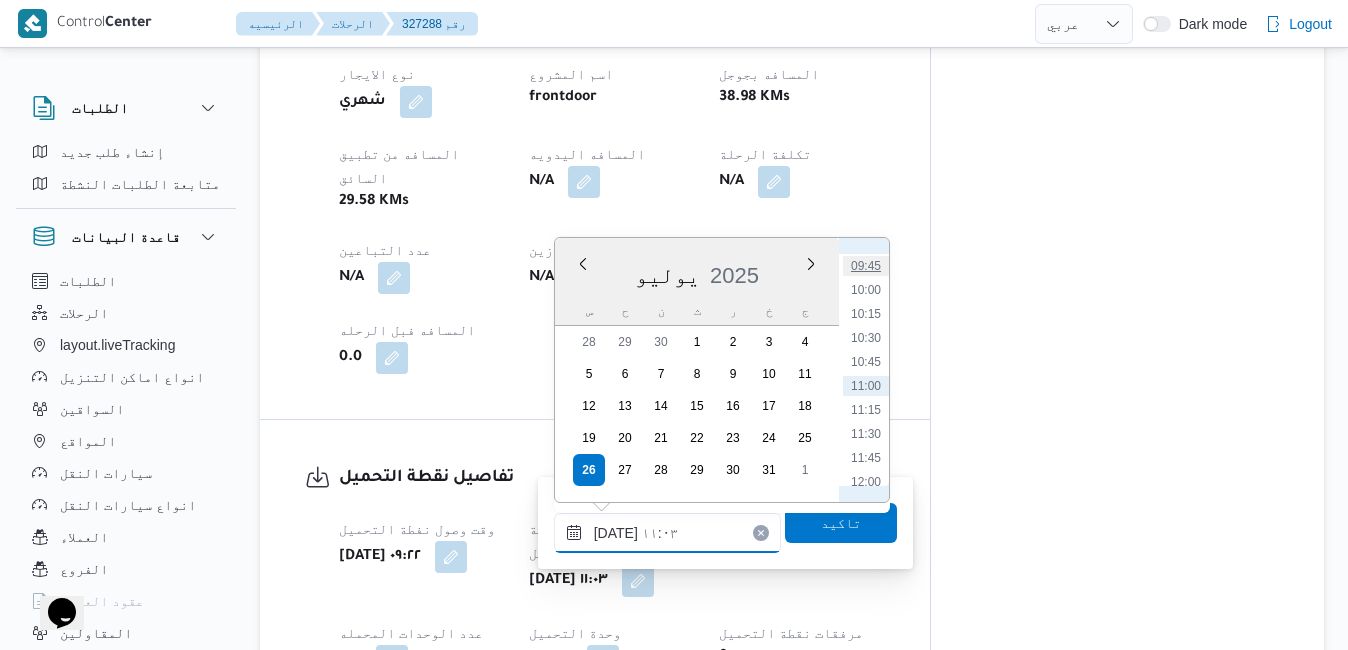 type on "[DATE] ٠٩:٤٥" 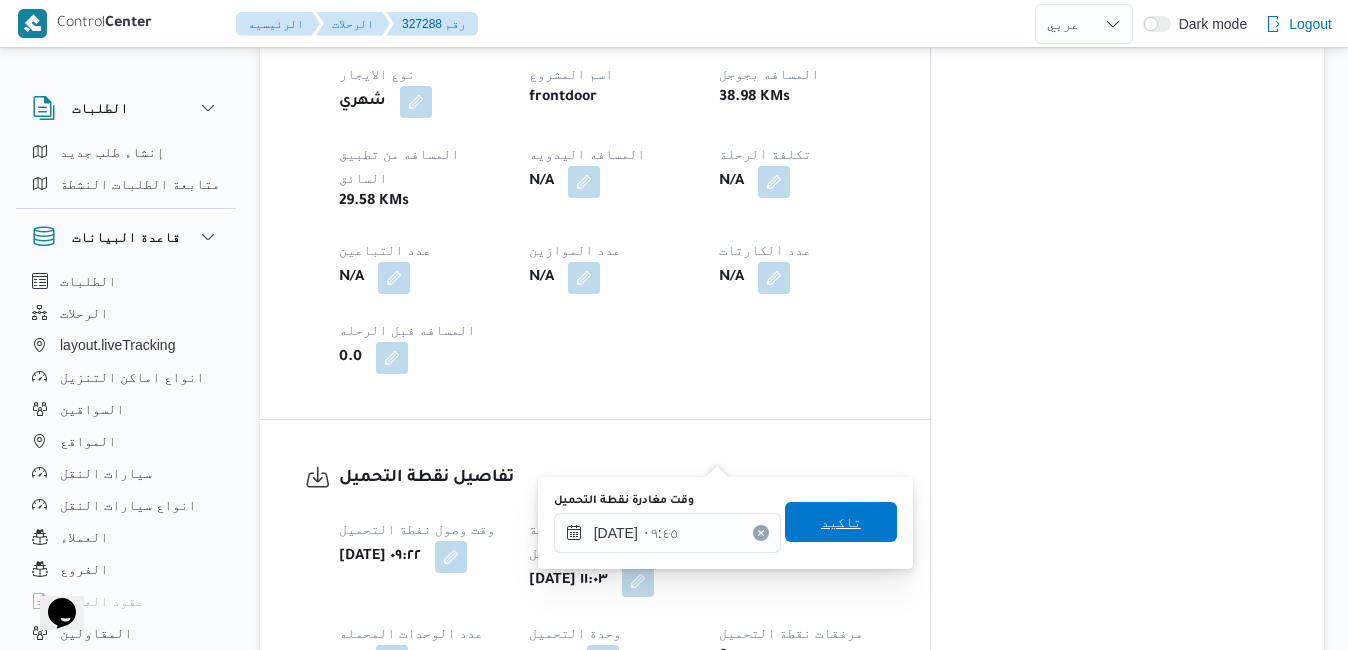 click on "تاكيد" at bounding box center [841, 522] 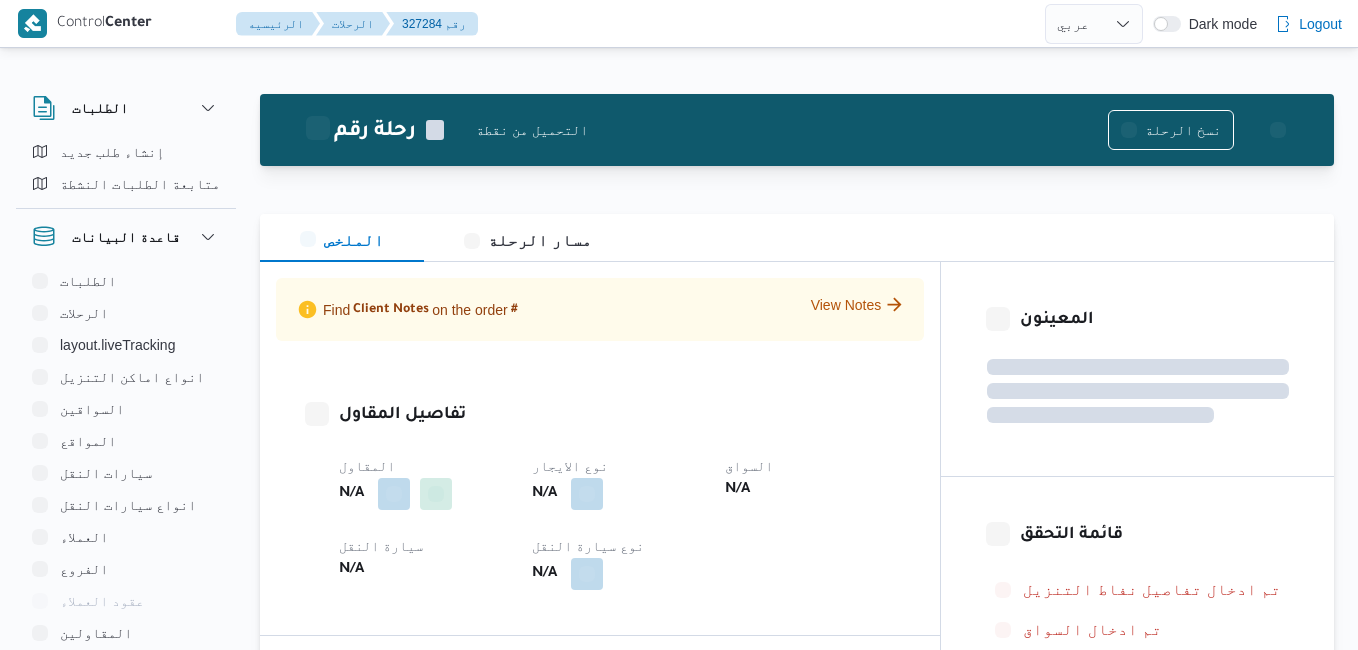 select on "ar" 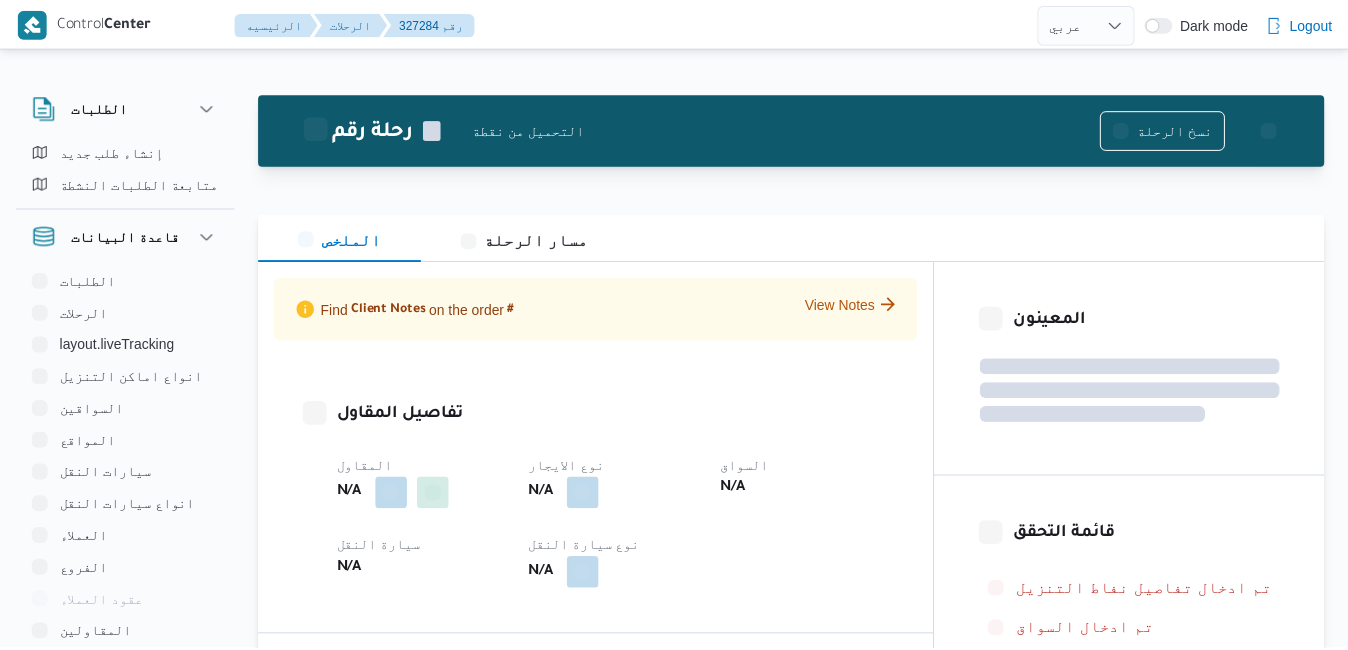 scroll, scrollTop: 0, scrollLeft: 0, axis: both 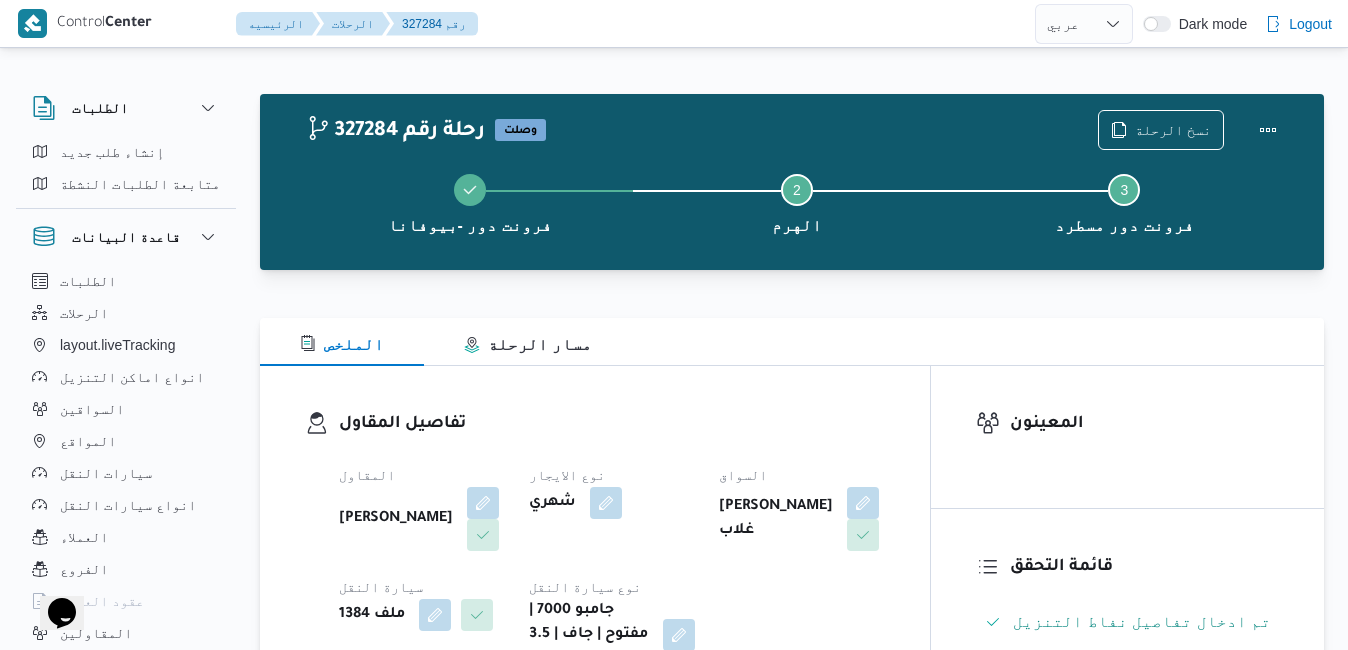 click on "تفاصيل المقاول المقاول محمد صلاح عبداللطيف الشريف نوع الايجار شهري السواق عماد حمدي خطاب غلاب سيارة النقل ملف 1384 نوع سيارة النقل جامبو 7000 | مفتوح | جاف | 3.5 طن" at bounding box center (595, 541) 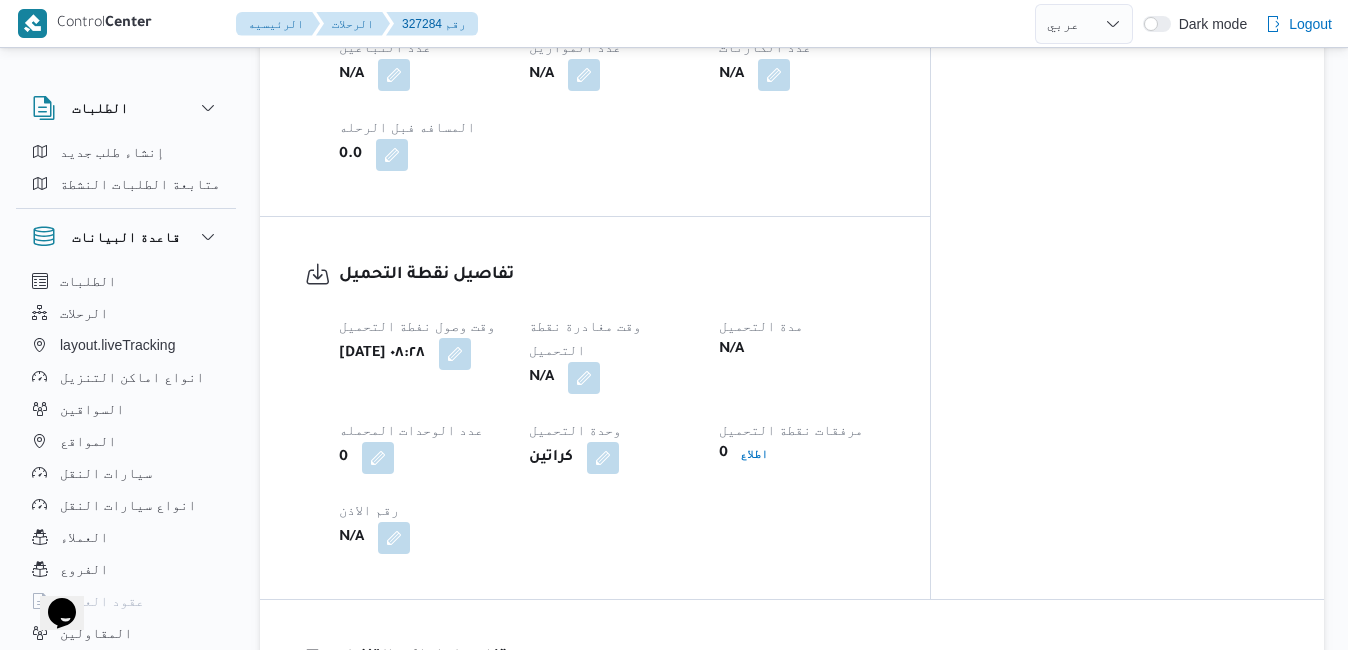 scroll, scrollTop: 1280, scrollLeft: 0, axis: vertical 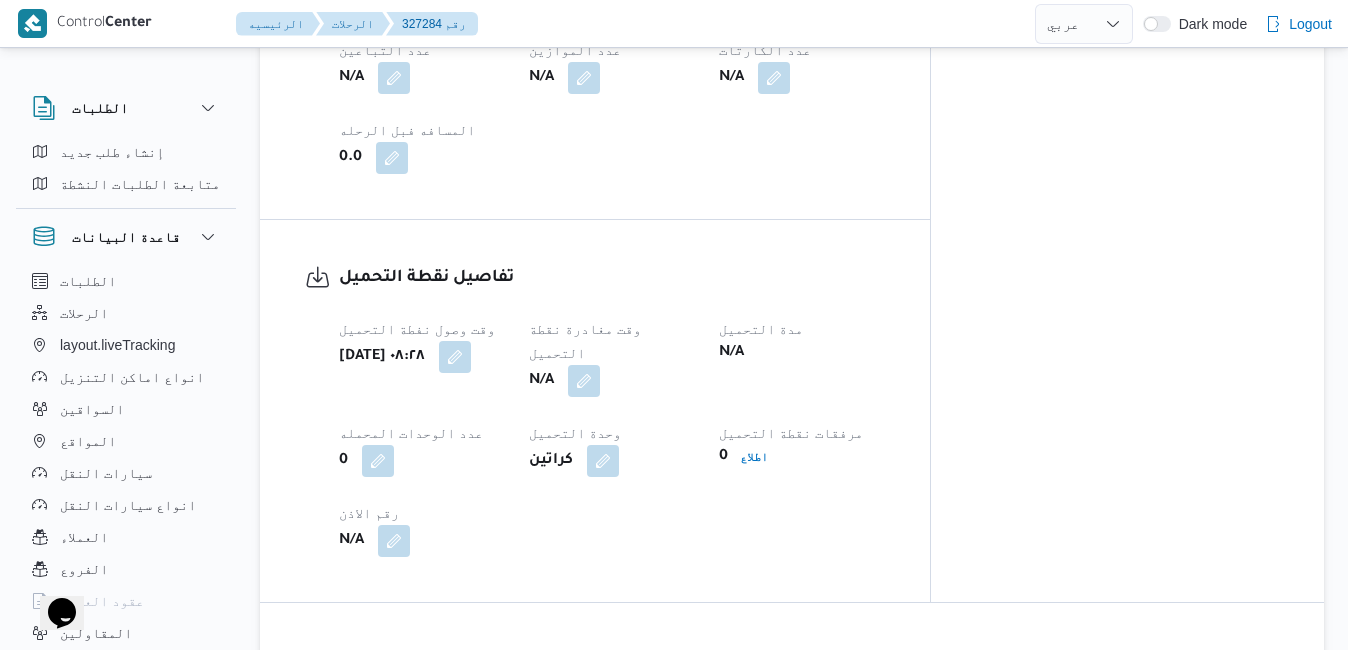click on "وقت وصول نفطة التحميل سبت ٢٦ يوليو ٢٠٢٥ ٠٨:٢٨ وقت مغادرة نقطة التحميل N/A مدة التحميل N/A عدد الوحدات المحمله 0 وحدة التحميل كراتين مرفقات نقطة التحميل 0 اطلاع رقم الاذن N/A" at bounding box center (612, 437) 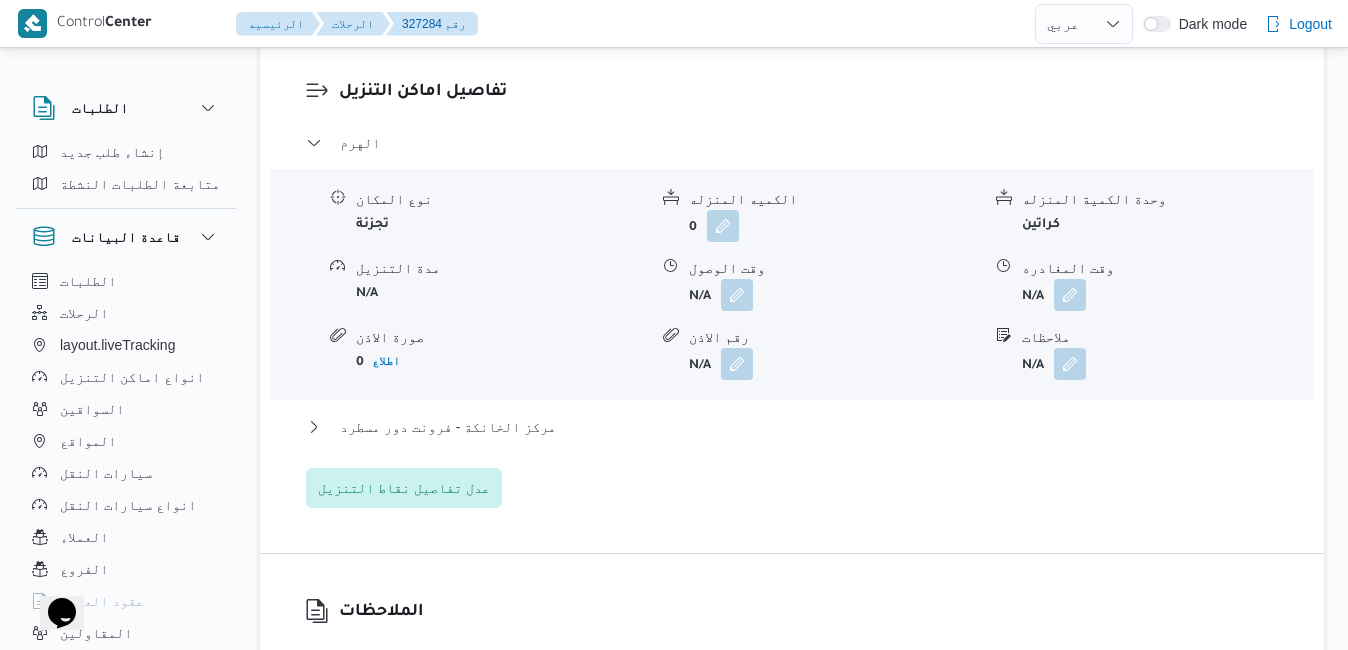 scroll, scrollTop: 1880, scrollLeft: 0, axis: vertical 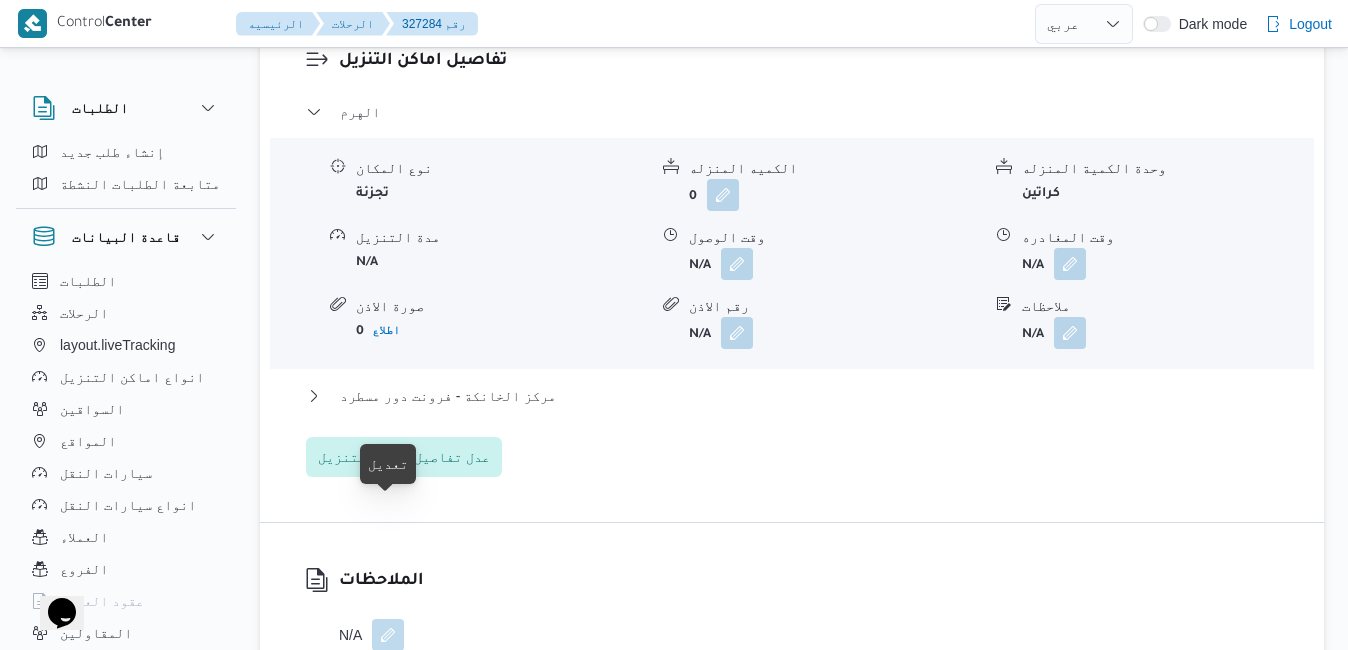 click at bounding box center [388, 635] 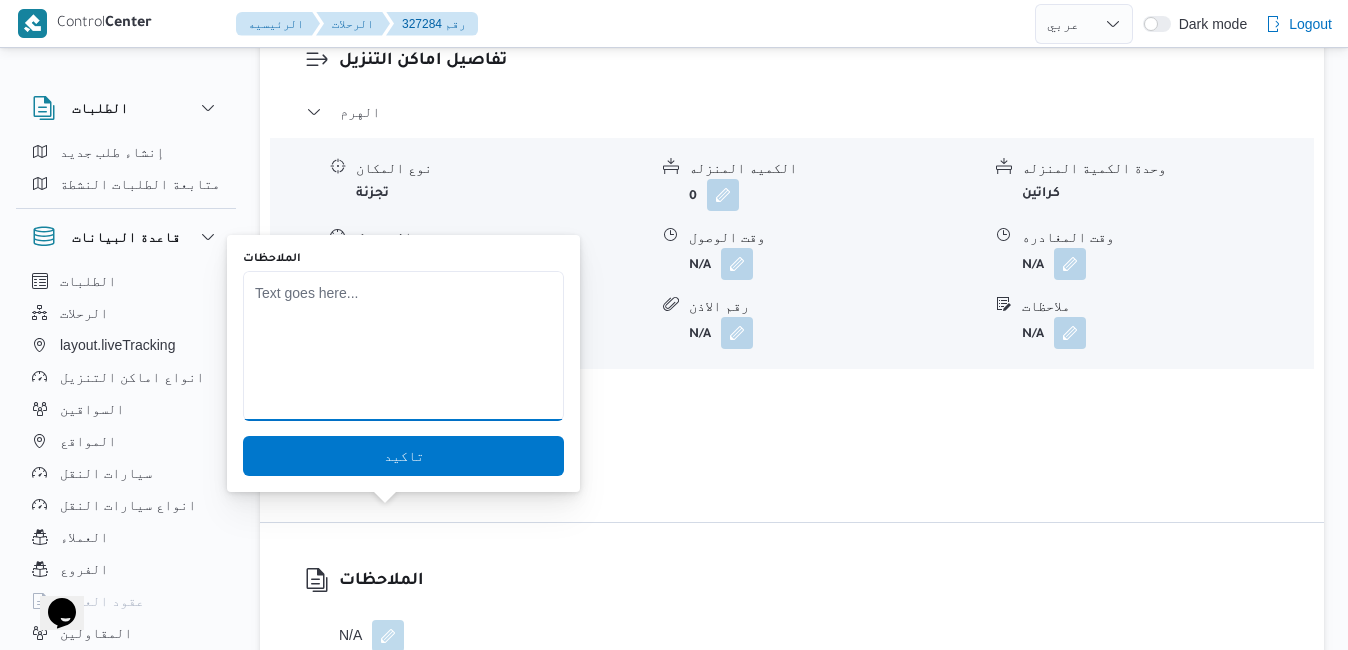 click on "الملاحظات" at bounding box center [403, 346] 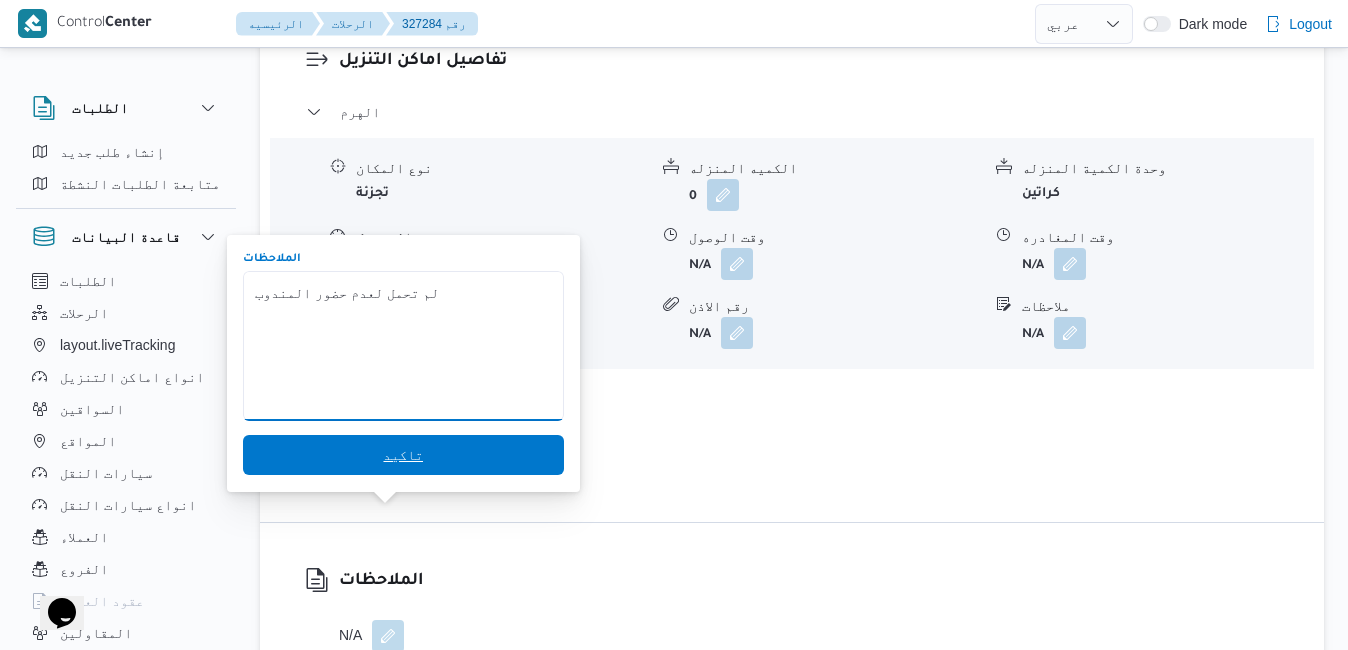 type on "لم تحمل لعدم حضور المندوب" 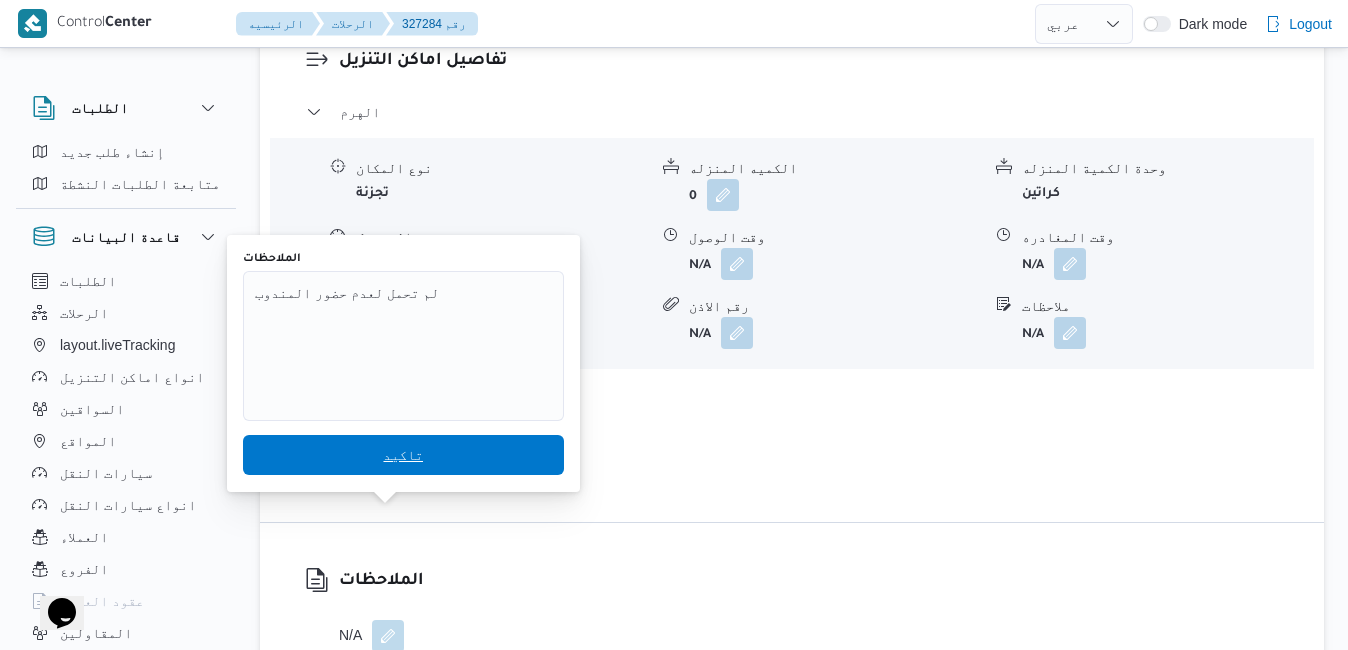 click on "تاكيد" at bounding box center (403, 455) 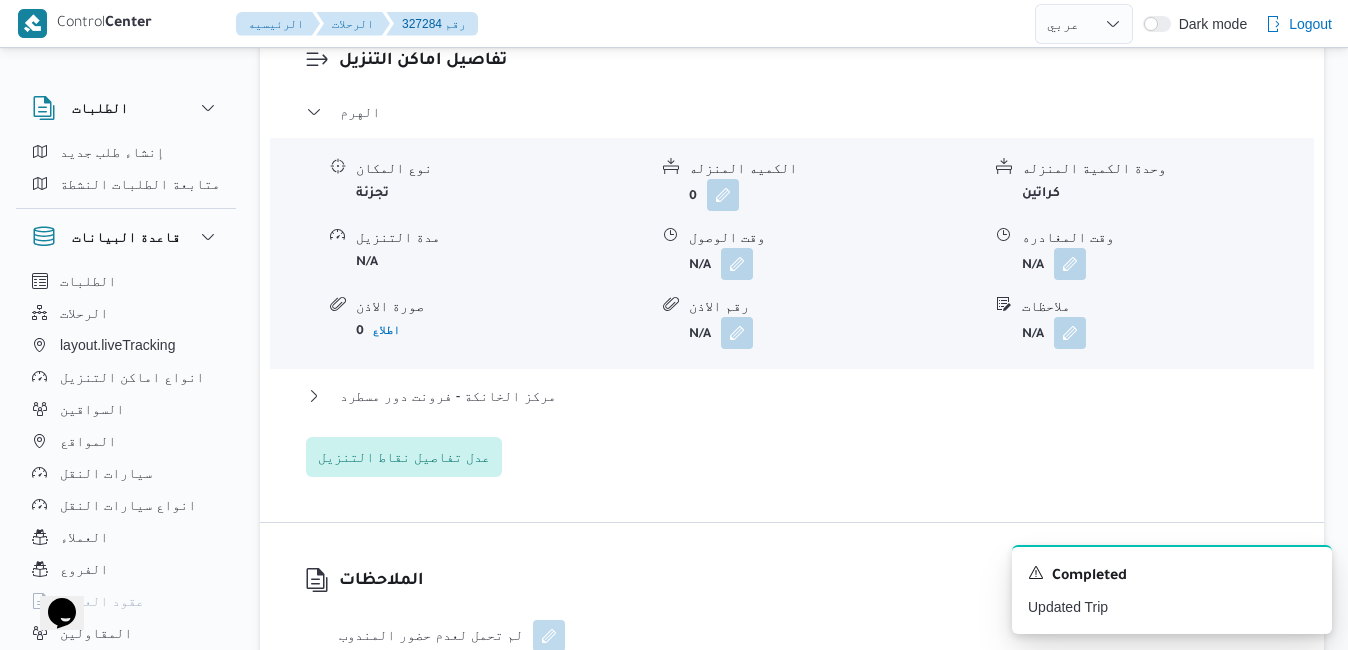 scroll, scrollTop: 1974, scrollLeft: 0, axis: vertical 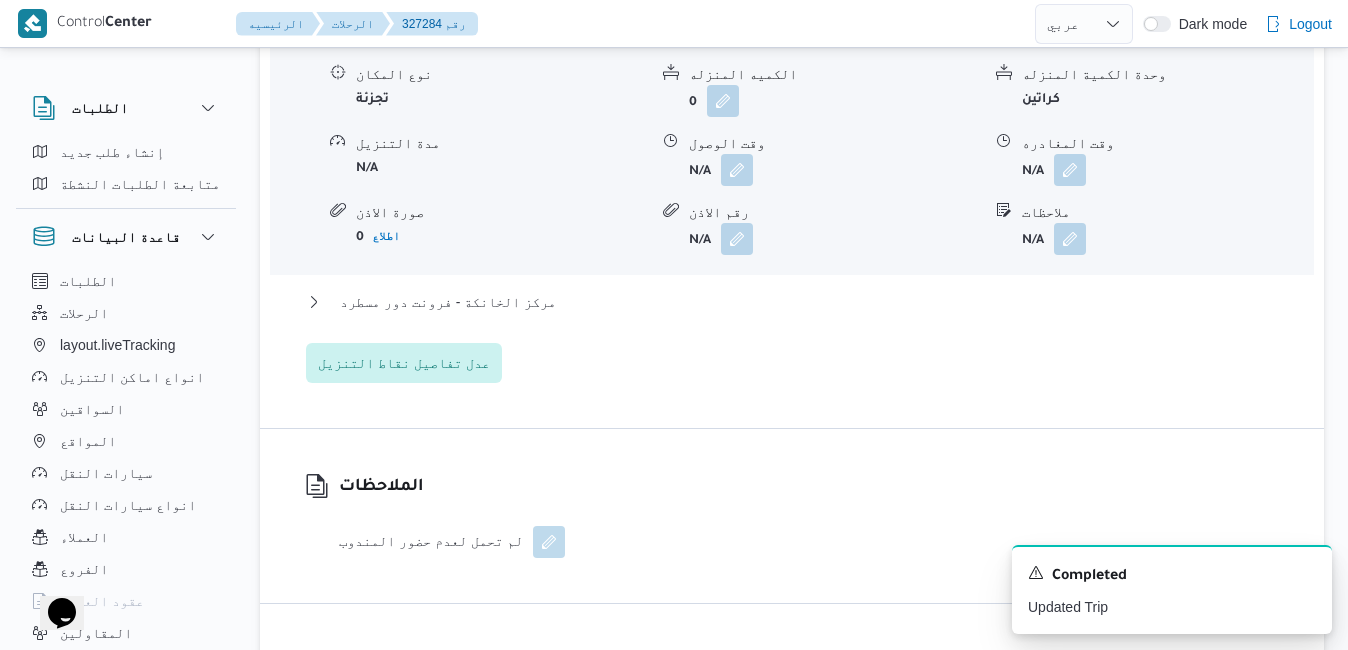click on "الهرم نوع المكان تجزئة الكميه المنزله 0 وحدة الكمية المنزله كراتين مدة التنزيل N/A وقت الوصول N/A وقت المغادره N/A صورة الاذن 0 اطلاع رقم الاذن N/A ملاحظات N/A مركز الخانكة -
فرونت دور مسطرد نوع المكان مصانع و مخازن الكميه المنزله 0 وحدة الكمية المنزله كراتين مدة التنزيل N/A وقت الوصول N/A وقت المغادره N/A صورة الاذن 0 اطلاع رقم الاذن N/A ملاحظات N/A عدل تفاصيل نقاط التنزيل" at bounding box center [792, 194] 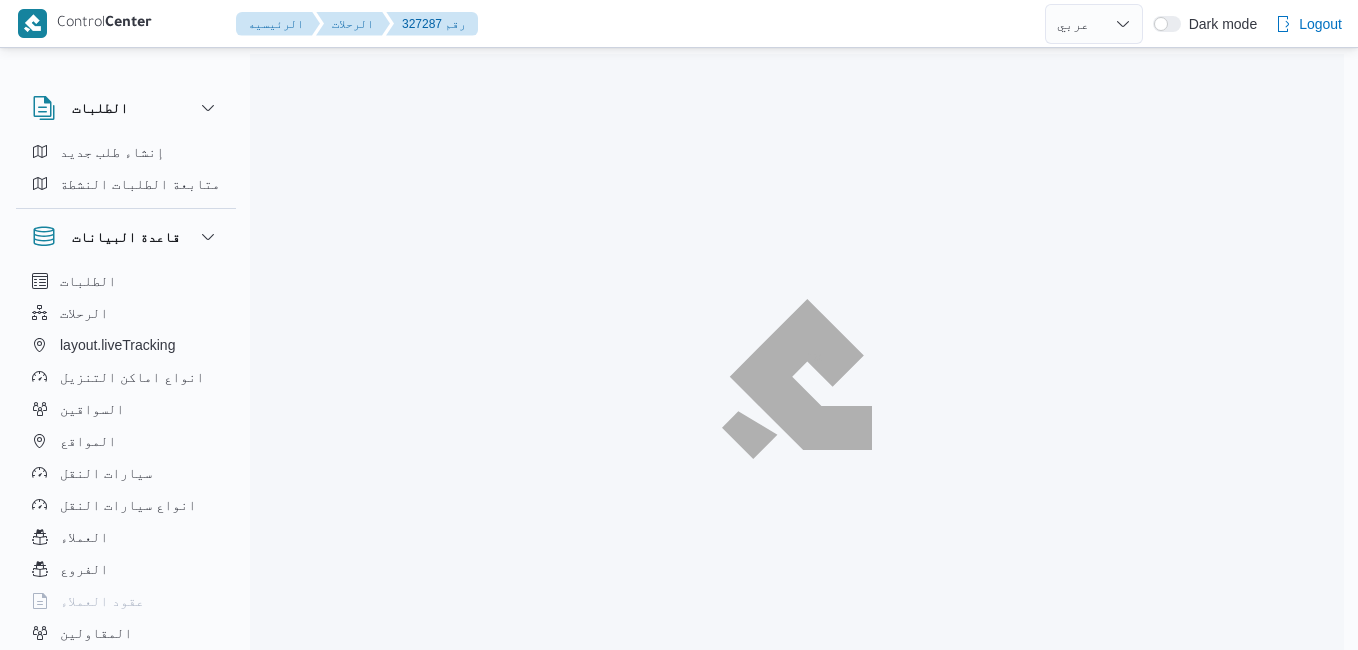 select on "ar" 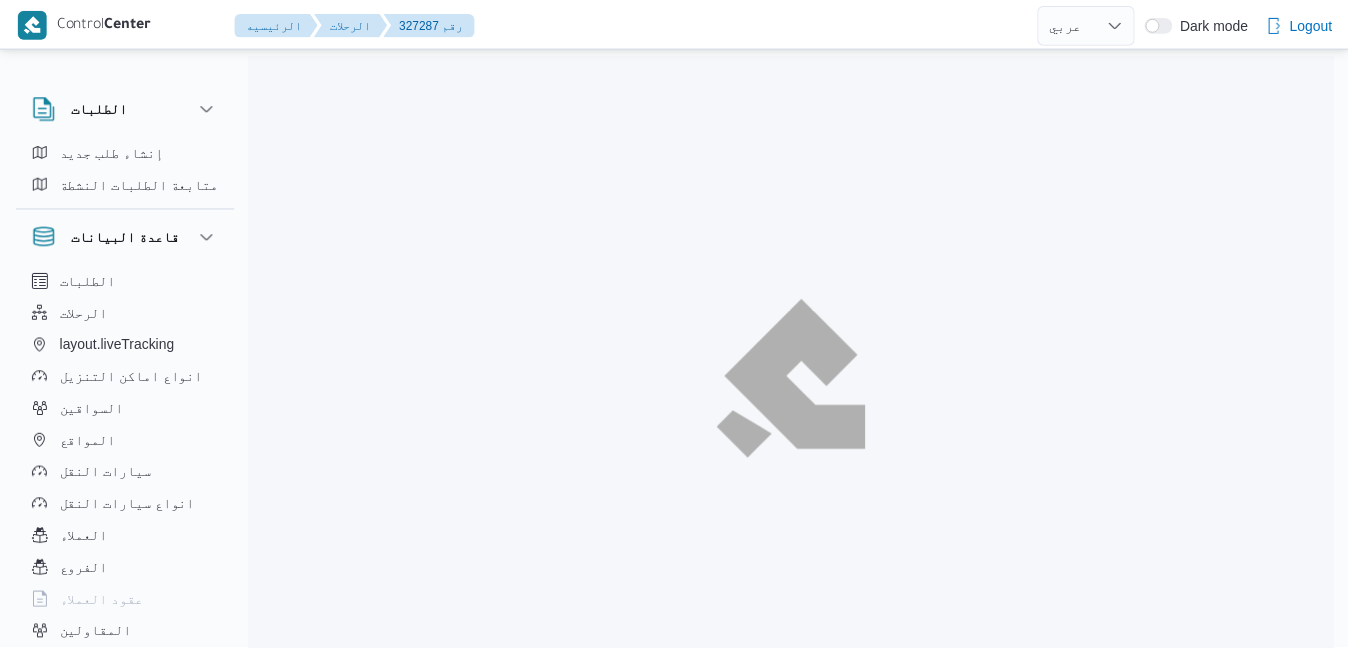 scroll, scrollTop: 0, scrollLeft: 0, axis: both 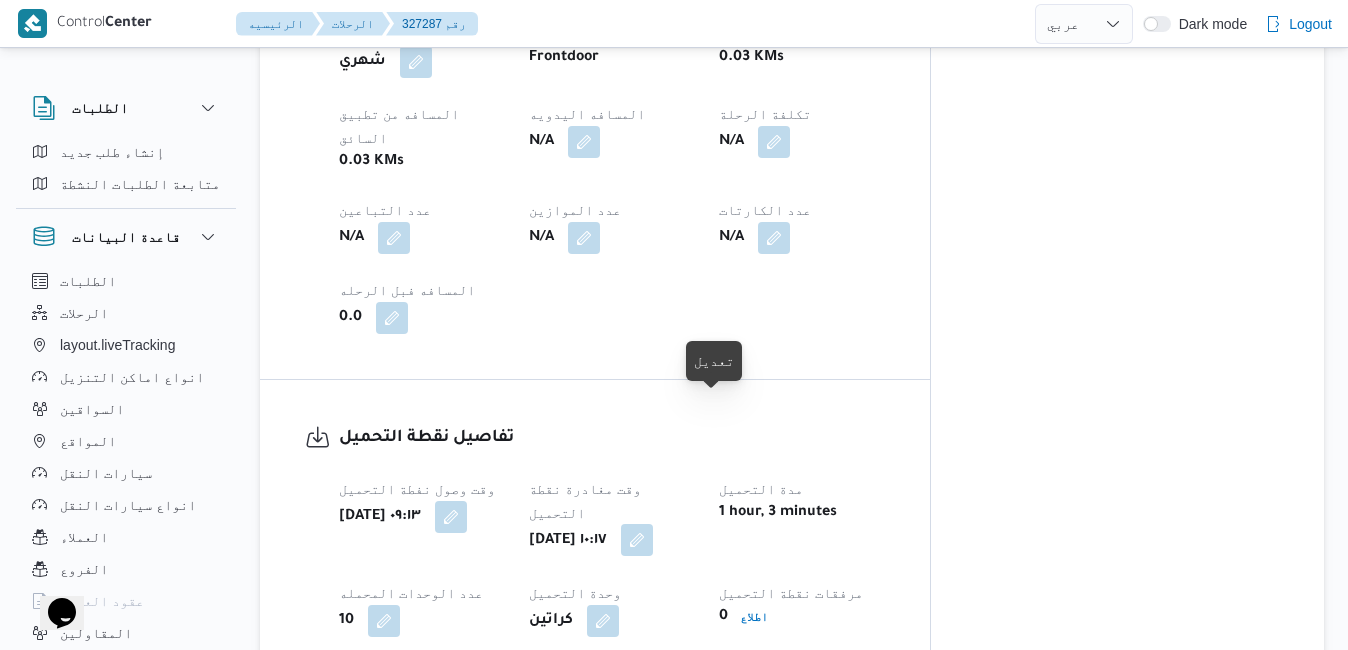 click at bounding box center (637, 540) 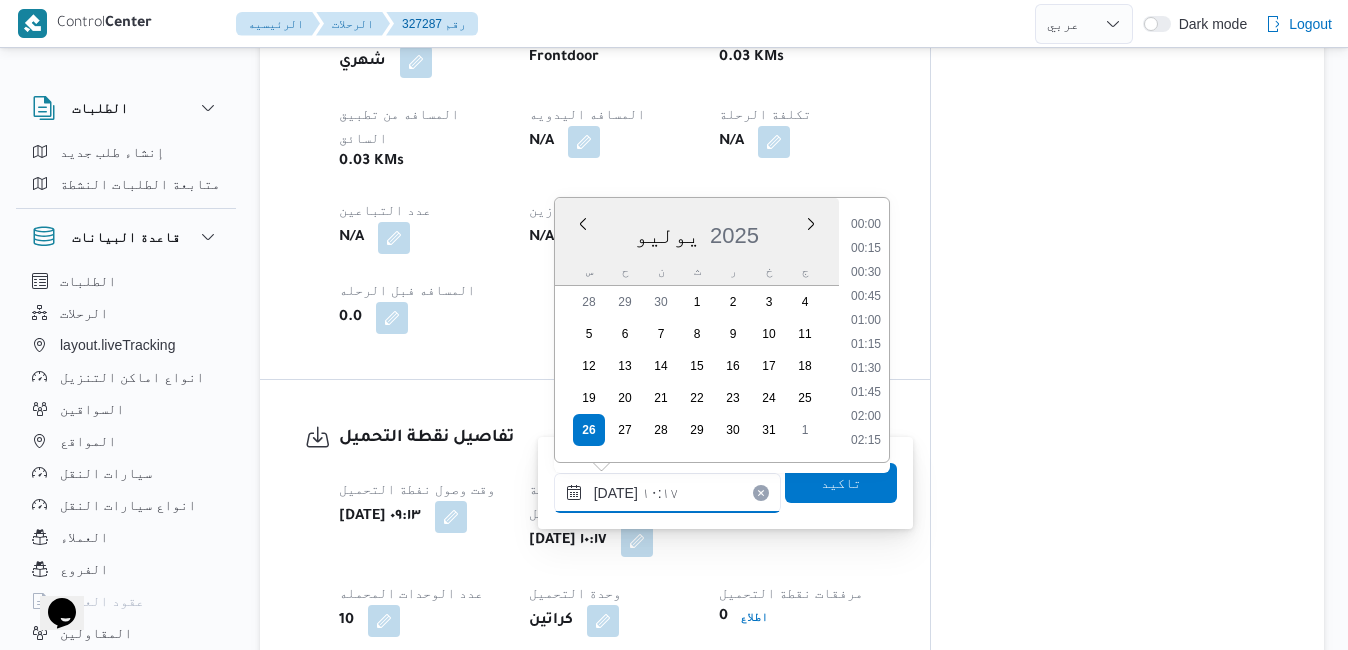 click on "[DATE] ١٠:١٧" at bounding box center [667, 493] 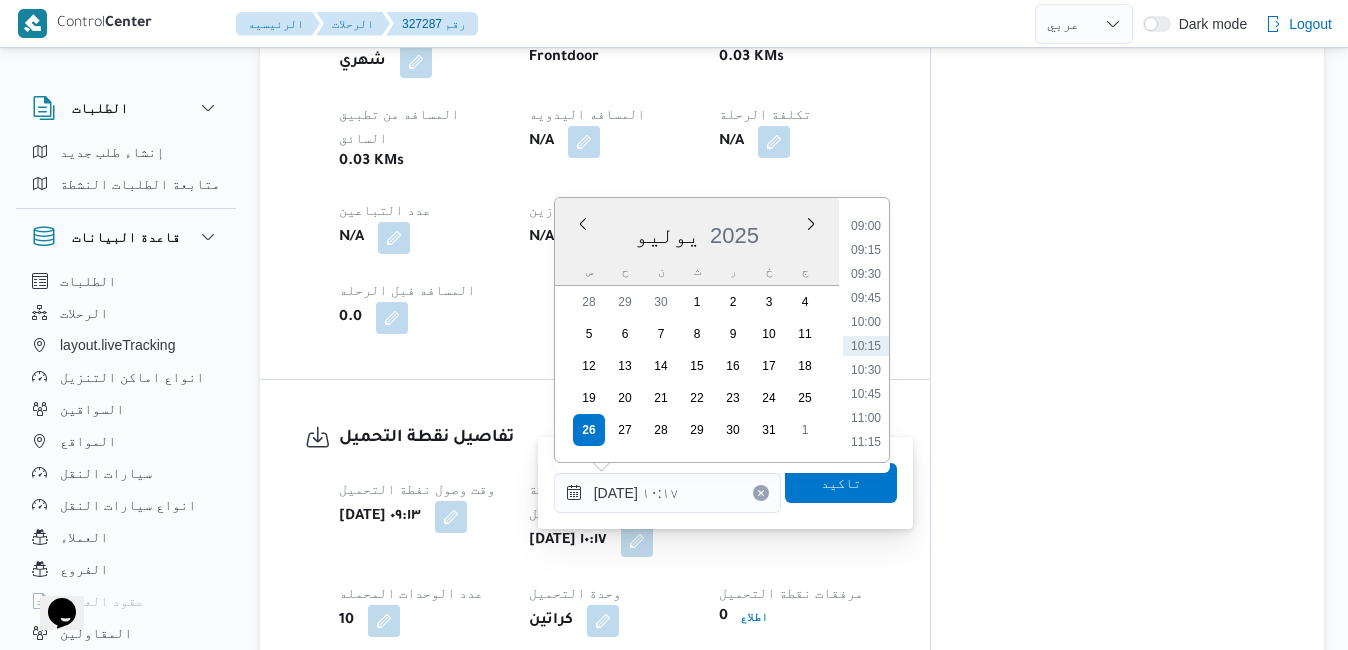 click on "وقت وصول نفطة التحميل سبت ٢٦ يوليو ٢٠٢٥ ٠٩:١٣ وقت مغادرة نقطة التحميل سبت ٢٦ يوليو ٢٠٢٥ ١٠:١٧ مدة التحميل 1 hour, 3 minutes عدد الوحدات المحمله 10 وحدة التحميل كراتين مرفقات نقطة التحميل 0 اطلاع رقم الاذن N/A" at bounding box center [612, 597] 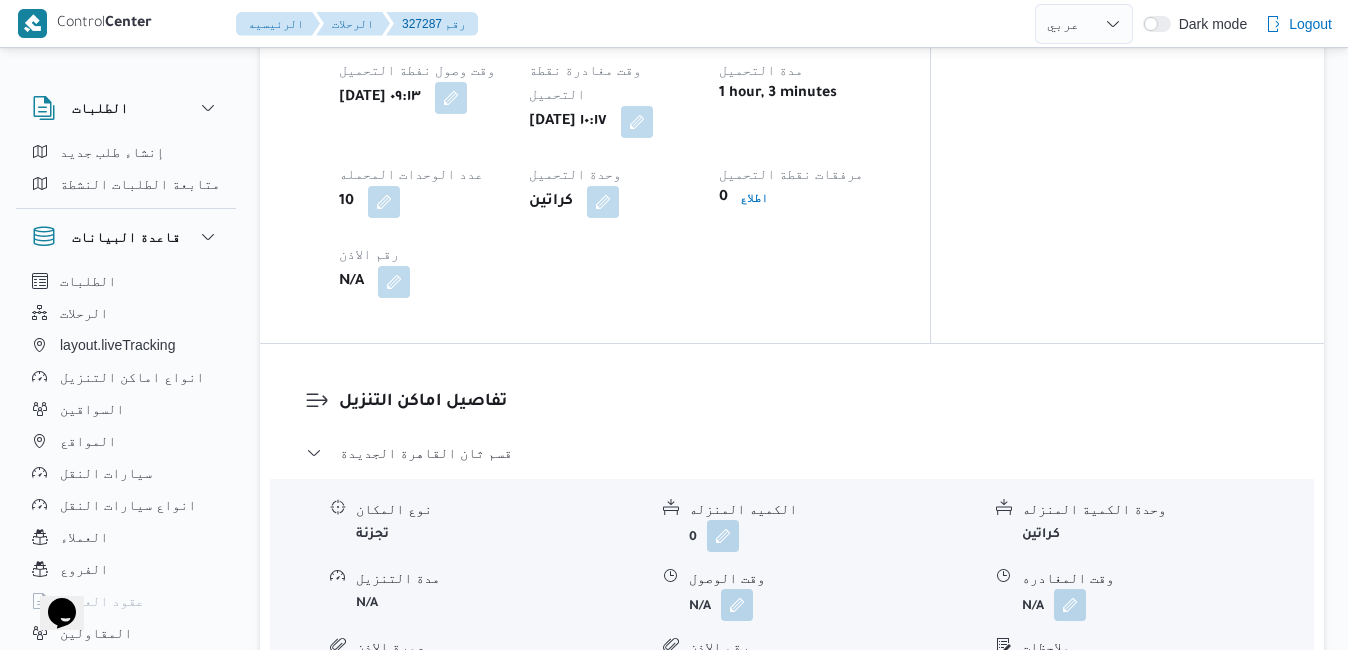 scroll, scrollTop: 1600, scrollLeft: 0, axis: vertical 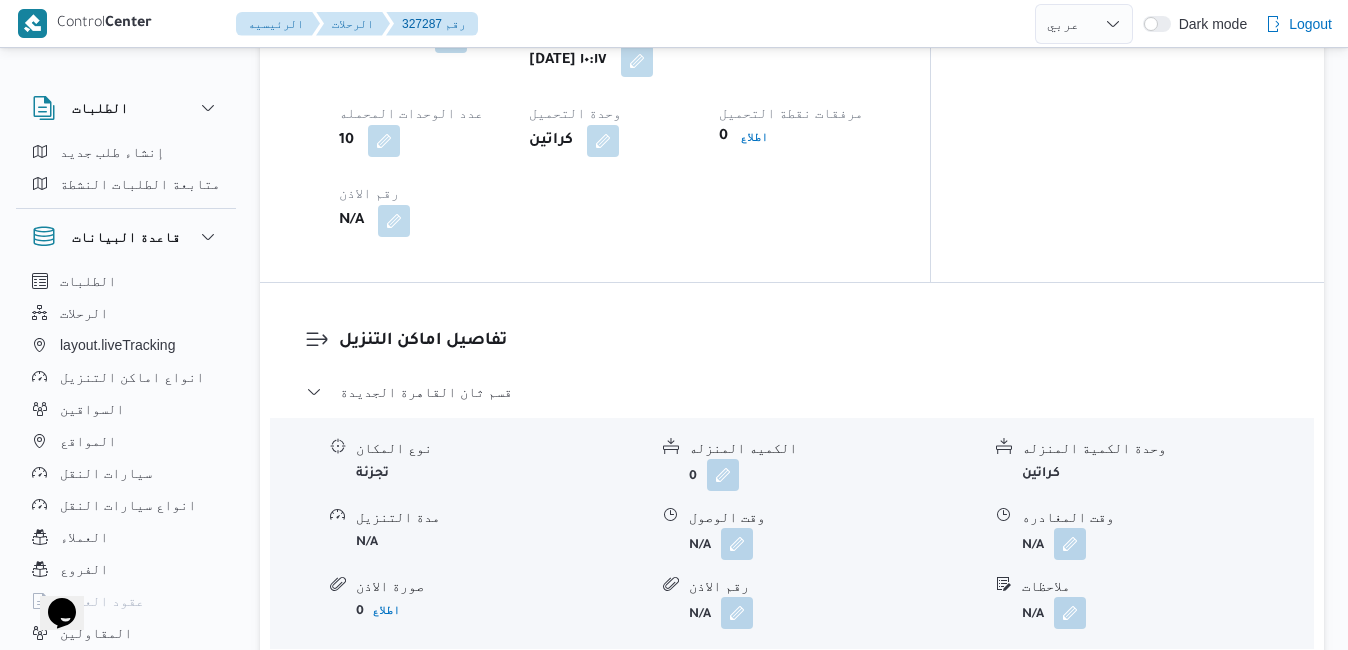 click on "تفاصيل اماكن التنزيل قسم ثان القاهرة الجديدة نوع المكان تجزئة الكميه المنزله 0 وحدة الكمية المنزله كراتين مدة التنزيل N/A وقت الوصول N/A وقت المغادره N/A صورة الاذن 0 اطلاع رقم الاذن N/A ملاحظات N/A مركز الخانكة -
فرونت دور مسطرد نوع المكان مصانع و مخازن الكميه المنزله 0 وحدة الكمية المنزله كراتين مدة التنزيل N/A وقت الوصول N/A وقت المغادره N/A صورة الاذن 0 اطلاع رقم الاذن N/A ملاحظات N/A عدل تفاصيل نقاط التنزيل" at bounding box center [792, 542] 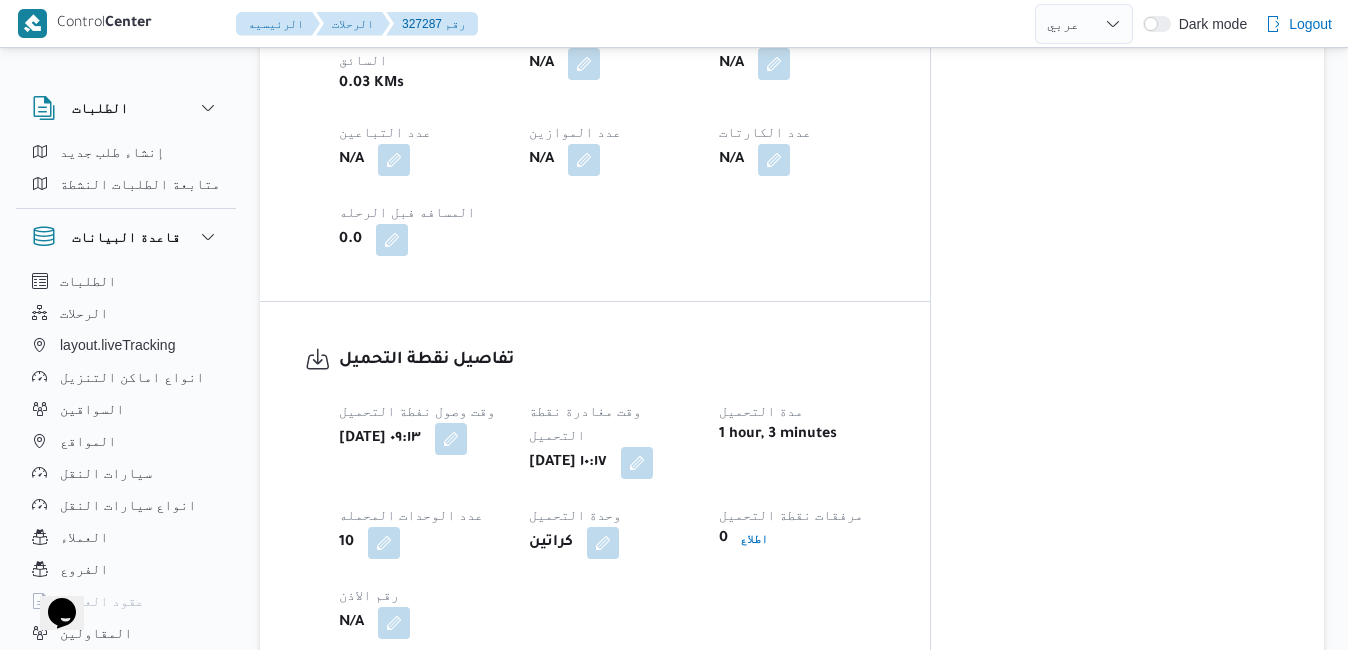 scroll, scrollTop: 1200, scrollLeft: 0, axis: vertical 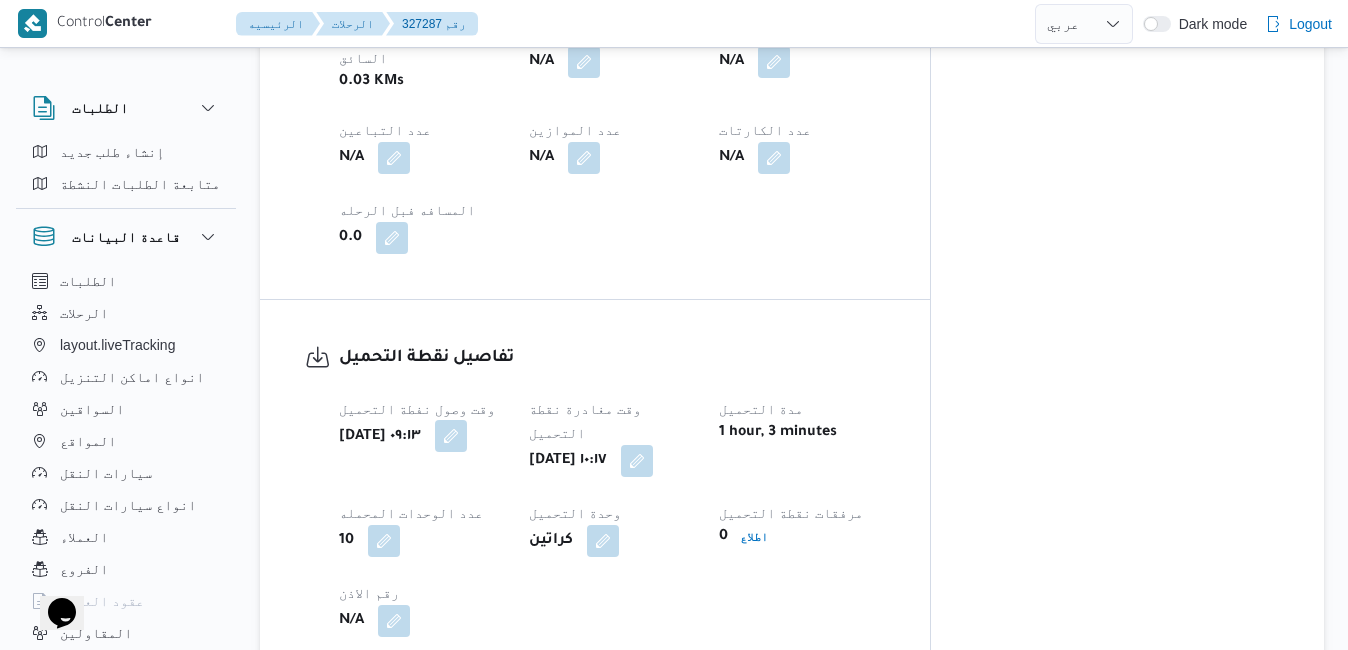 click at bounding box center [451, 436] 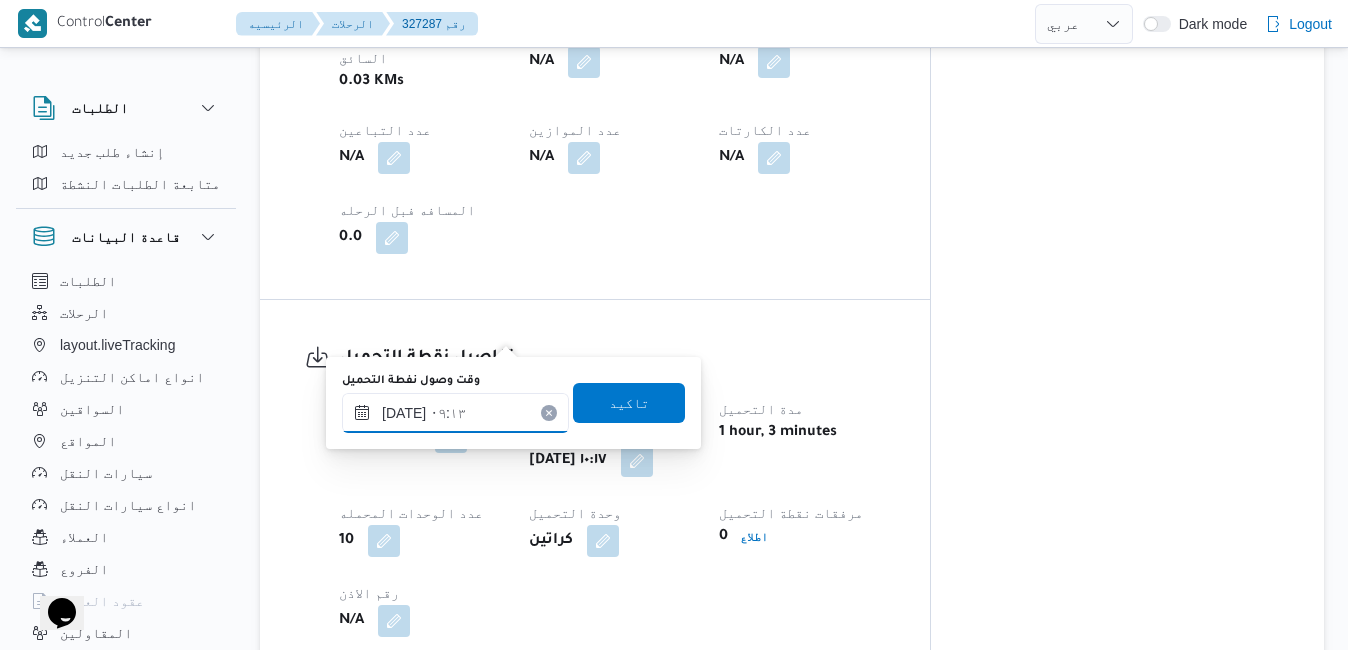 click on "٢٦/٠٧/٢٠٢٥ ٠٩:١٣" at bounding box center [455, 413] 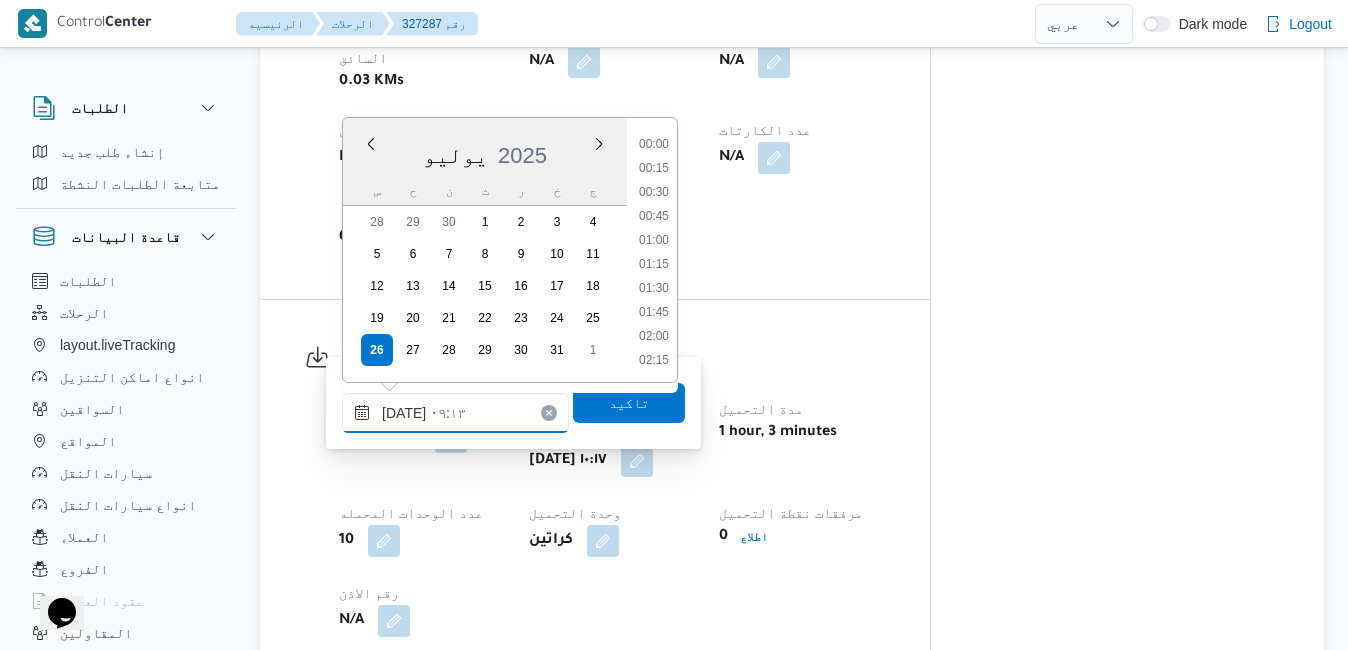 scroll, scrollTop: 742, scrollLeft: 0, axis: vertical 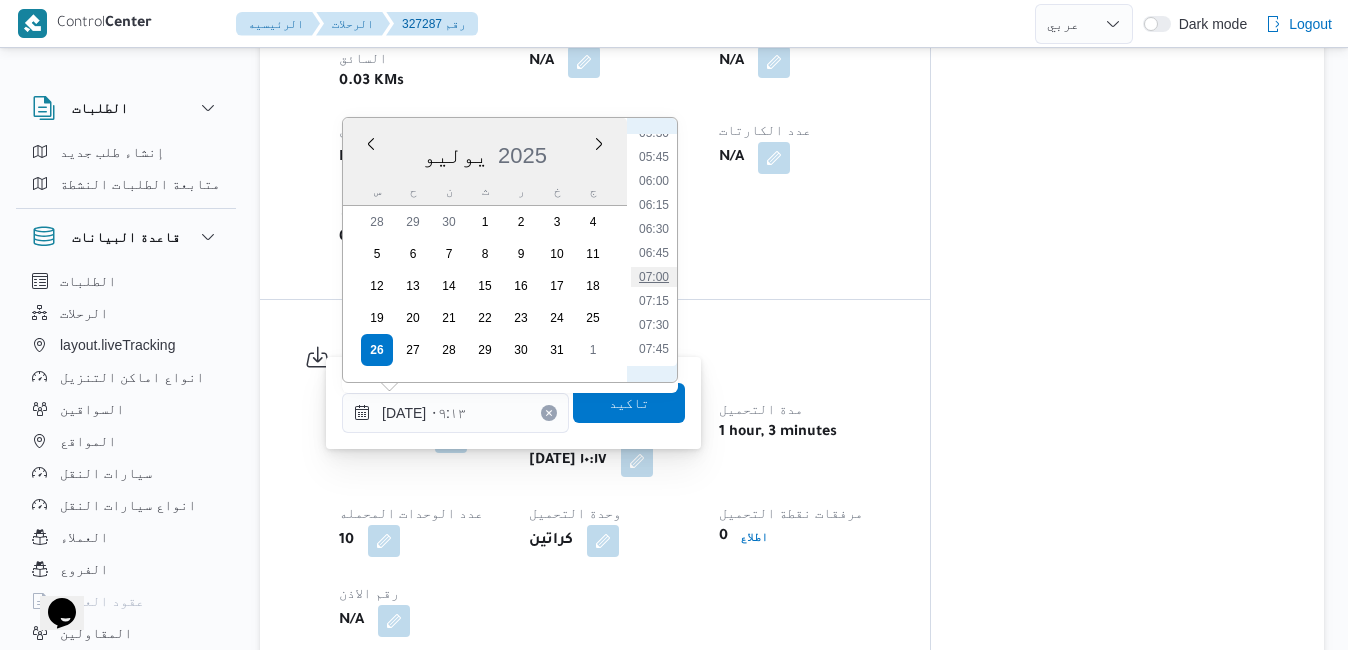 click on "07:00" at bounding box center (654, 277) 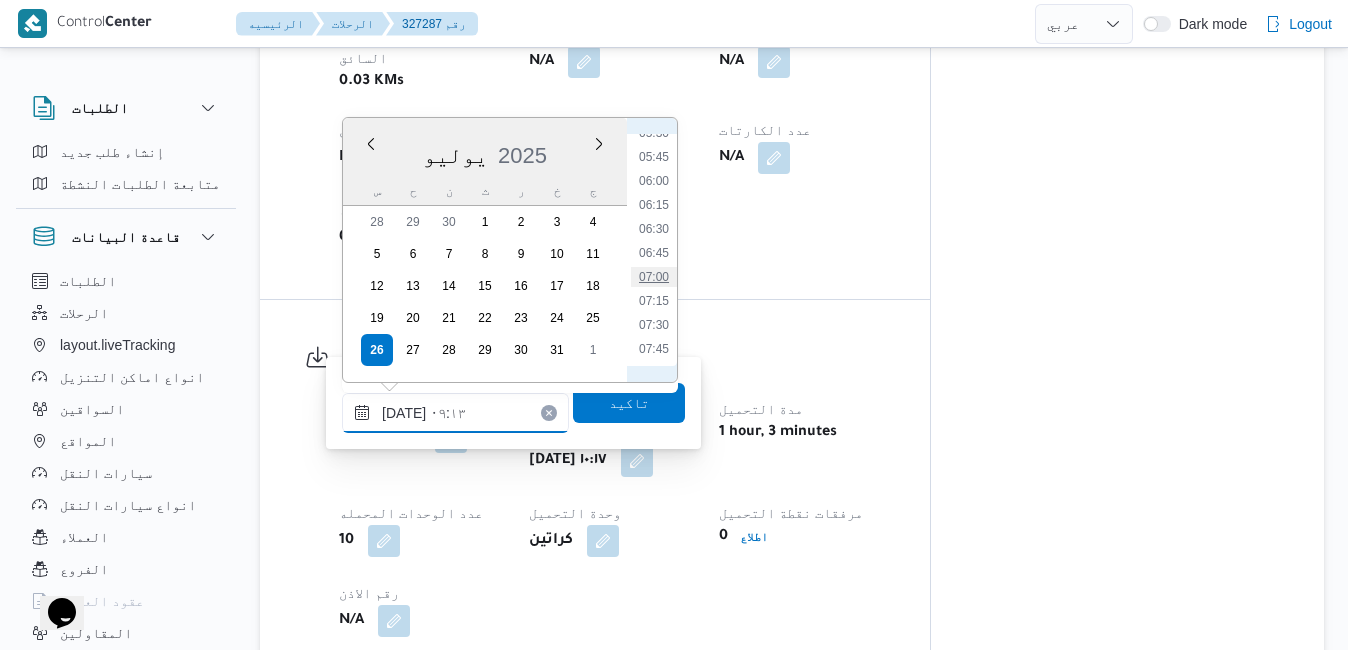 type on "[DATE] ٠٧:٠٠" 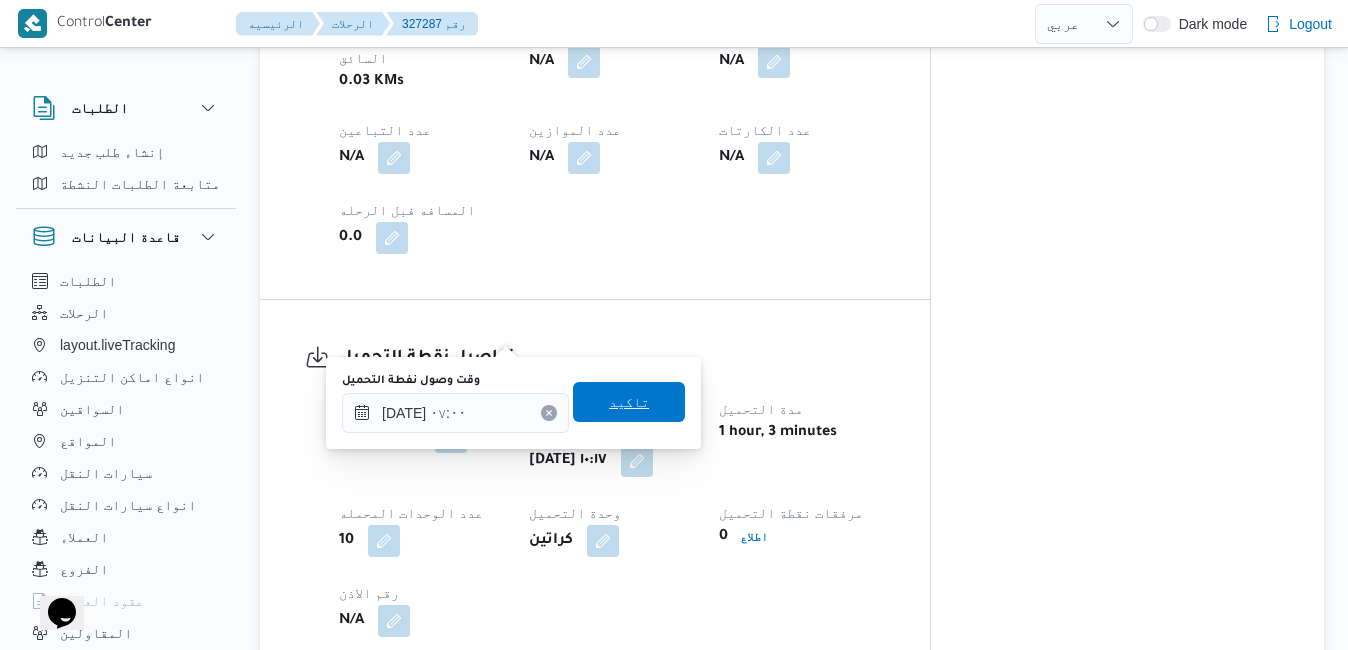 click on "تاكيد" at bounding box center [629, 402] 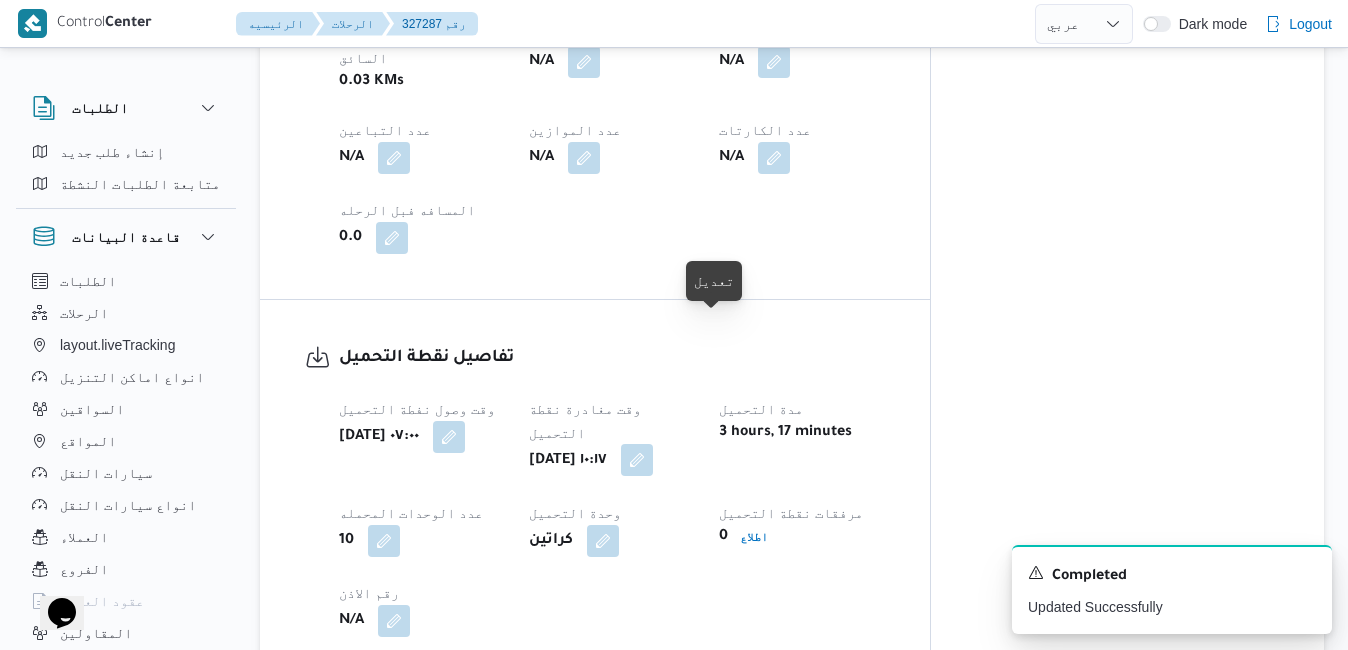 click at bounding box center (637, 460) 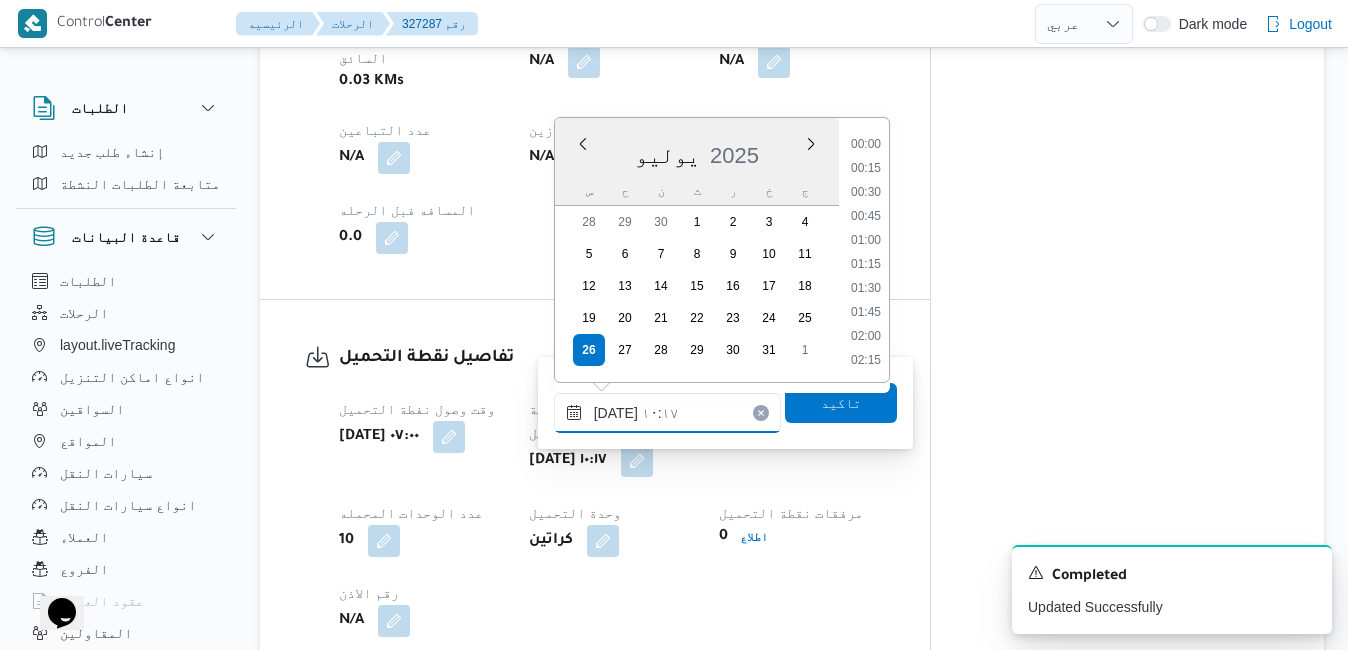 click on "٢٦/٠٧/٢٠٢٥ ١٠:١٧" at bounding box center [667, 413] 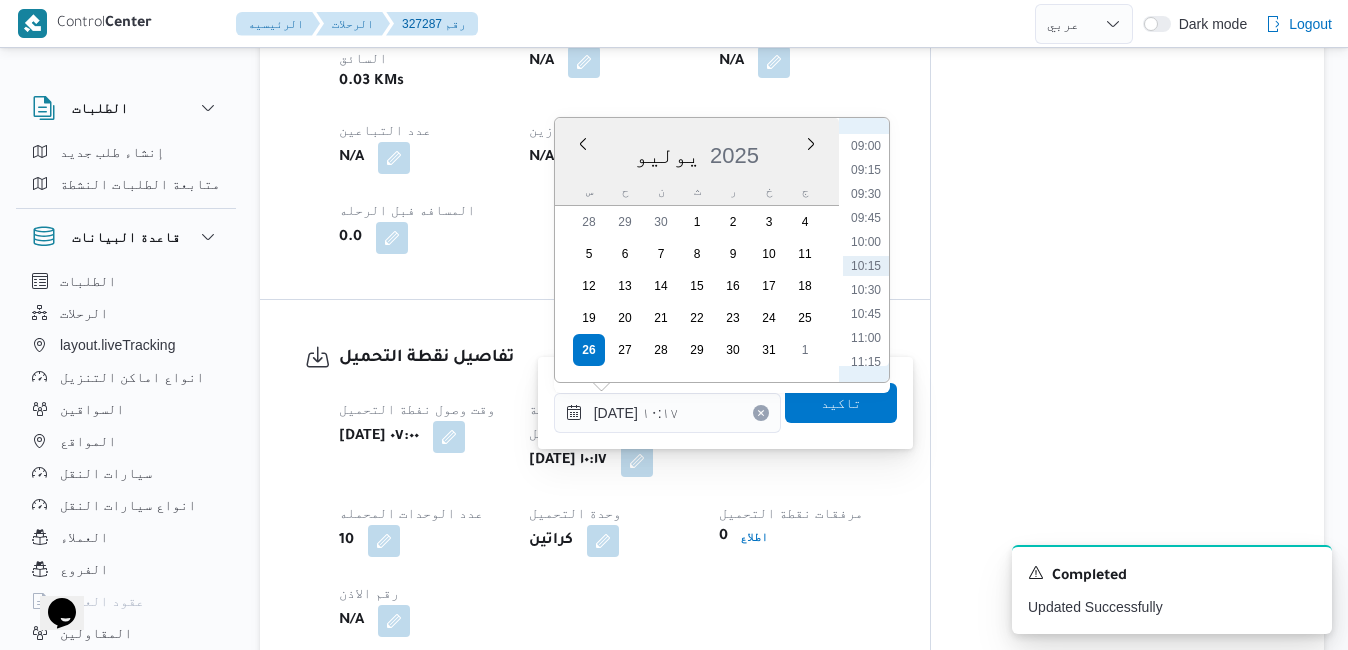 scroll, scrollTop: 1065, scrollLeft: 0, axis: vertical 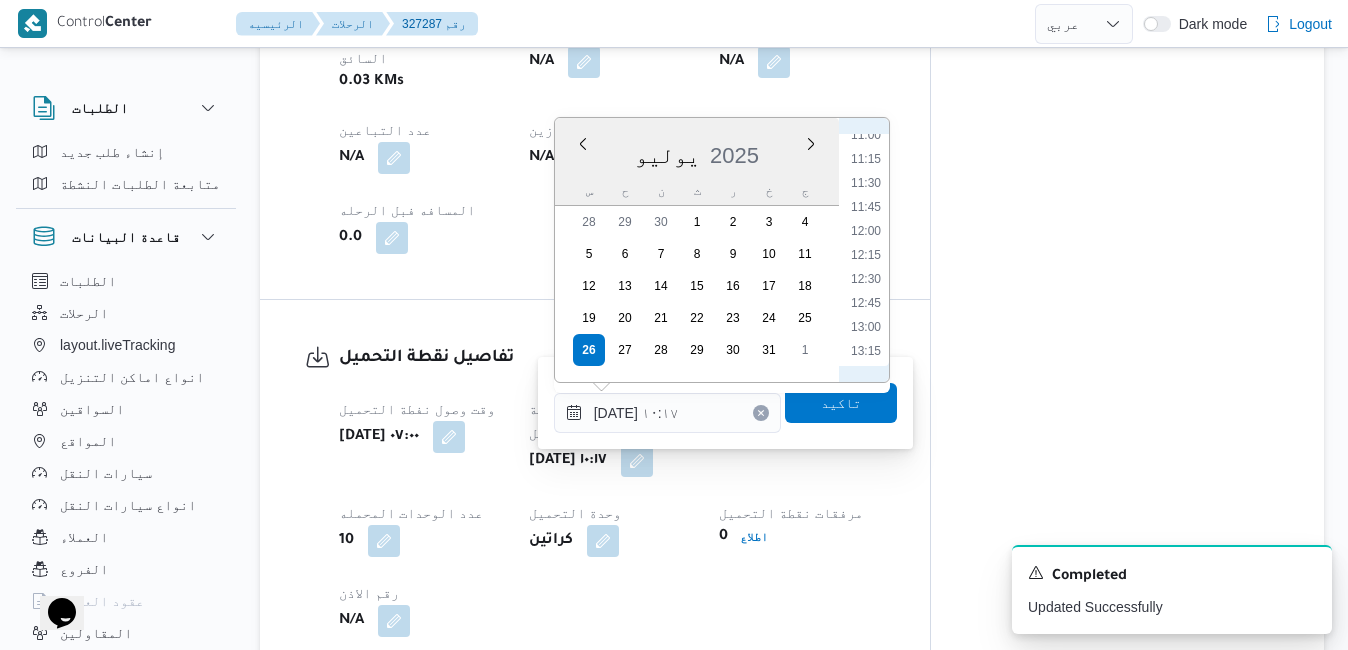 click on "00:00 00:15 00:30 00:45 01:00 01:15 01:30 01:45 02:00 02:15 02:30 02:45 03:00 03:15 03:30 03:45 04:00 04:15 04:30 04:45 05:00 05:15 05:30 05:45 06:00 06:15 06:30 06:45 07:00 07:15 07:30 07:45 08:00 08:15 08:30 08:45 09:00 09:15 09:30 09:45 10:00 10:15 10:30 10:45 11:00 11:15 11:30 11:45 12:00 12:15 12:30 12:45 13:00 13:15 13:30 13:45 14:00 14:15 14:30 14:45 15:00 15:15 15:30 15:45 16:00 16:15 16:30 16:45 17:00 17:15 17:30 17:45 18:00 18:15 18:30 18:45 19:00 19:15 19:30 19:45 20:00 20:15 20:30 20:45 21:00 21:15 21:30 21:45 22:00 22:15 22:30 22:45 23:00 23:15 23:30 23:45" at bounding box center [866, 250] 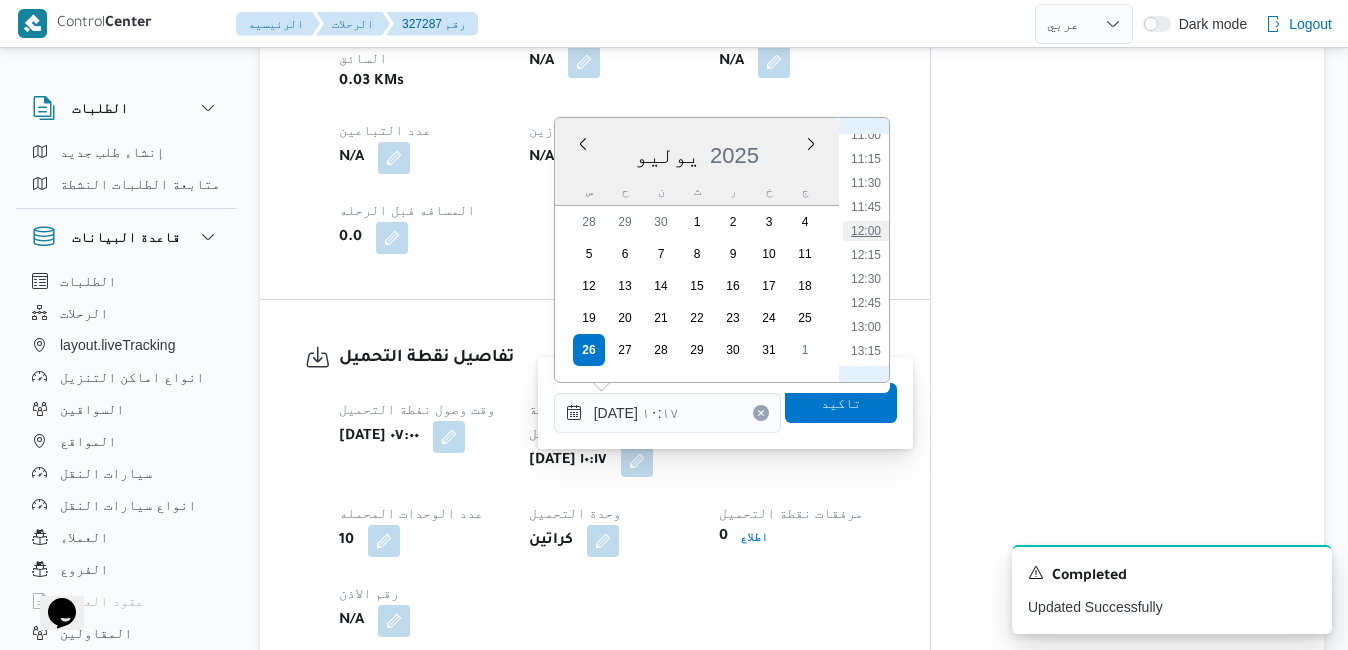 click on "12:00" at bounding box center (866, 231) 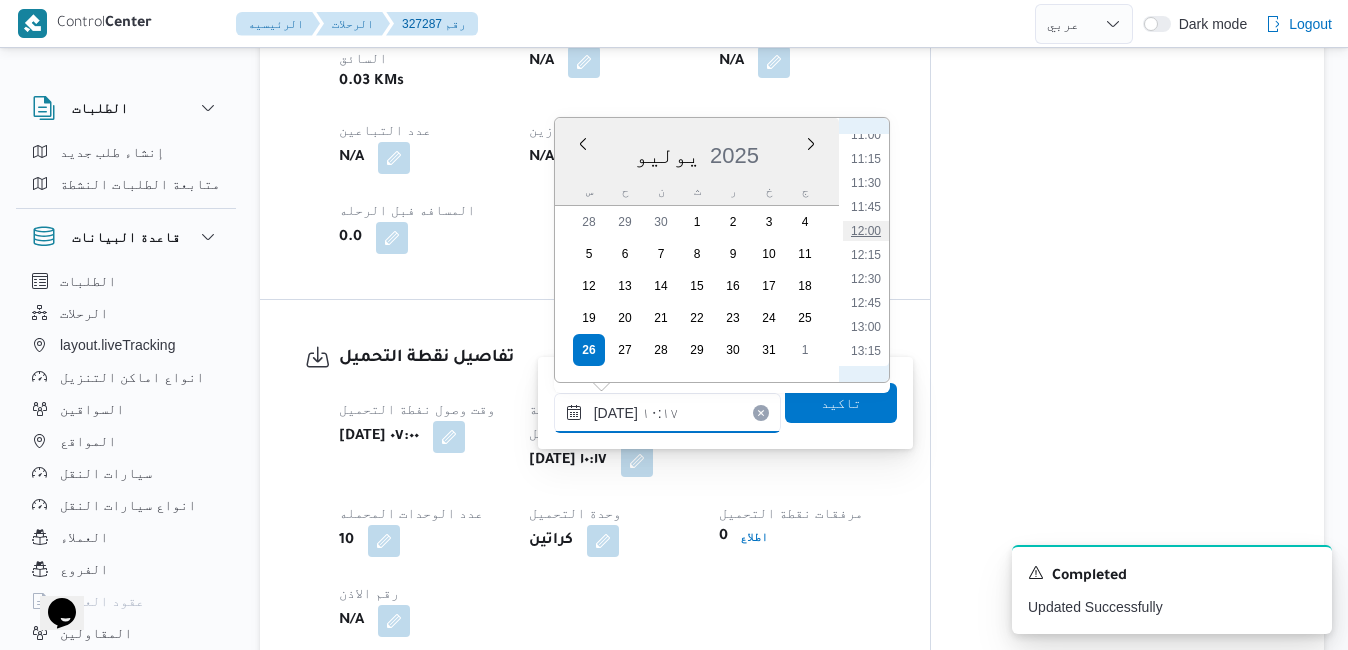type on "٢٦/٠٧/٢٠٢٥ ١٢:٠٠" 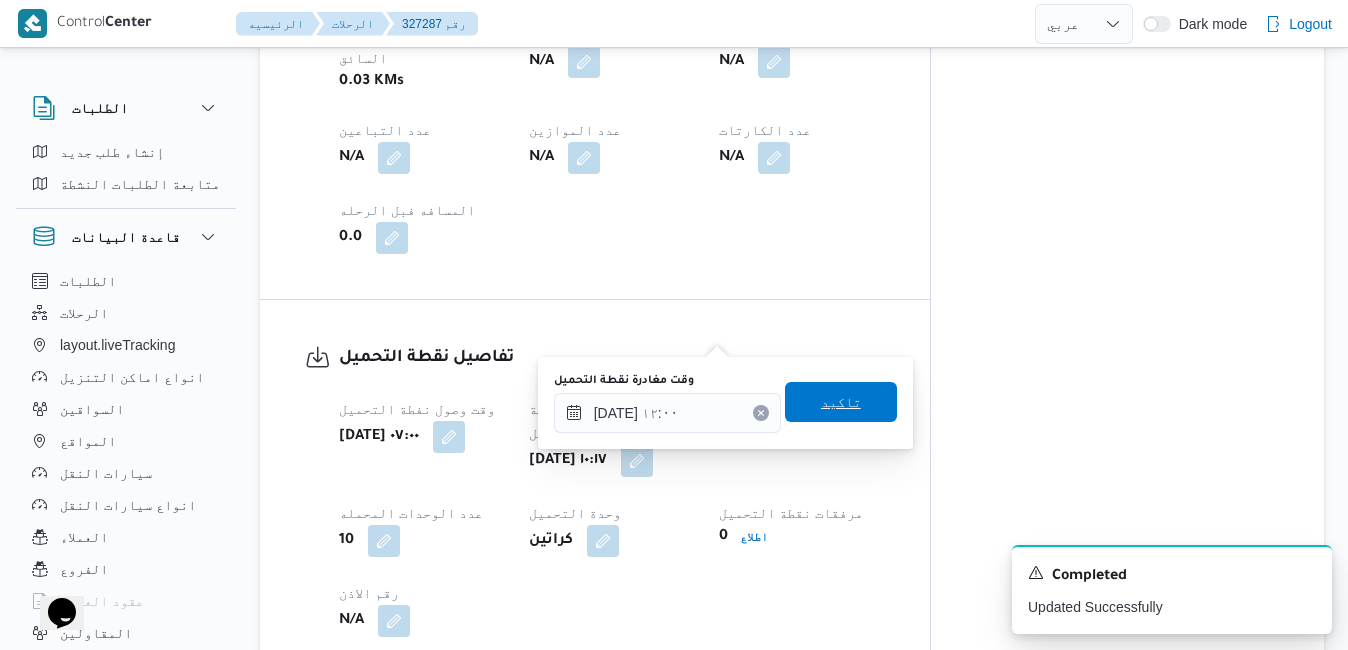 click on "تاكيد" at bounding box center (841, 402) 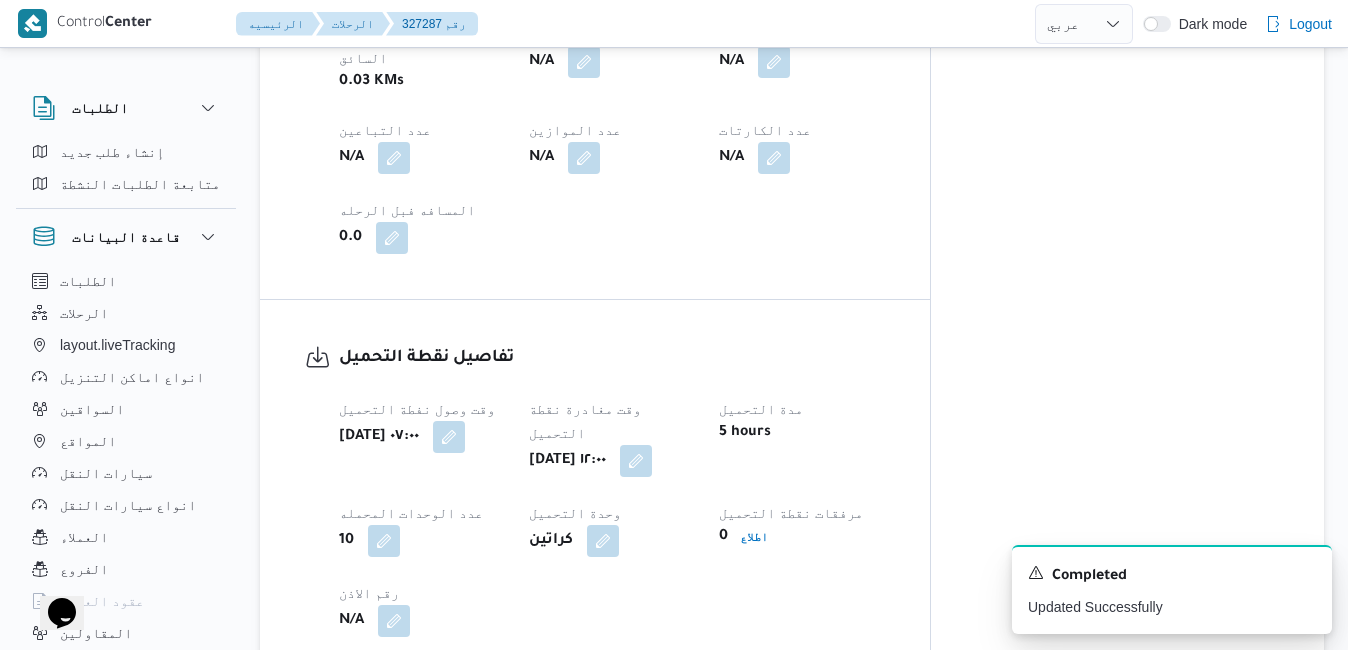 click on "المعينون قائمة التحقق تم ادخال تفاصيل نفاط التنزيل تم ادخال السواق تم ادخال السيارة ملحقات نقطة التحميل ملحقات نقاط التنزيل البيانات المؤكدة" at bounding box center [1127, -76] 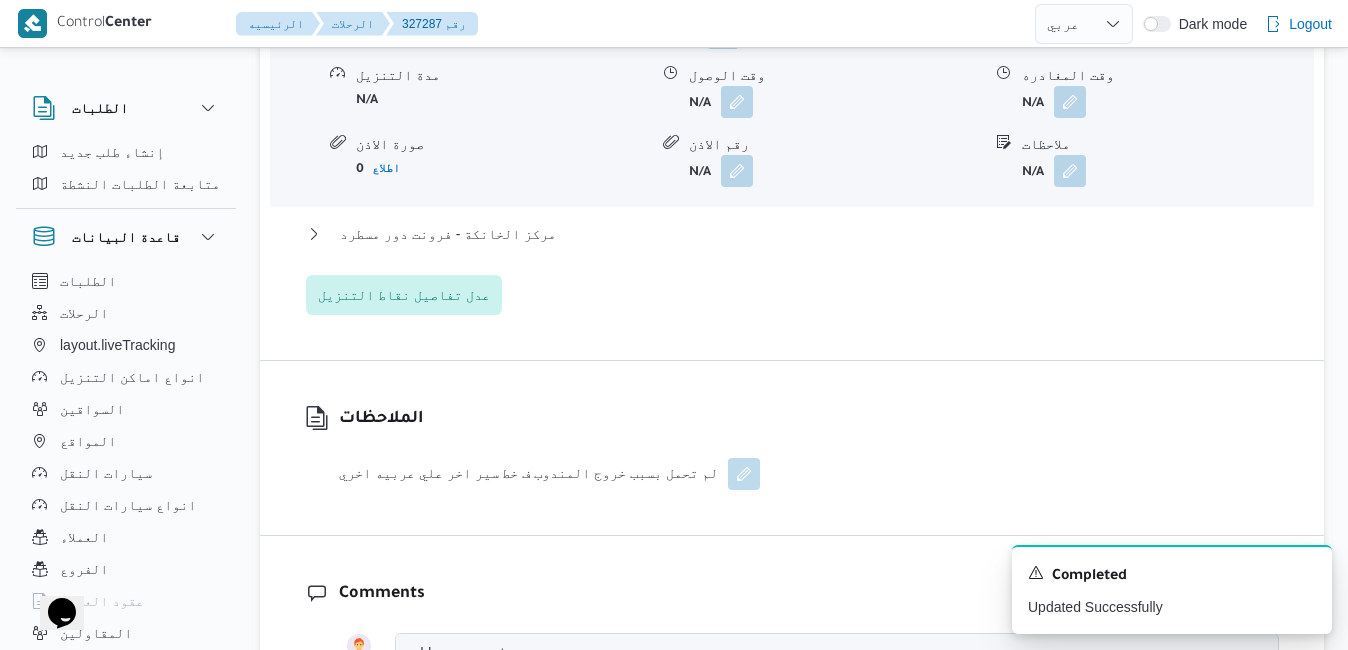 scroll, scrollTop: 2040, scrollLeft: 0, axis: vertical 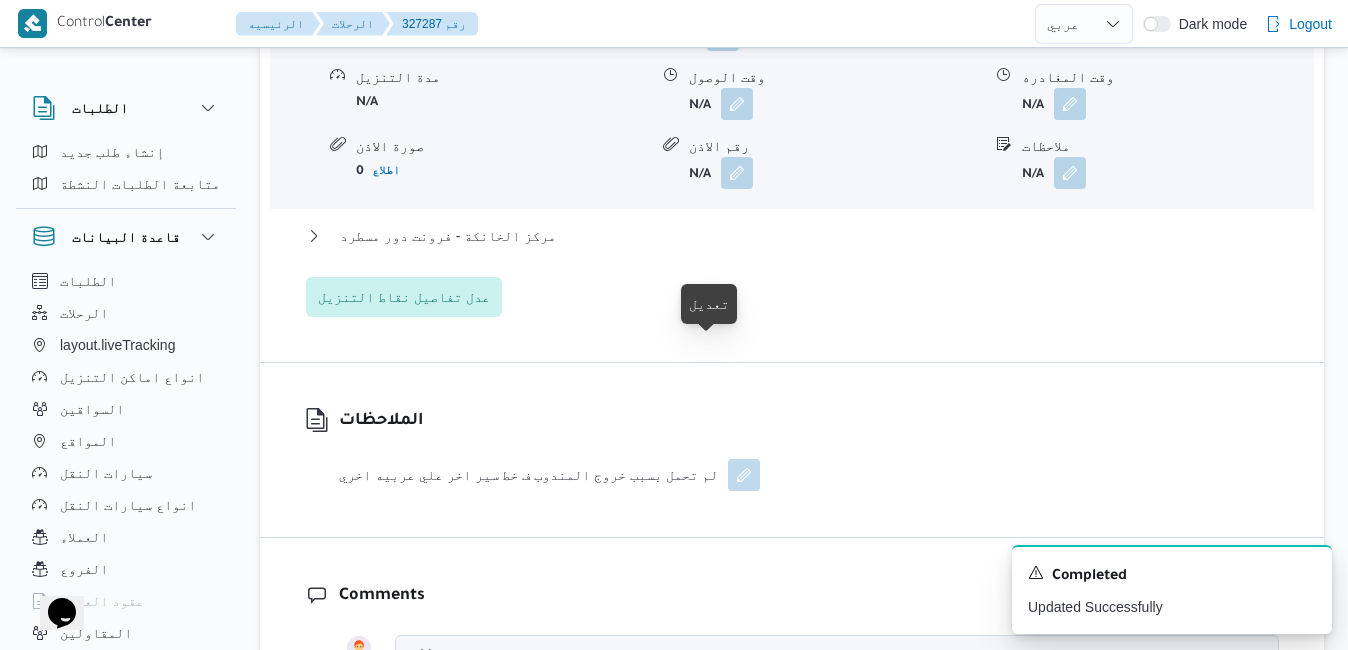 click at bounding box center [744, 475] 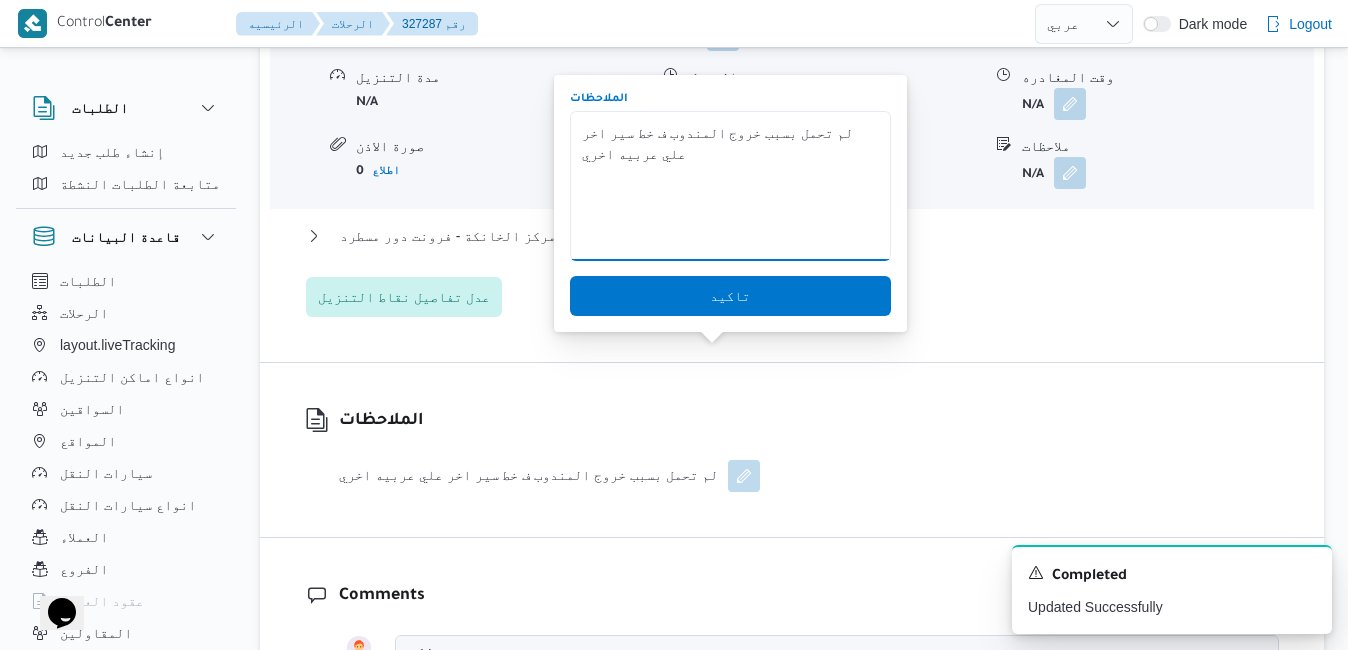 click on "لم تحمل بسبب خروج المندوب ف خط سير اخر علي عربيه اخري" at bounding box center [730, 186] 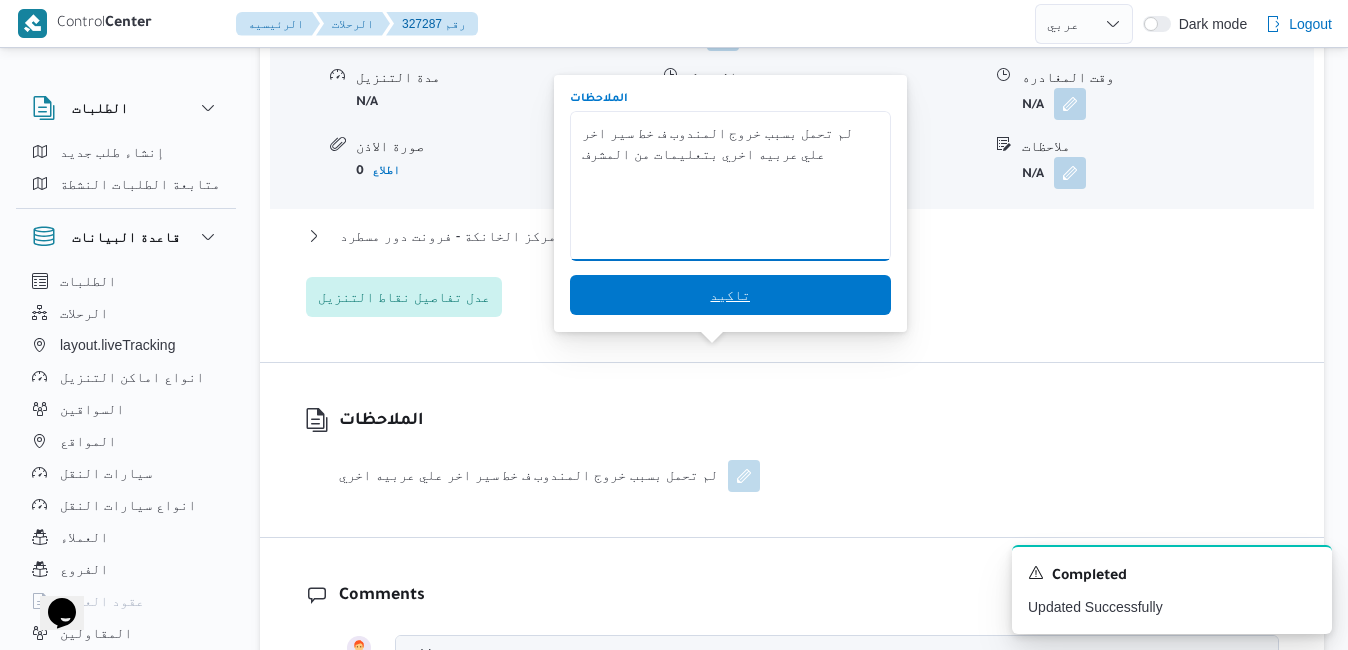 type on "لم تحمل بسبب خروج المندوب ف خط سير اخر علي عربيه اخري بتعليمات من المشرف" 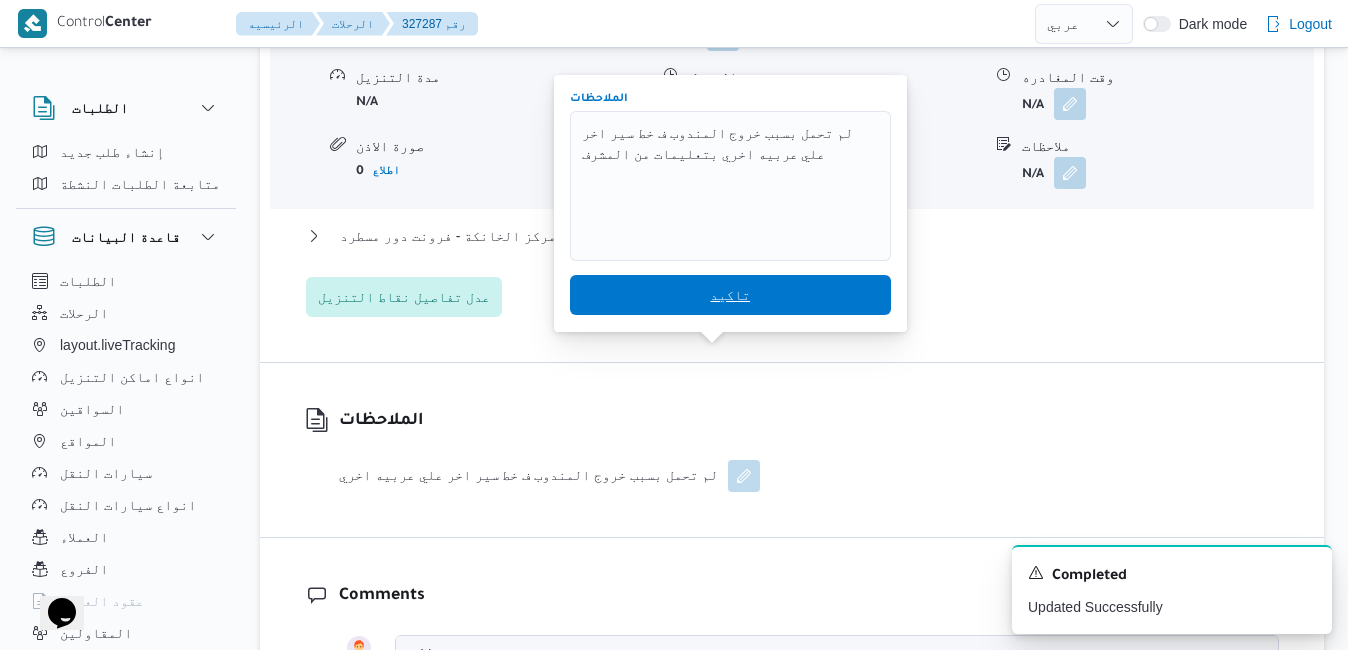 click on "تاكيد" at bounding box center [730, 295] 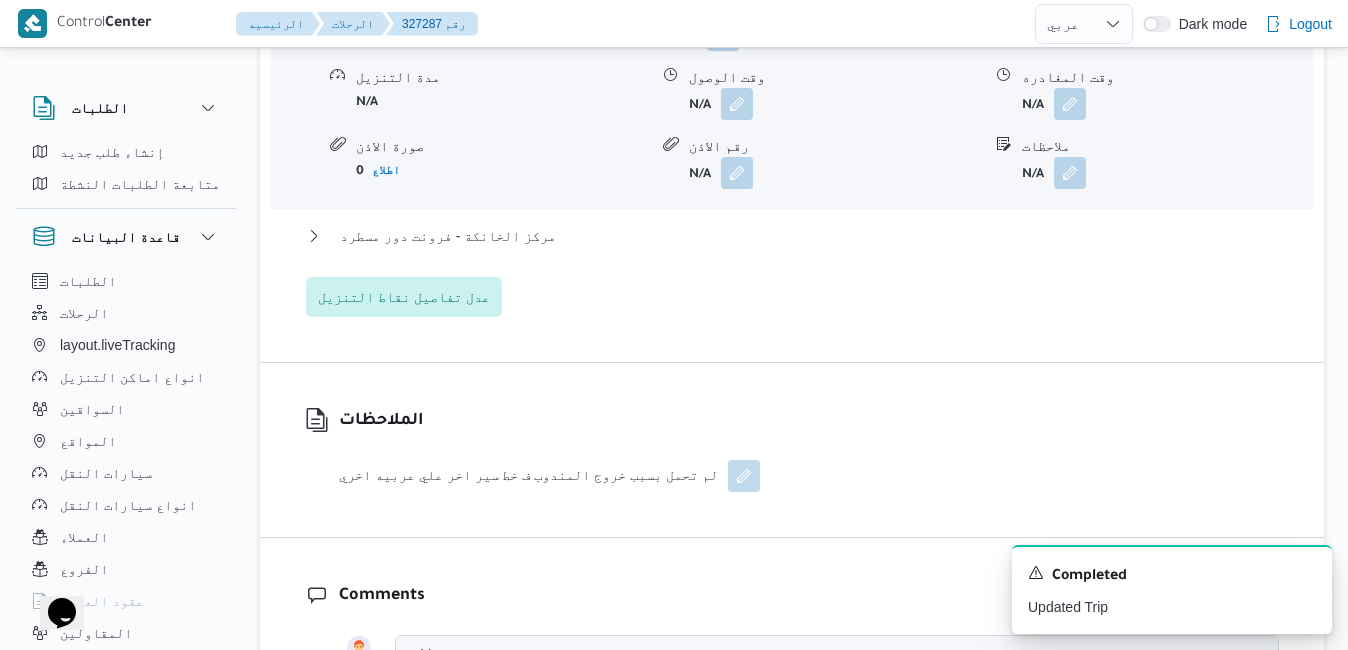 scroll, scrollTop: 2046, scrollLeft: 0, axis: vertical 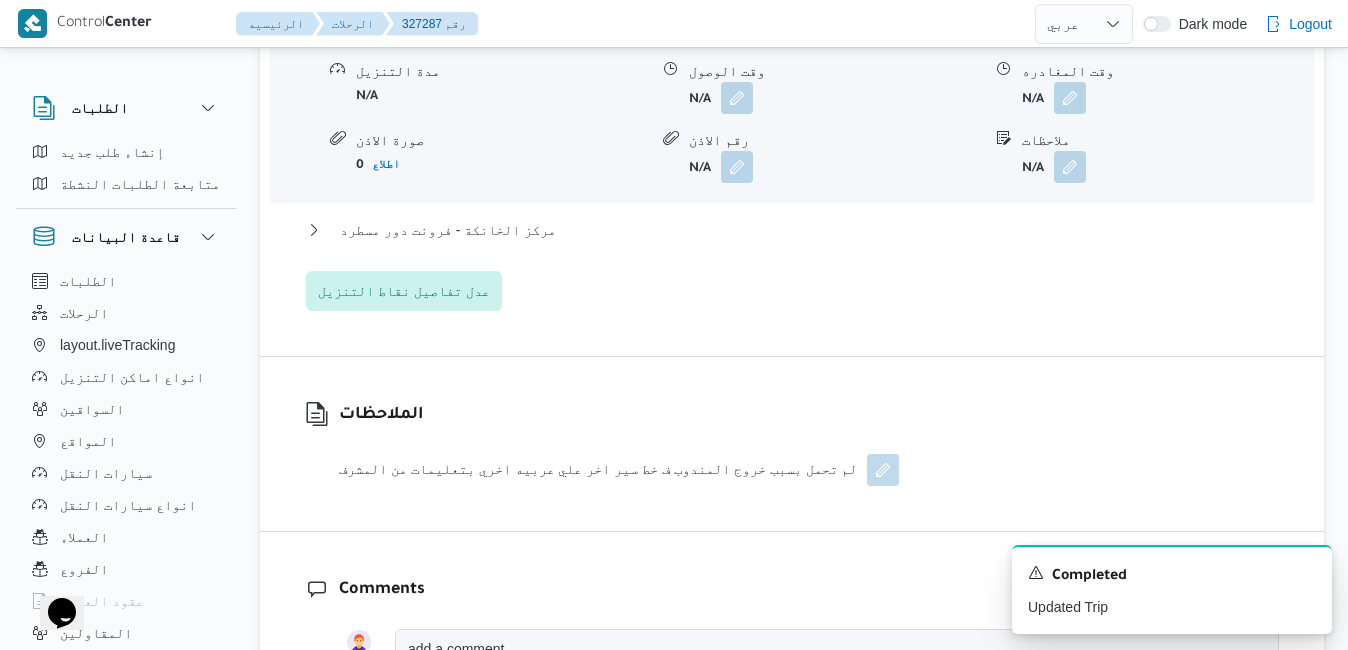 click on "الملاحظات" at bounding box center (619, 415) 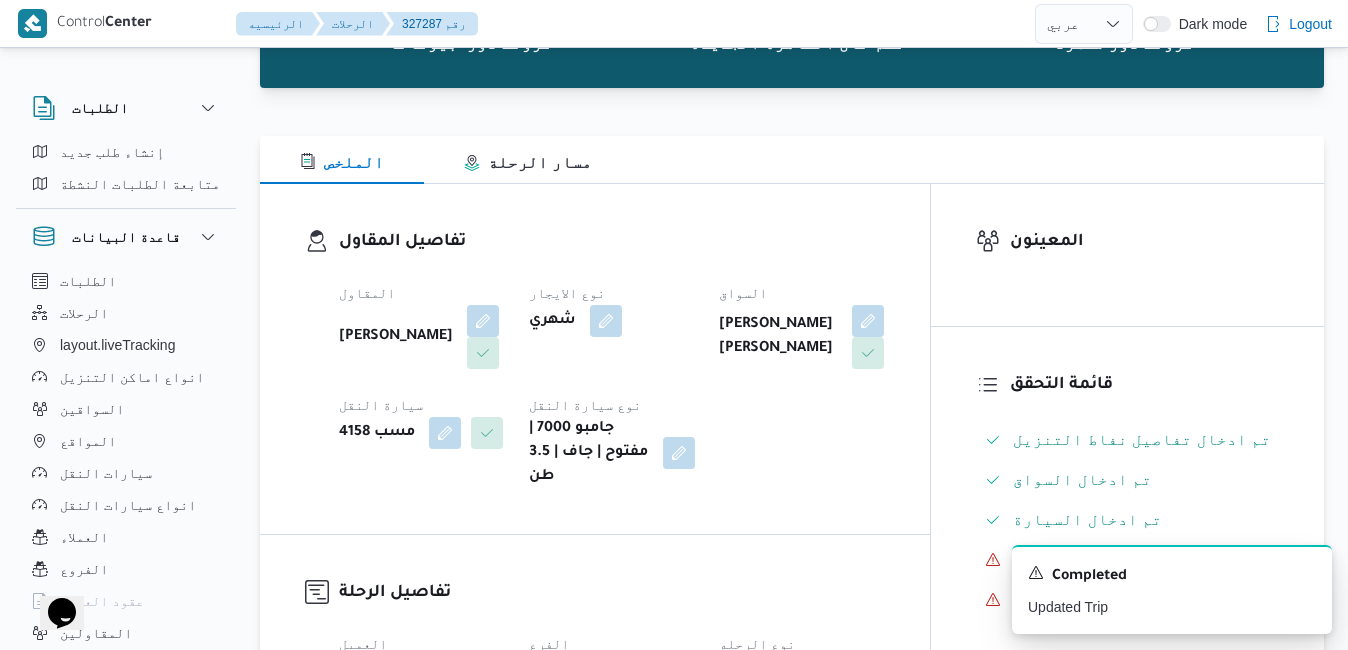 scroll, scrollTop: 0, scrollLeft: 0, axis: both 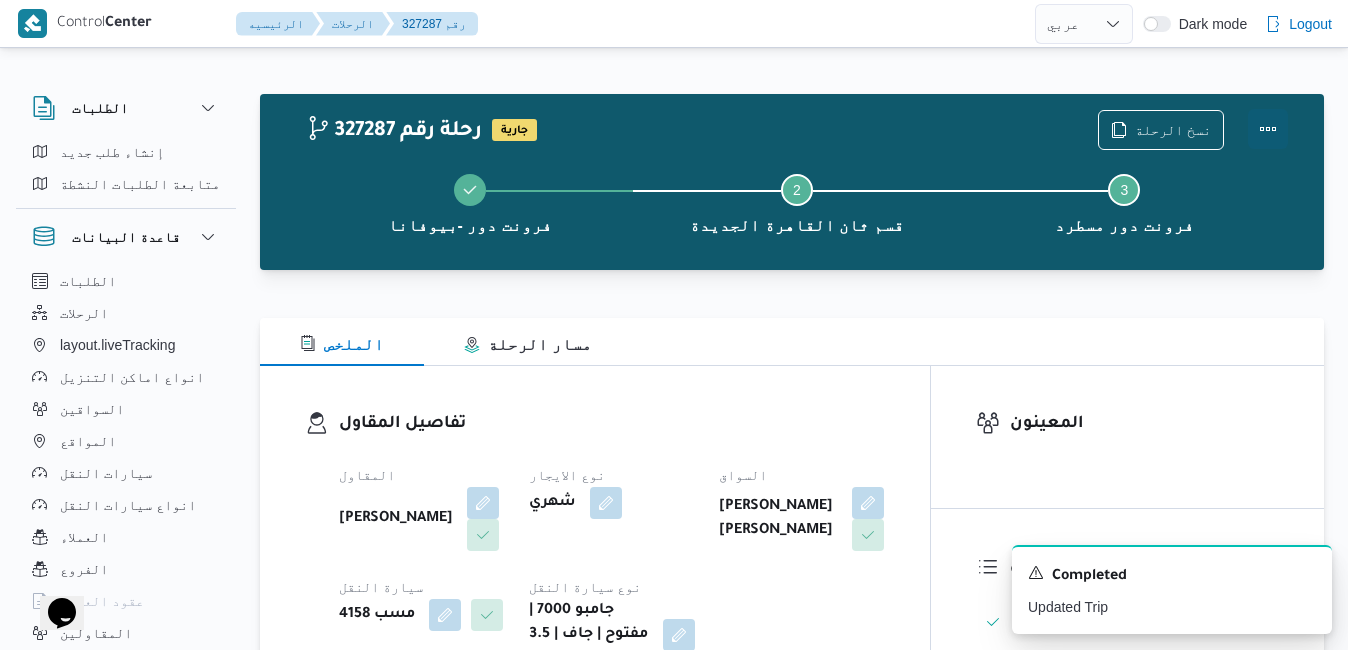 click at bounding box center [1268, 129] 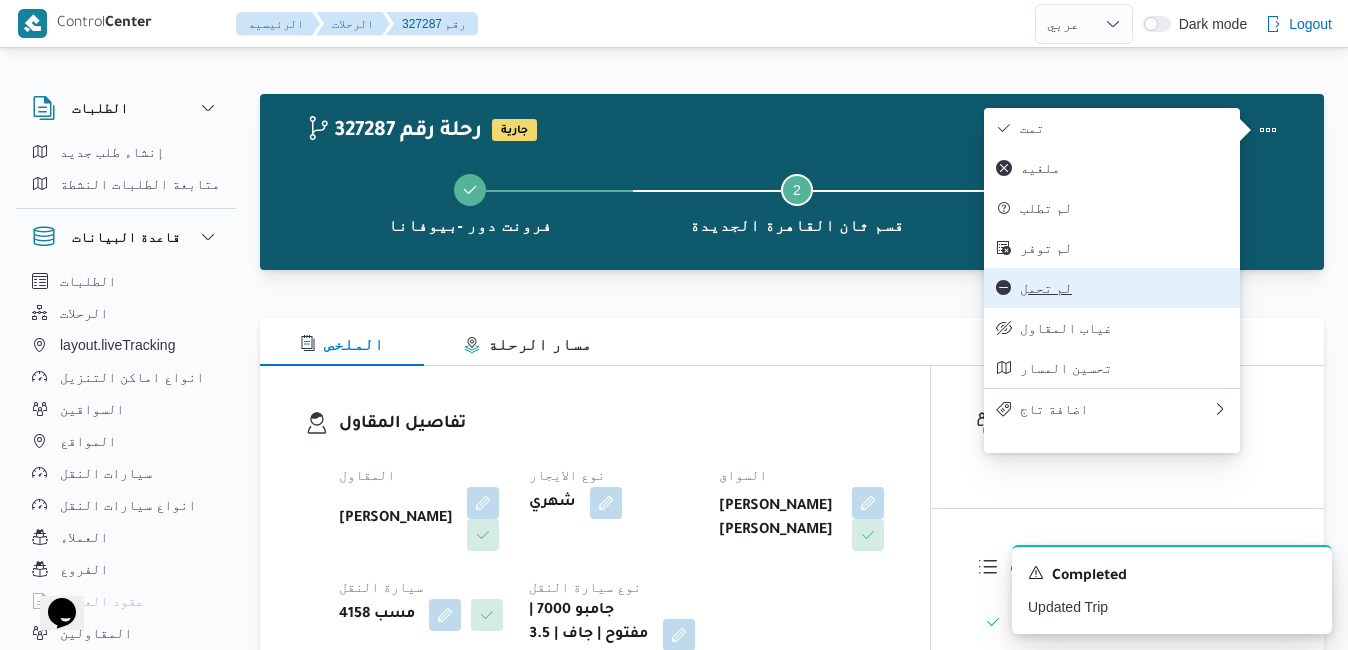 click on "لم تحمل" at bounding box center (1112, 288) 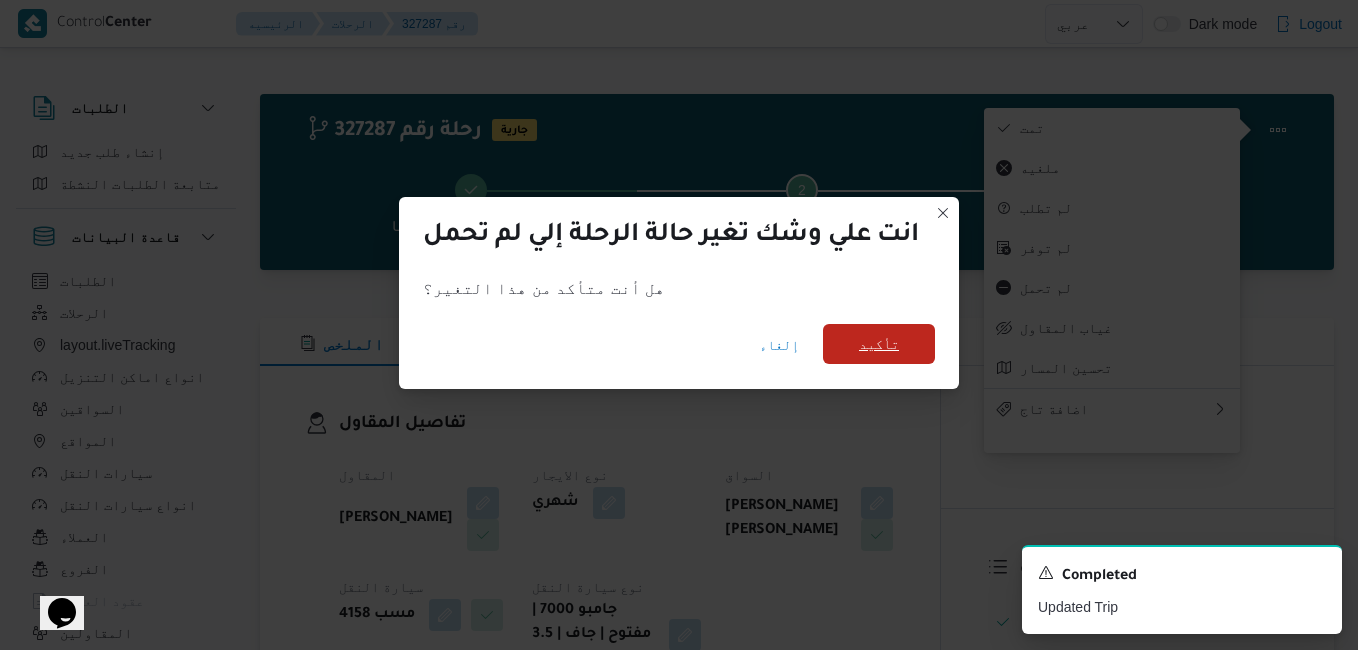 click on "تأكيد" at bounding box center (879, 344) 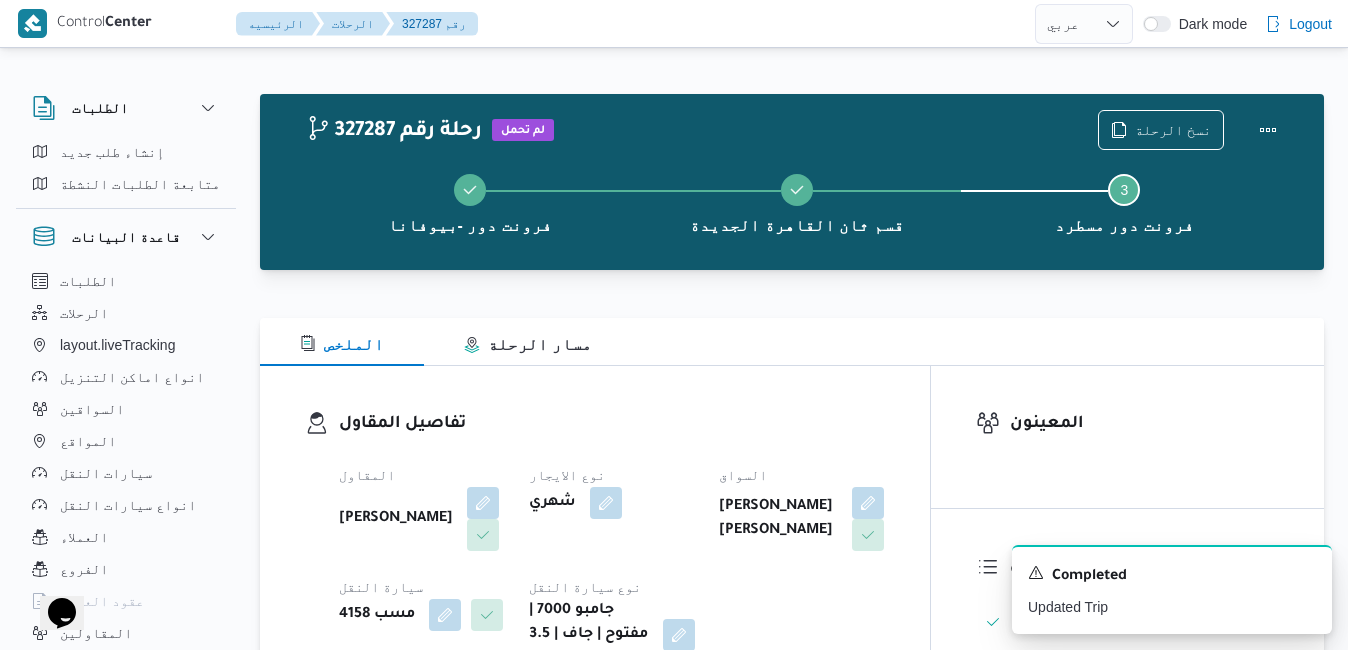 click on "327287 رحلة رقم لم تحمل نسخ الرحلة   فرونت دور -بيوفانا  قسم ثان القاهرة الجديدة Step 3 is incomplete 3 فرونت دور مسطرد" at bounding box center (792, 182) 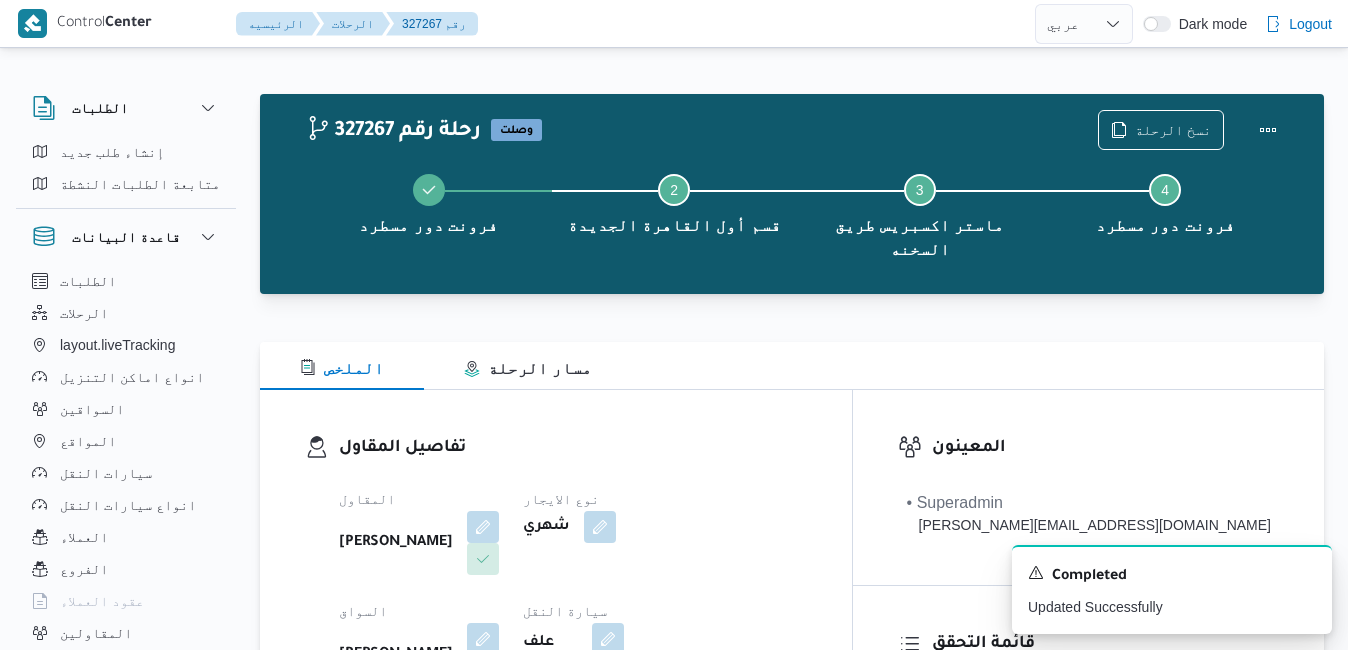 select on "ar" 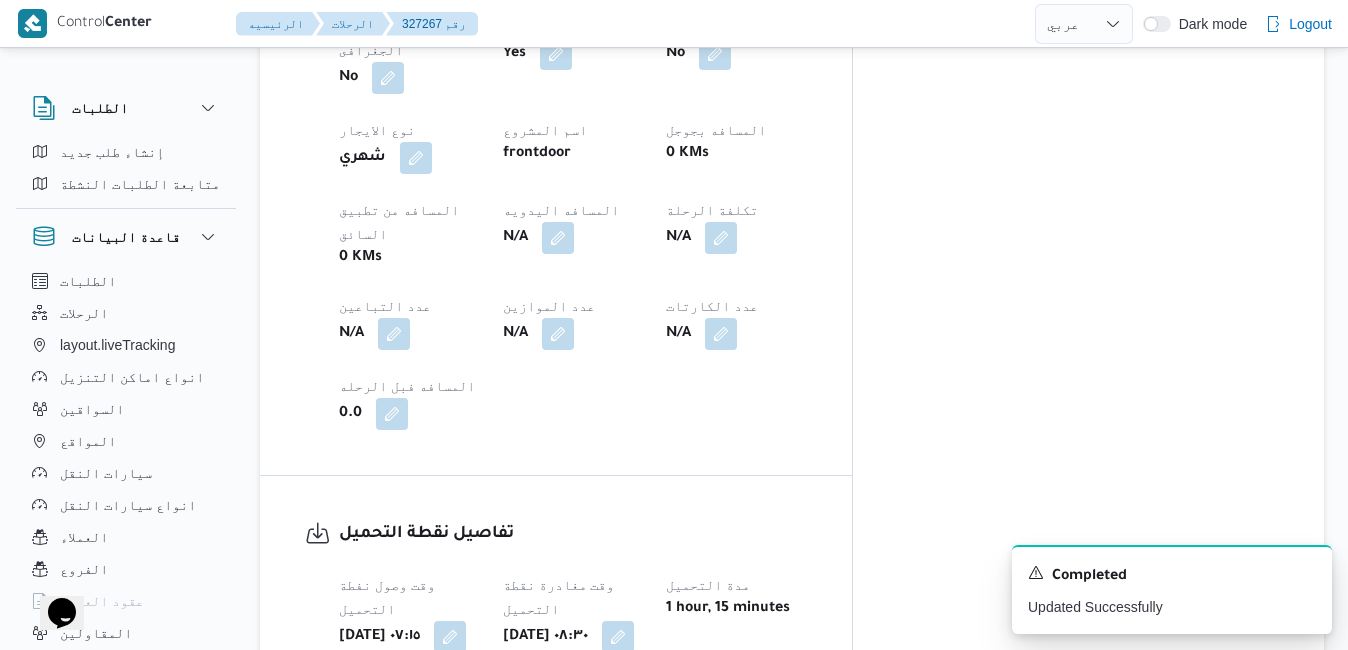 scroll, scrollTop: 0, scrollLeft: 0, axis: both 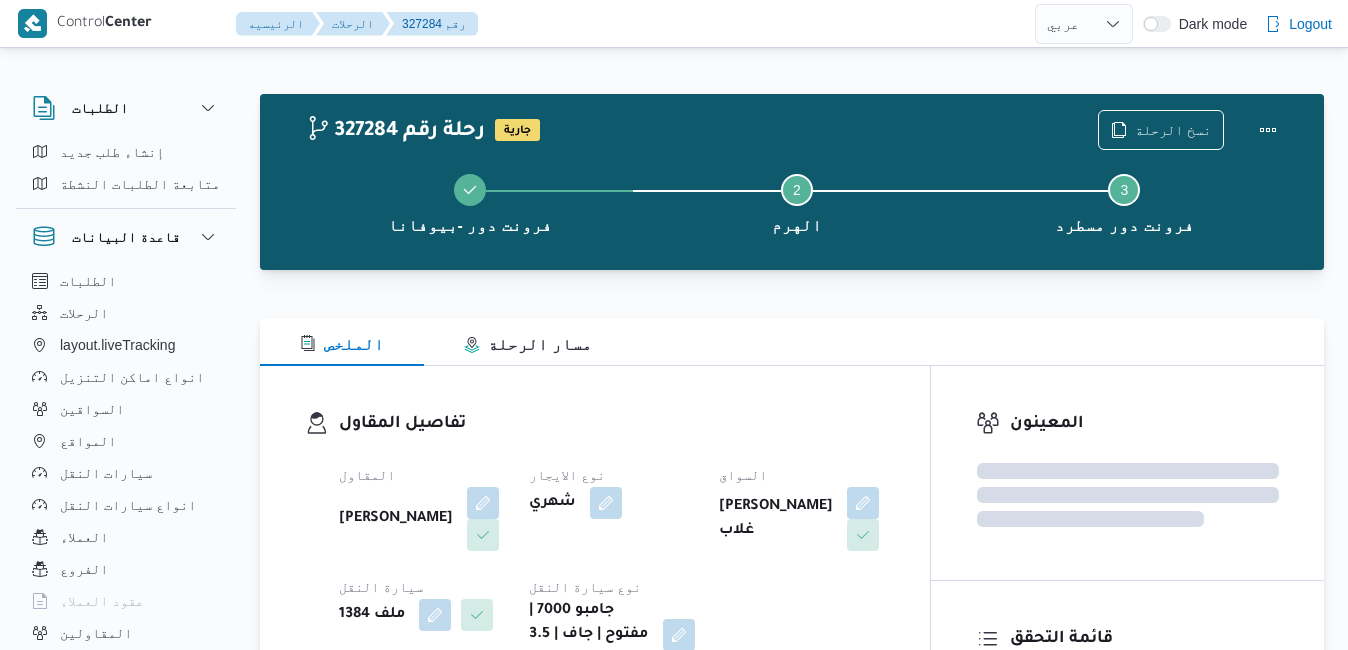 select on "ar" 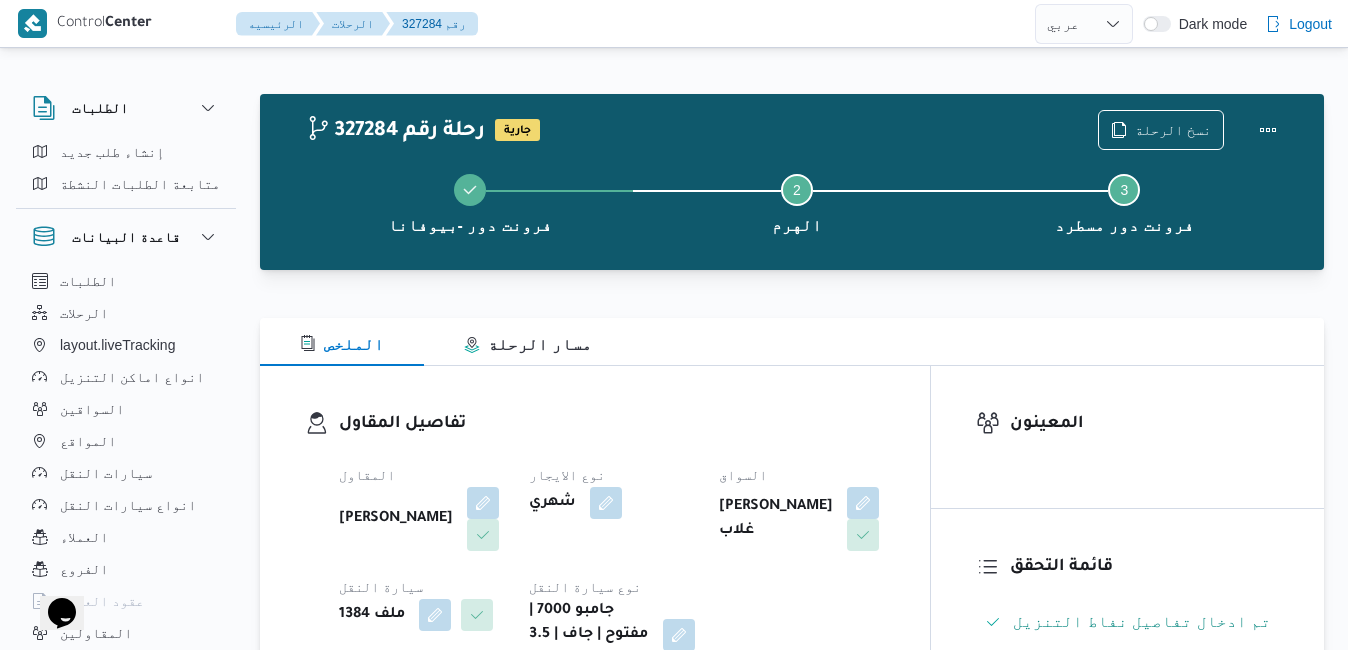 scroll, scrollTop: 0, scrollLeft: 0, axis: both 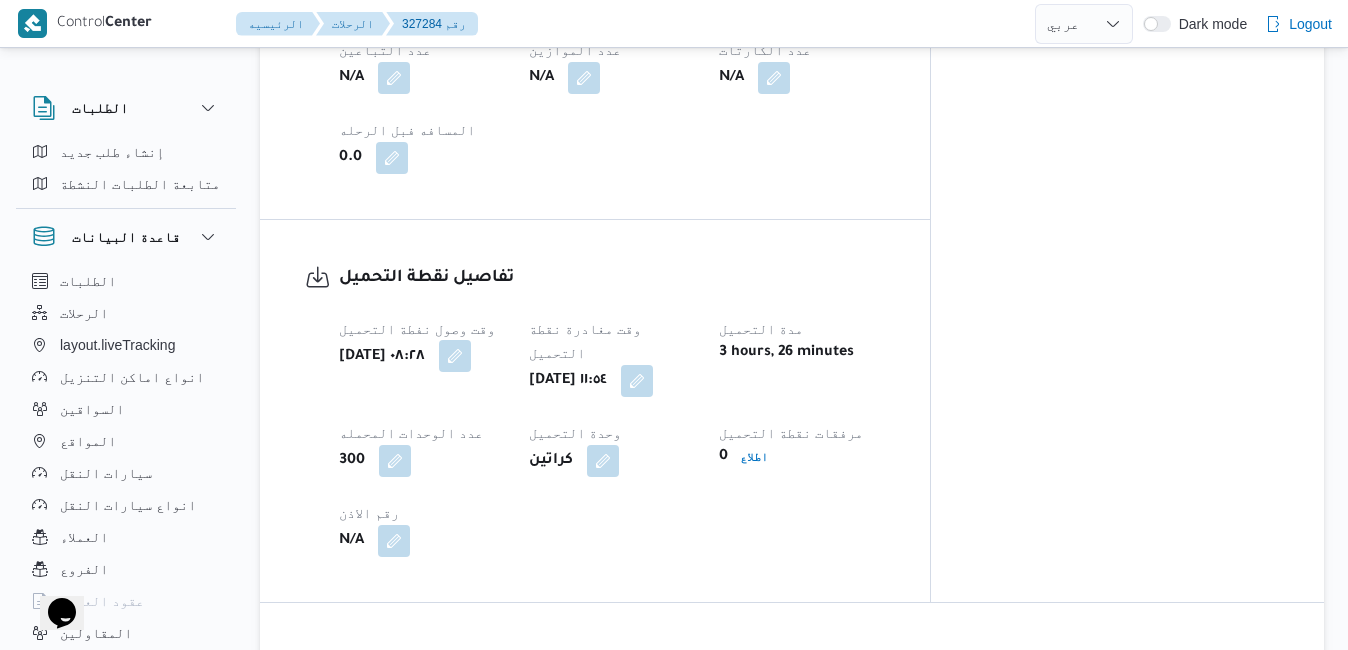 click at bounding box center (455, 356) 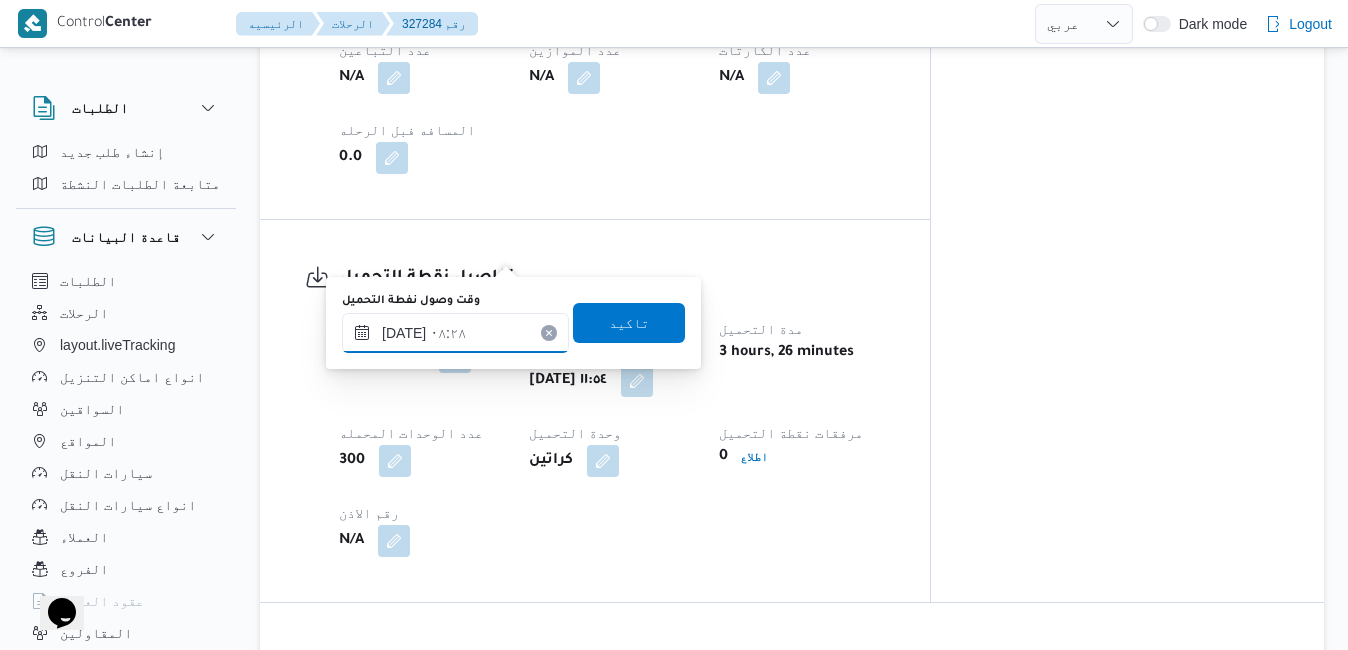 click on "[DATE] ٠٨:٢٨" at bounding box center [455, 333] 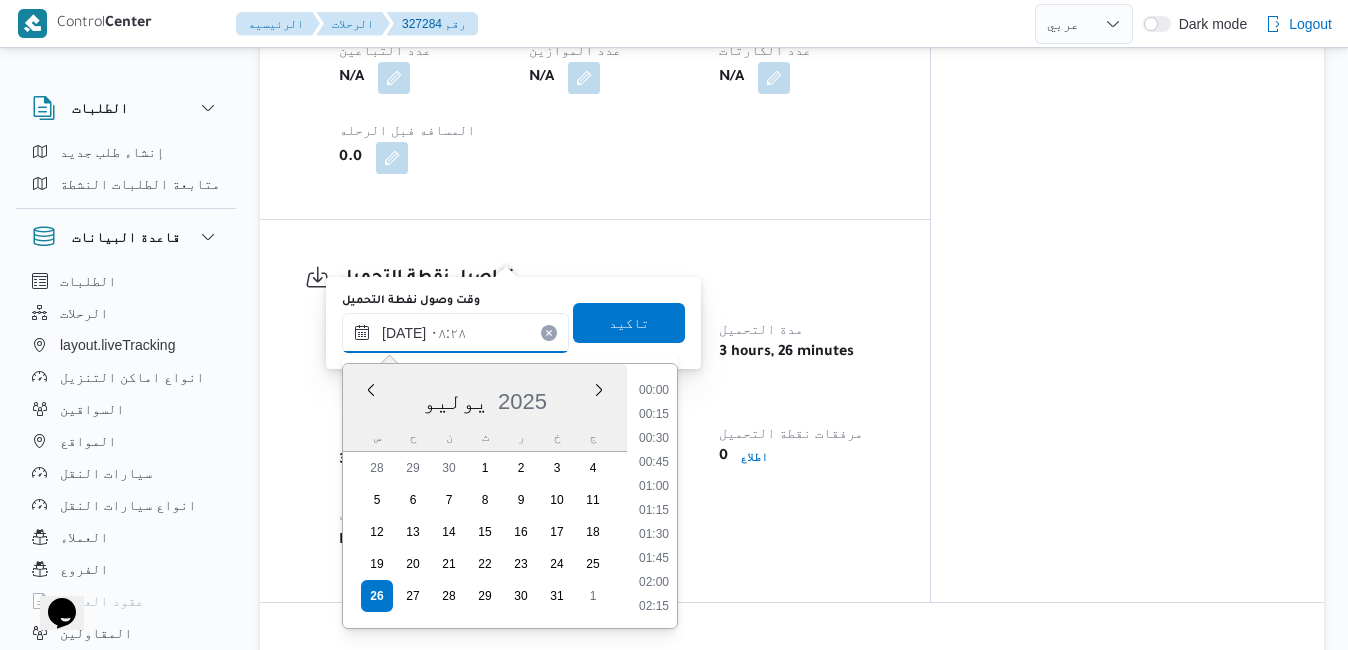 scroll, scrollTop: 670, scrollLeft: 0, axis: vertical 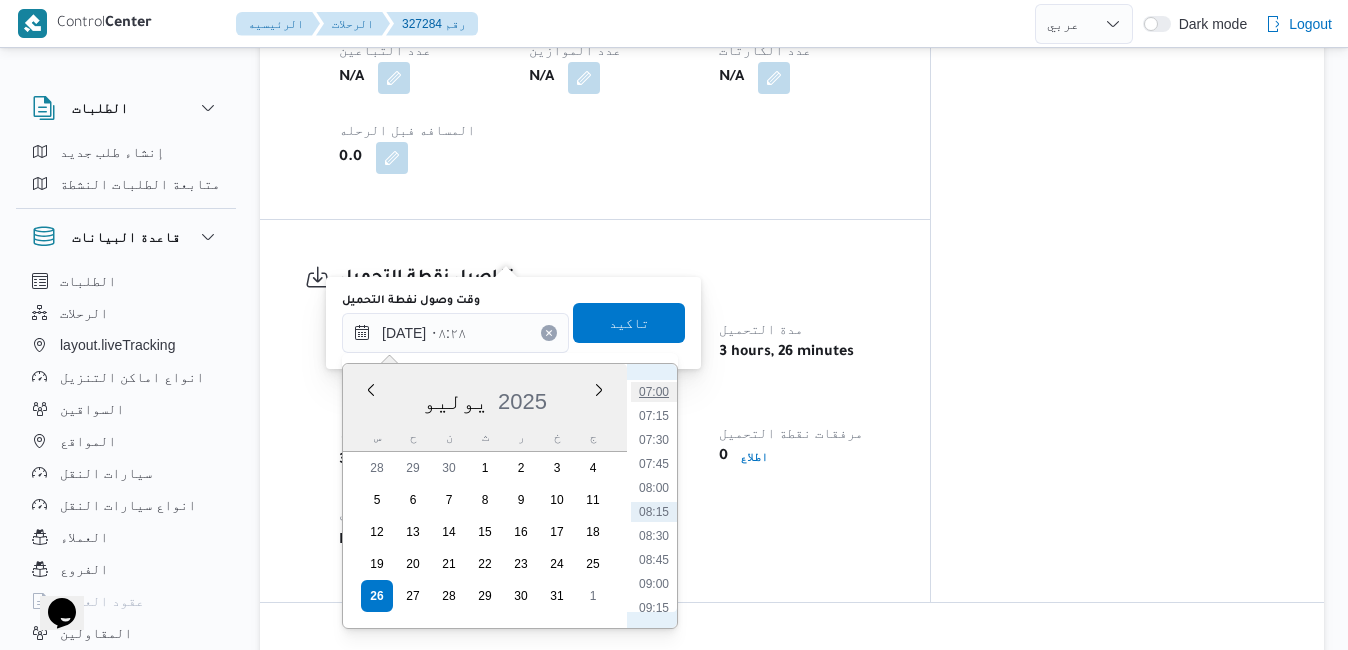 click on "07:00" at bounding box center (654, 392) 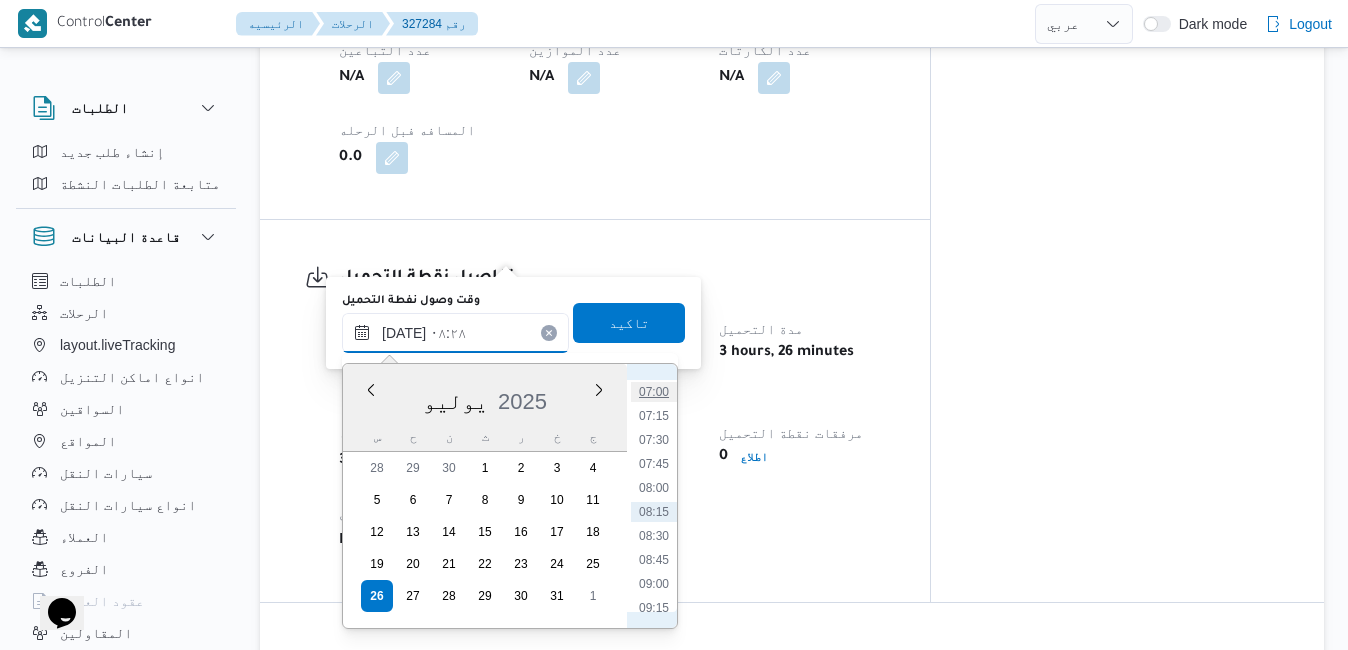 type on "[DATE] ٠٧:٠٠" 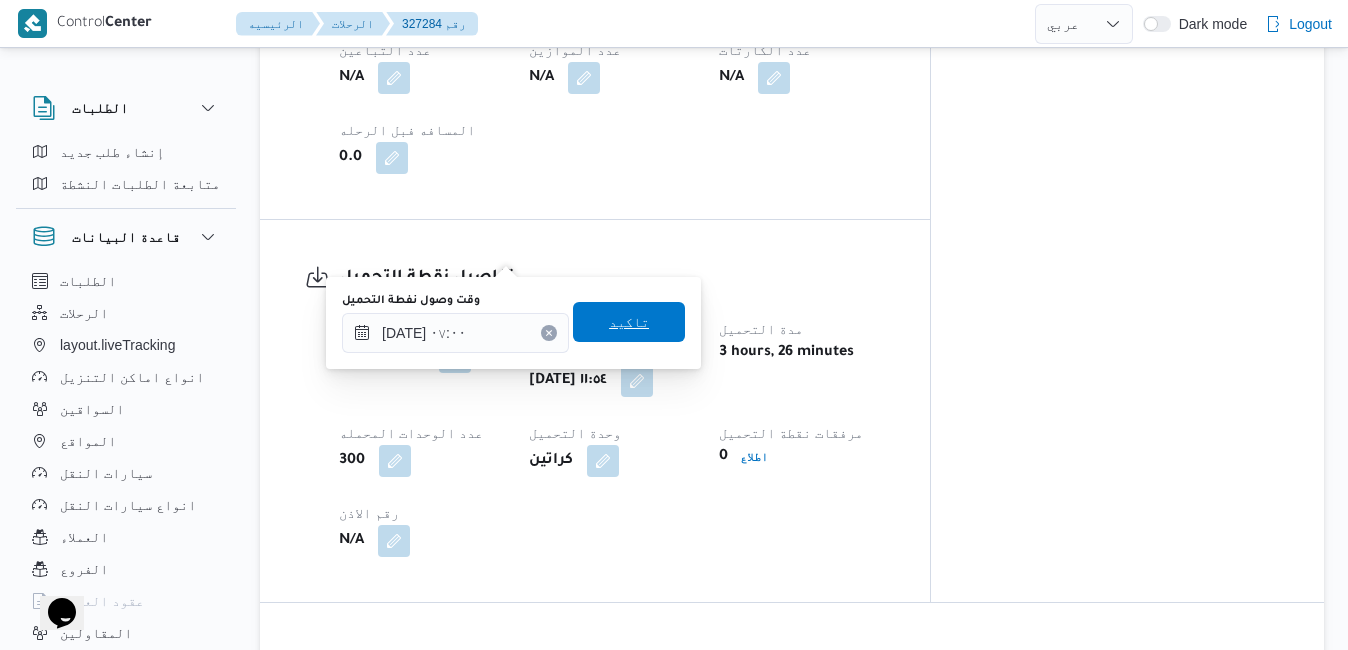 click on "تاكيد" at bounding box center [629, 322] 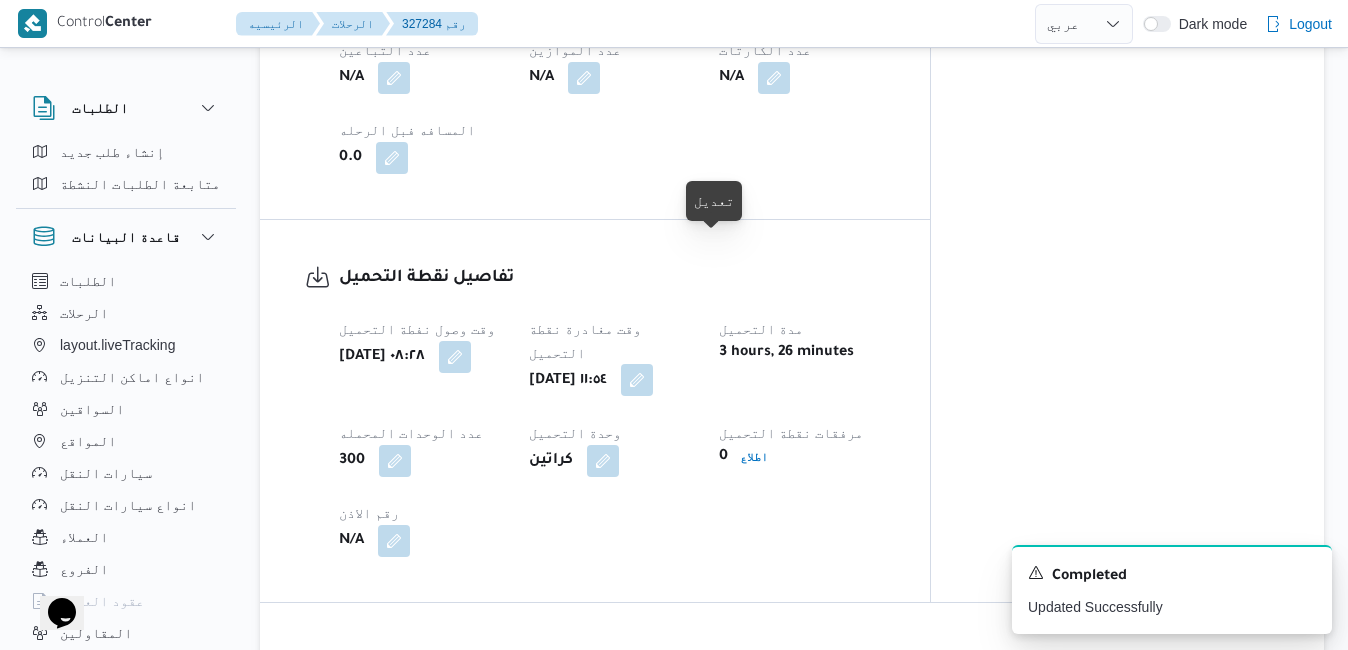 click at bounding box center (637, 380) 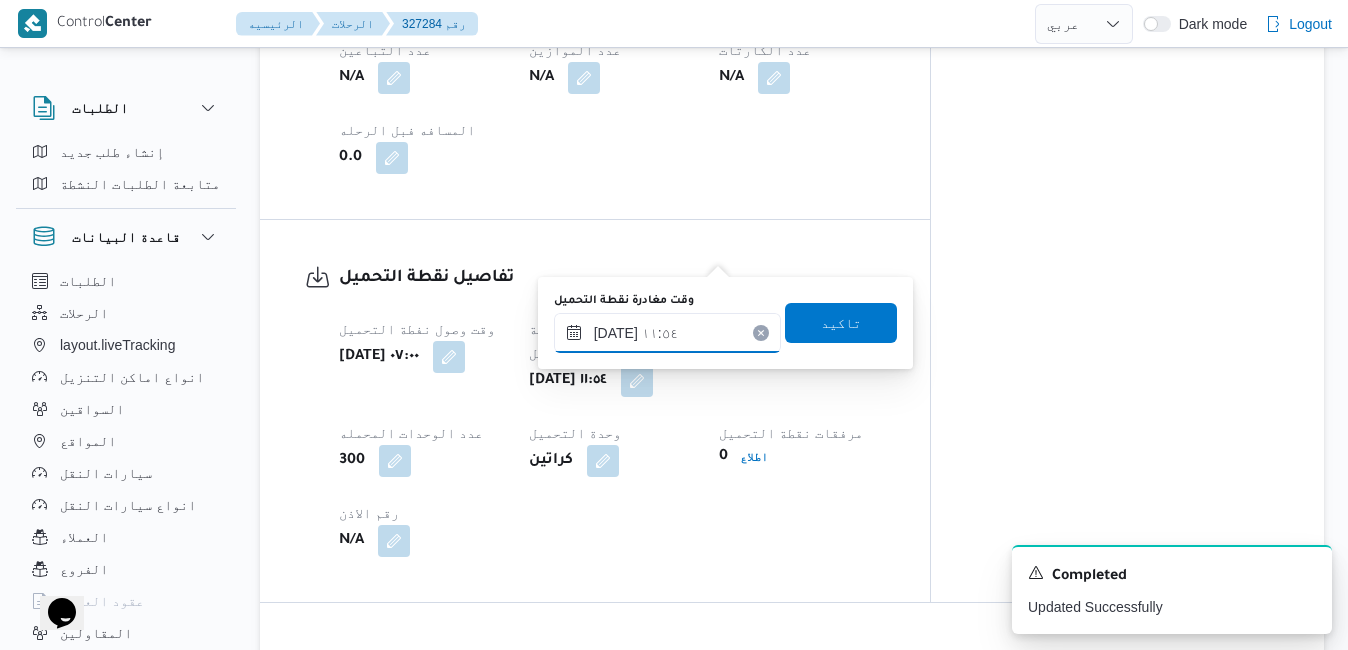 click on "٢٦/٠٧/٢٠٢٥ ١١:٥٤" at bounding box center (667, 333) 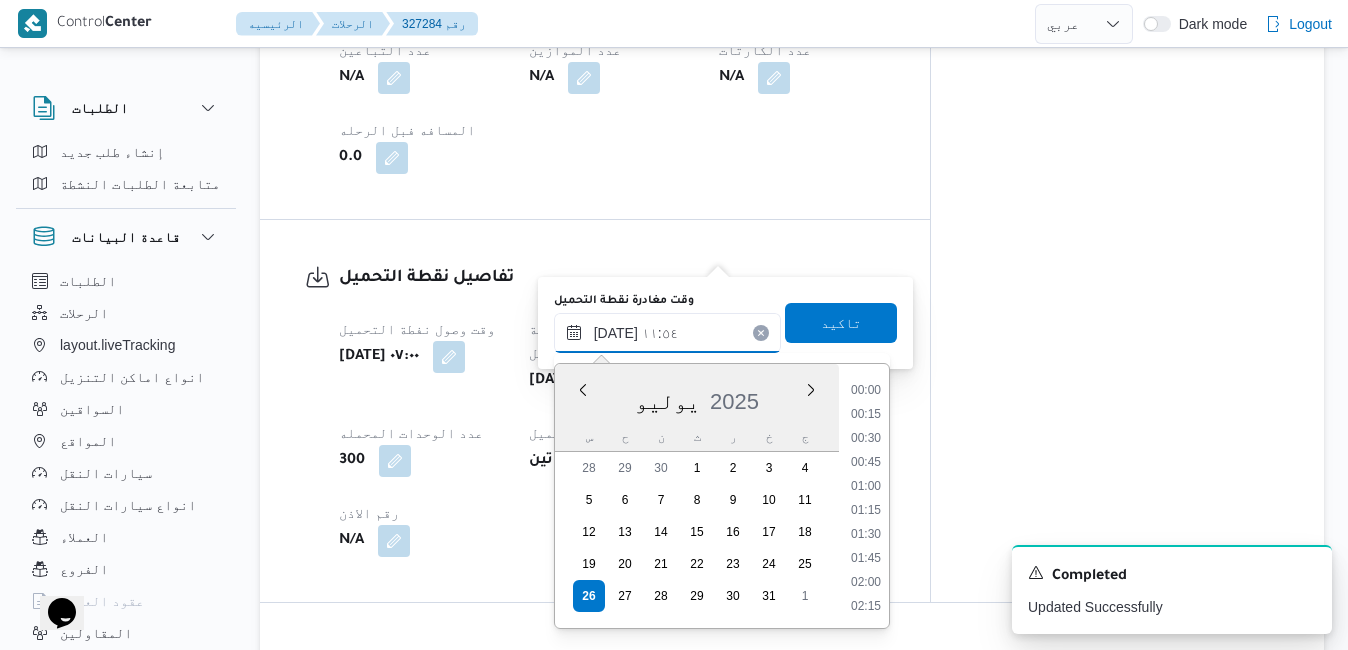 scroll, scrollTop: 1006, scrollLeft: 0, axis: vertical 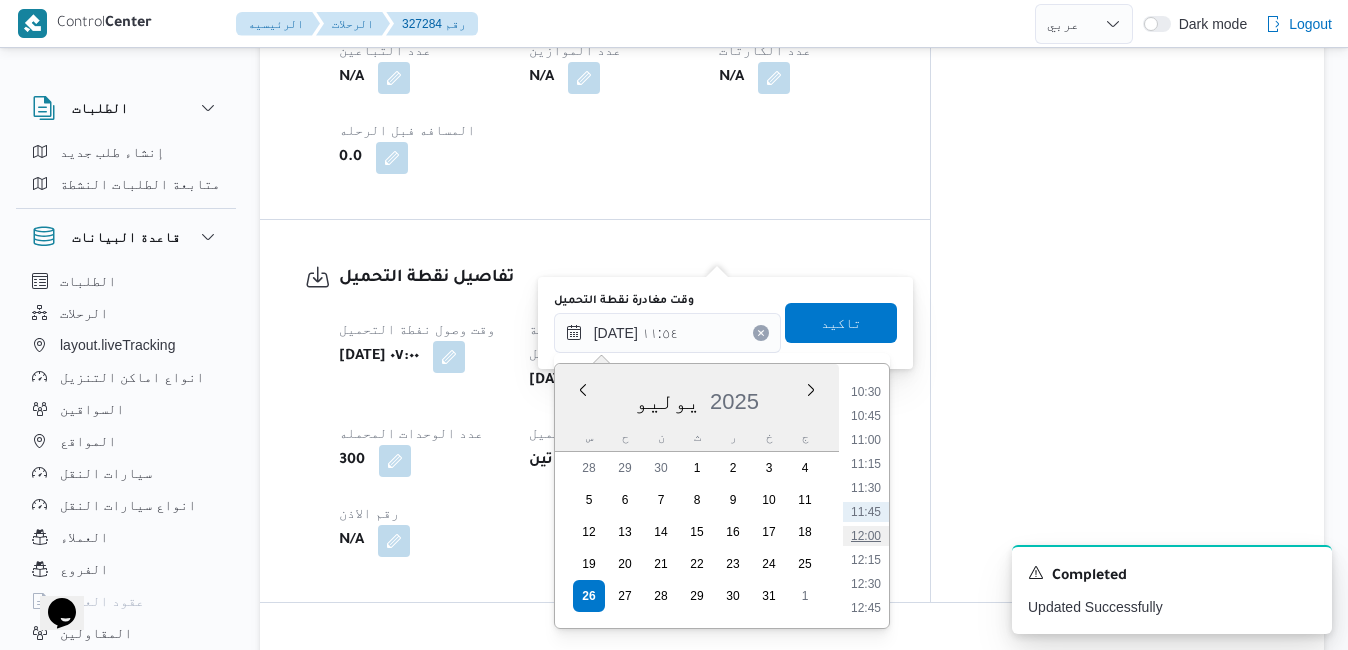 click on "12:00" at bounding box center [866, 536] 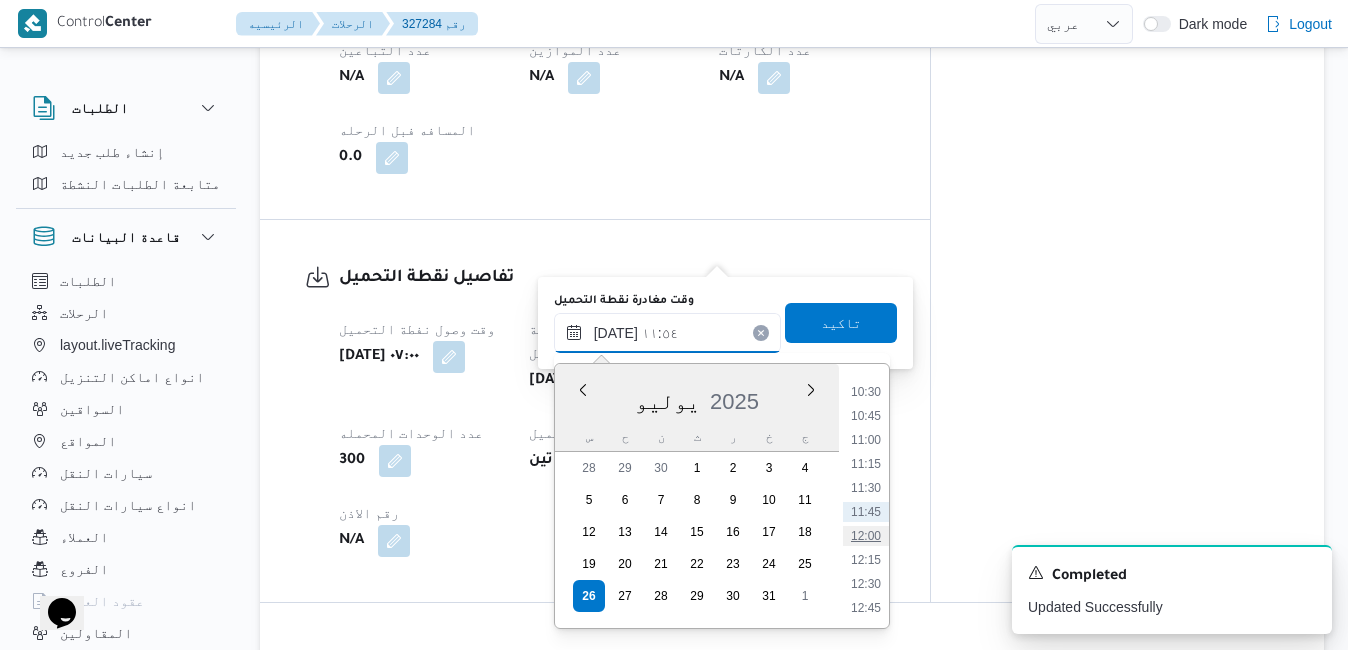 type on "٢٦/٠٧/٢٠٢٥ ١٢:٠٠" 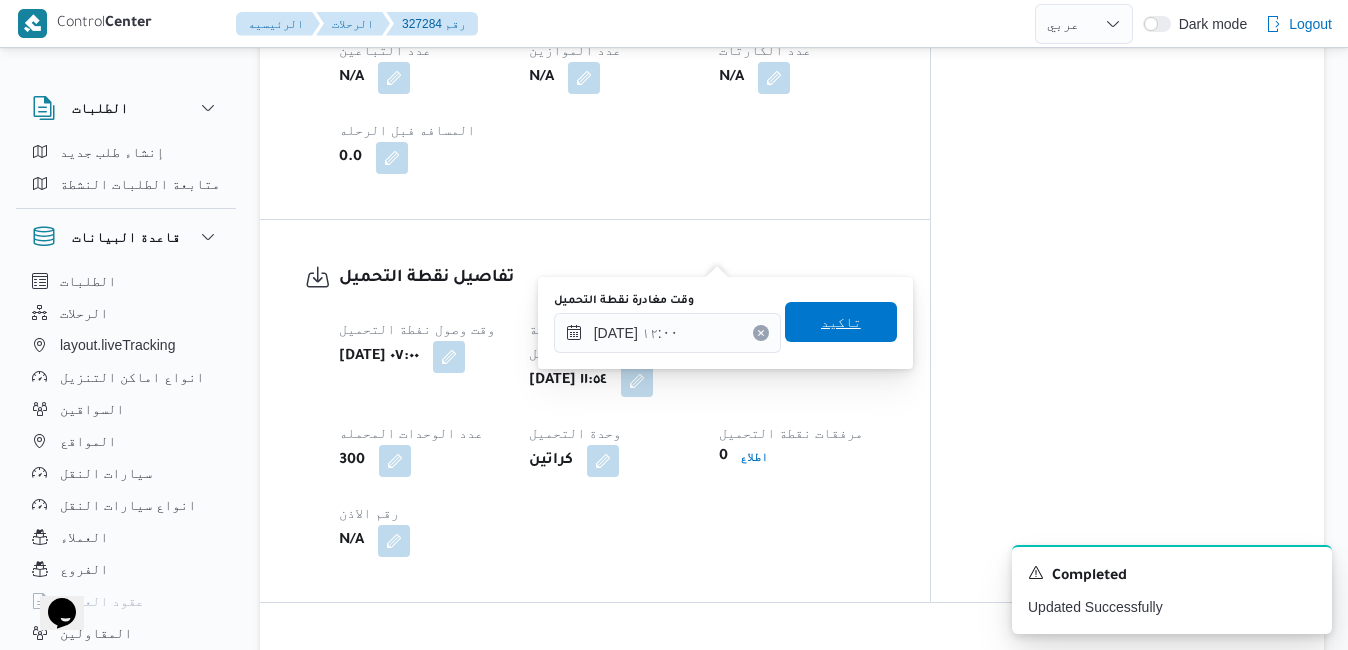 click on "تاكيد" at bounding box center [841, 322] 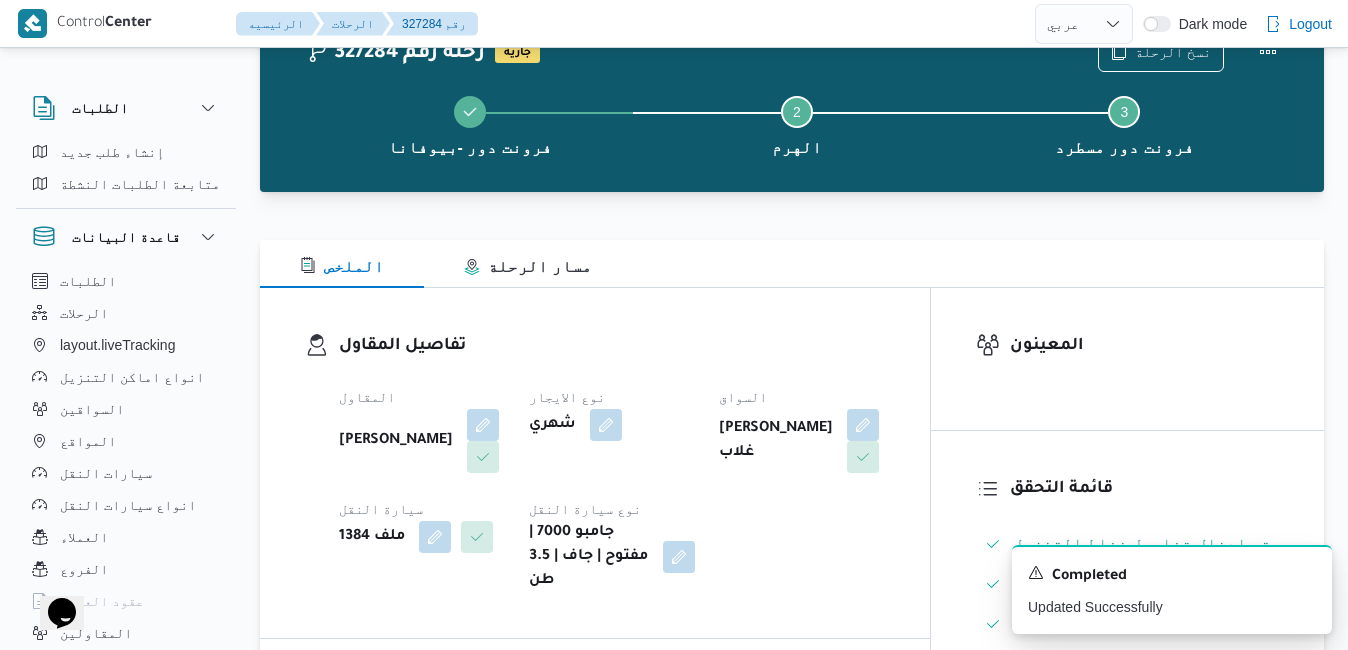 scroll, scrollTop: 0, scrollLeft: 0, axis: both 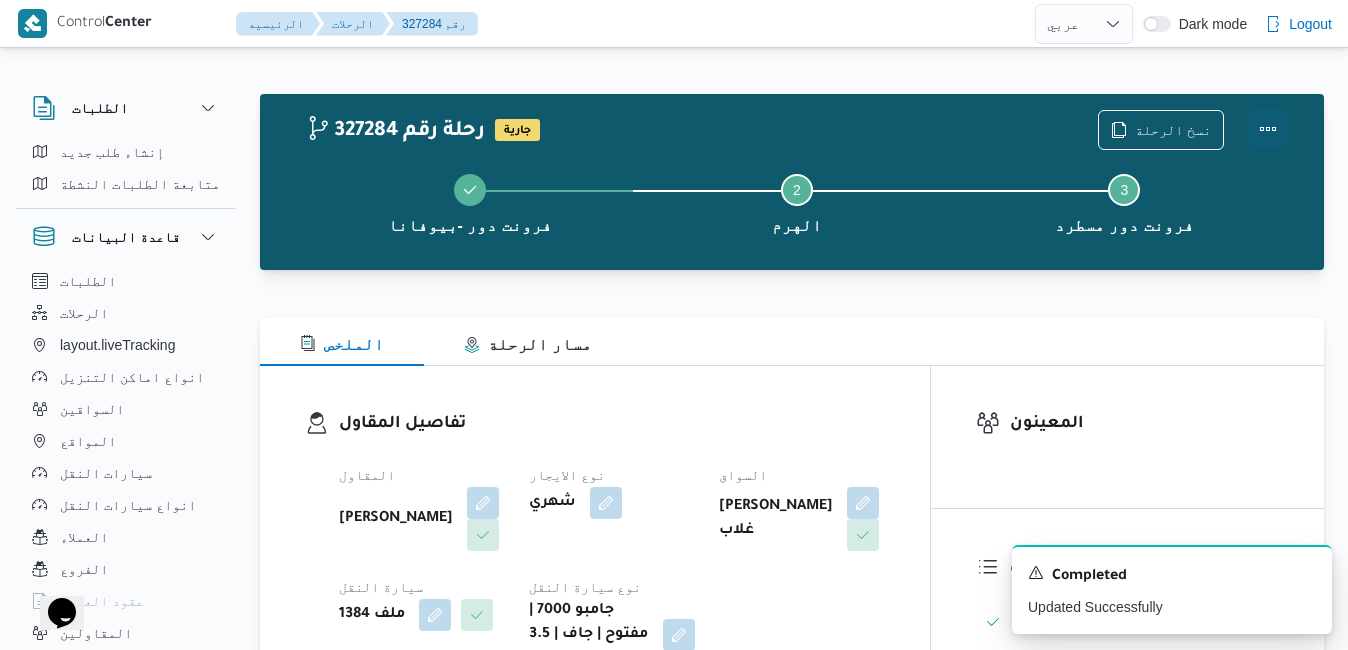 click at bounding box center [1268, 129] 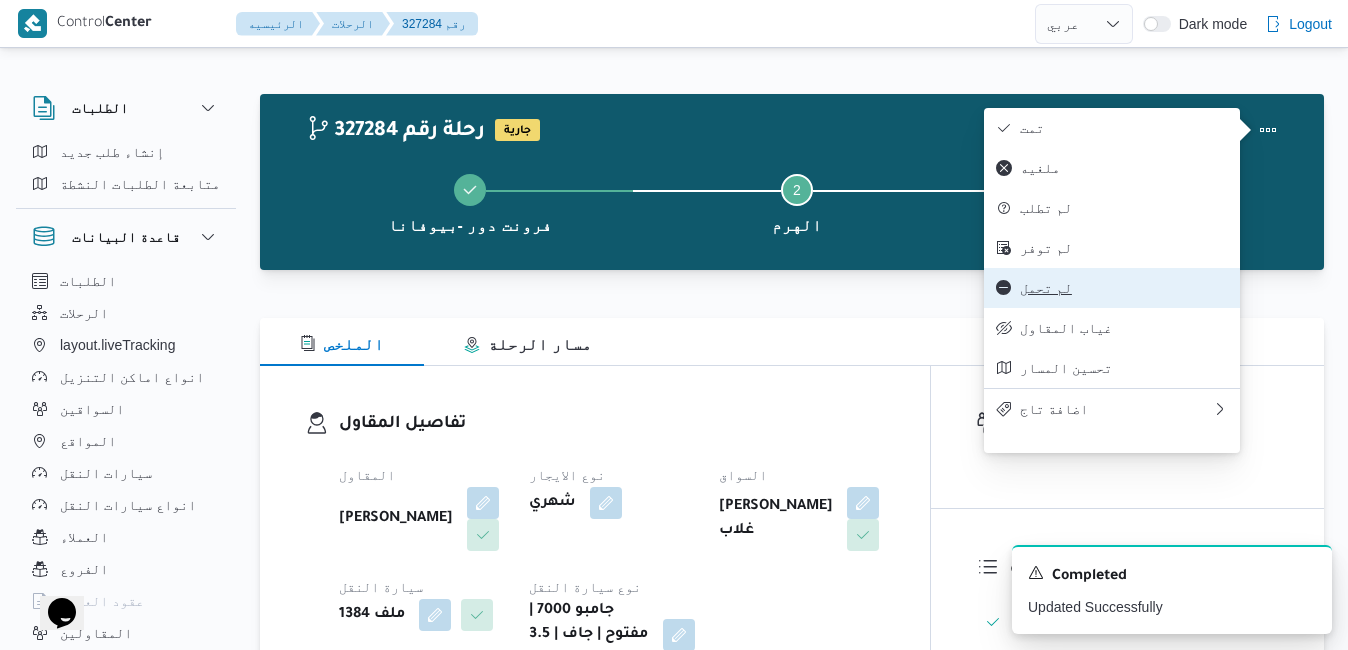 click on "لم تحمل" at bounding box center (1124, 288) 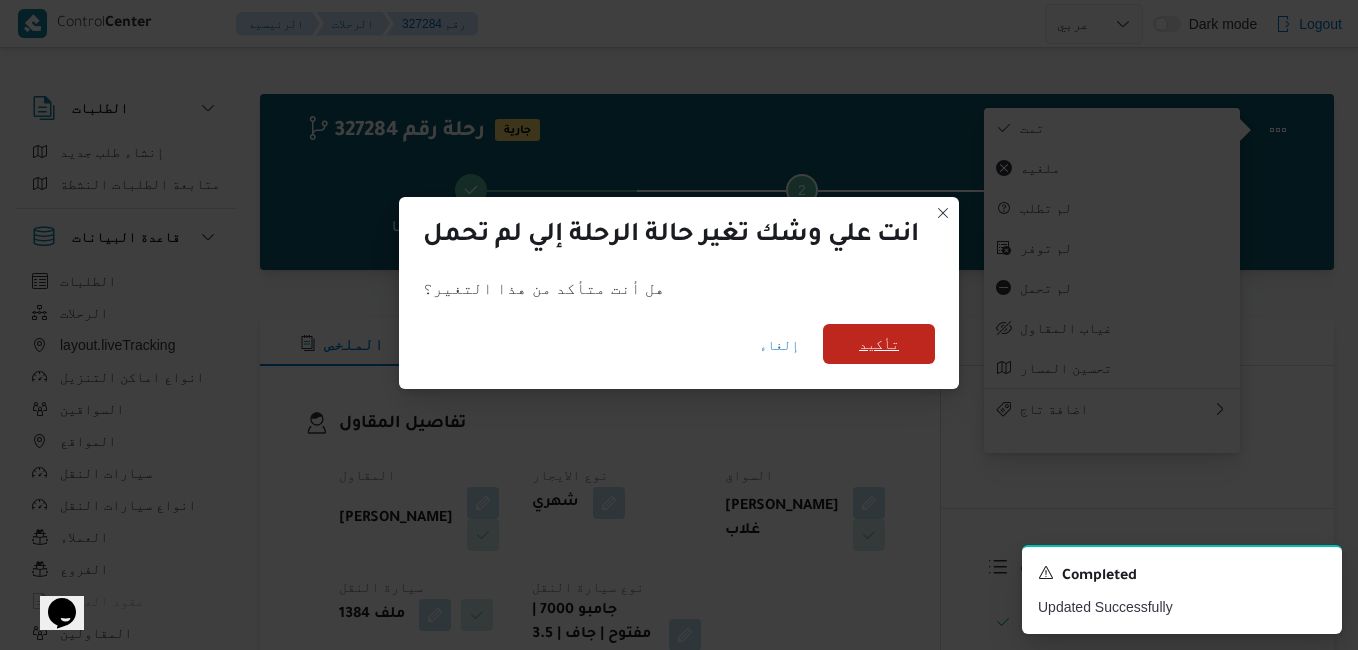 click on "تأكيد" at bounding box center [879, 344] 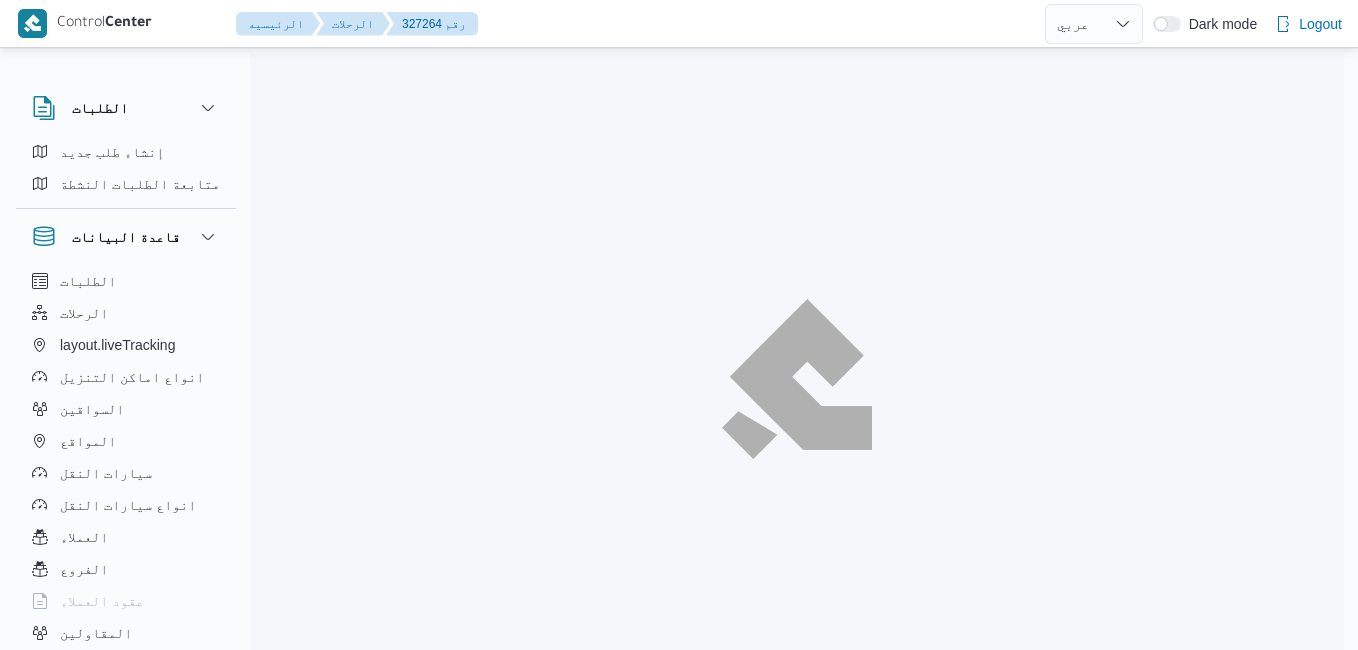 select on "ar" 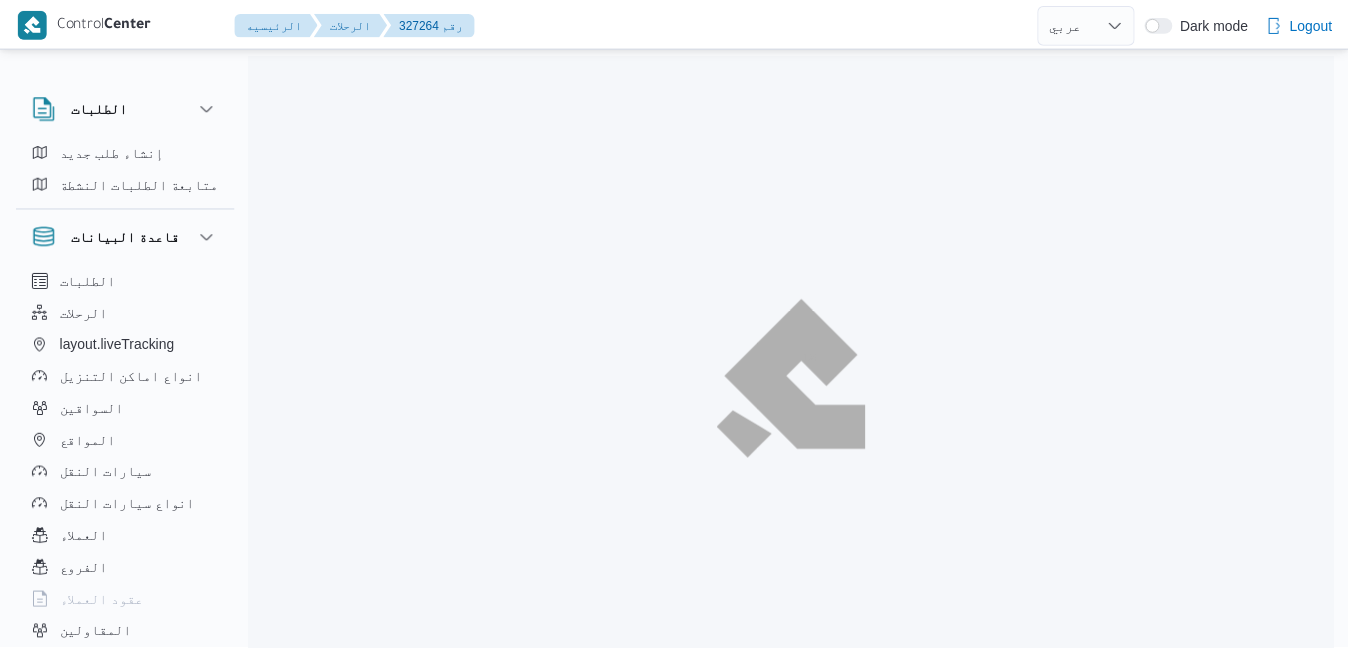 scroll, scrollTop: 0, scrollLeft: 0, axis: both 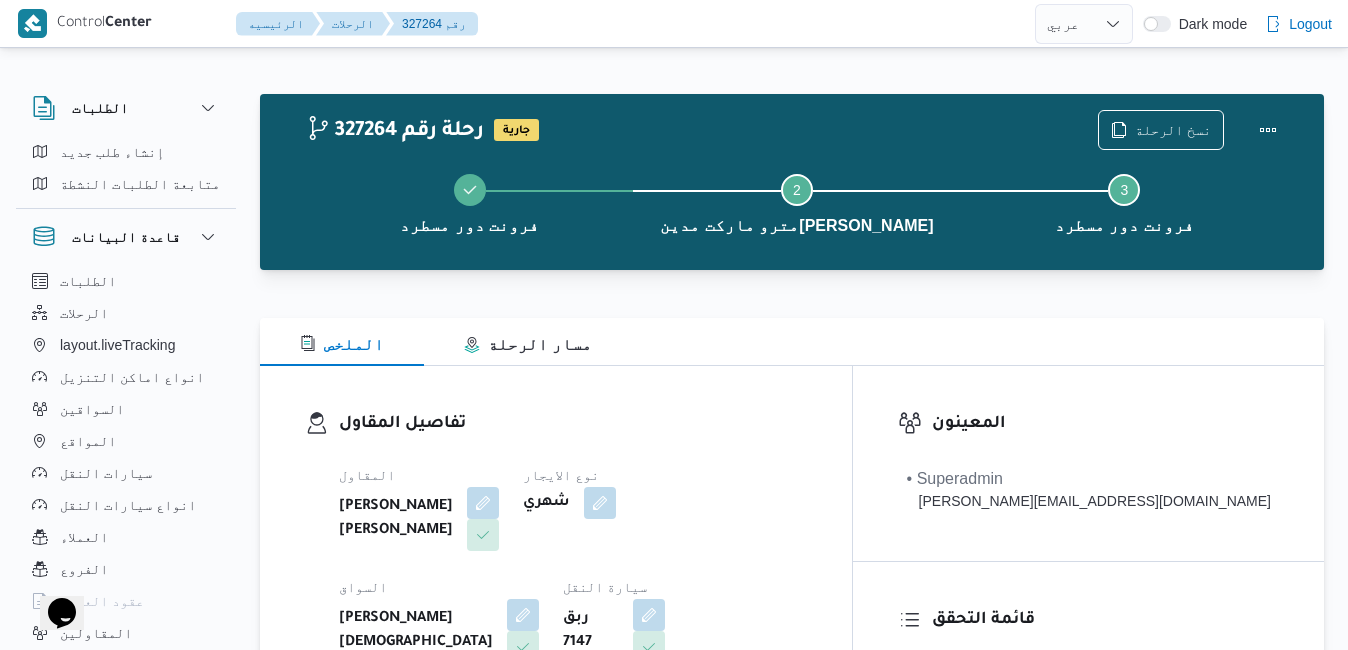 click on "المقاول [PERSON_NAME] [PERSON_NAME] نوع الايجار شهري السواق [PERSON_NAME] الدين فتحي [DEMOGRAPHIC_DATA] سيارة النقل ربق 7147 نوع سيارة النقل دبابة | مغلق | جاف | 1.5 طن" at bounding box center [573, 623] 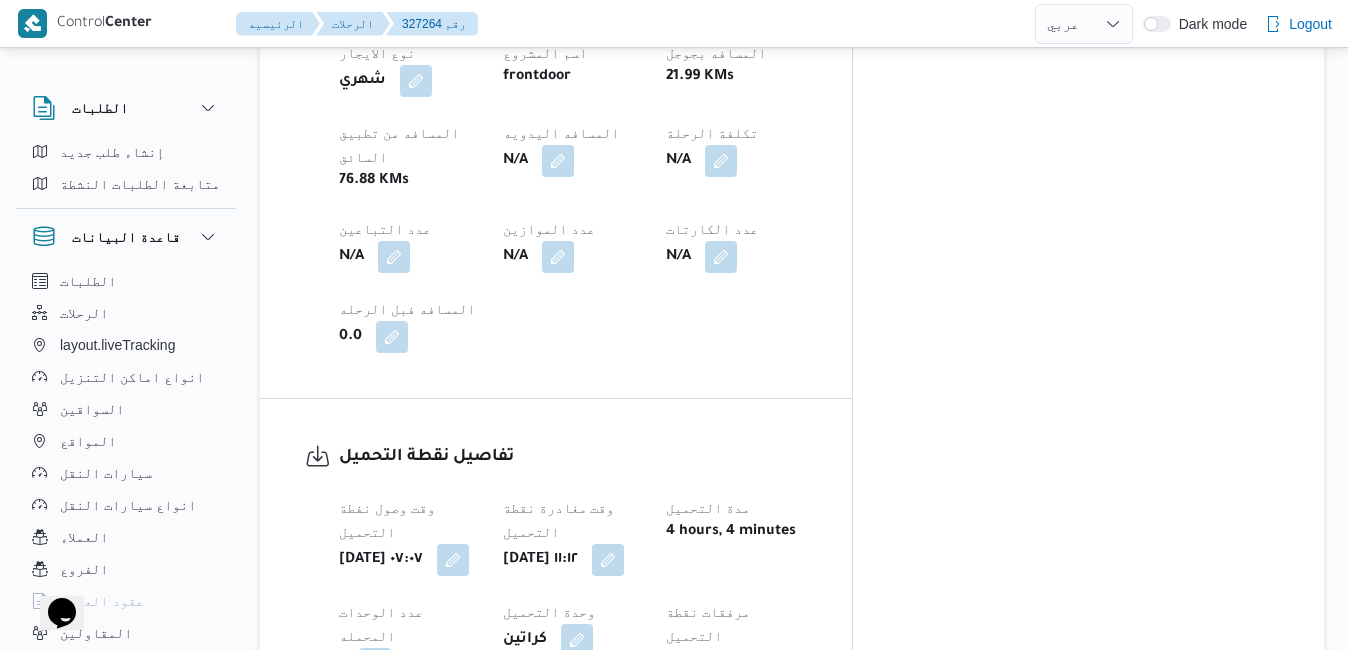 scroll, scrollTop: 1280, scrollLeft: 0, axis: vertical 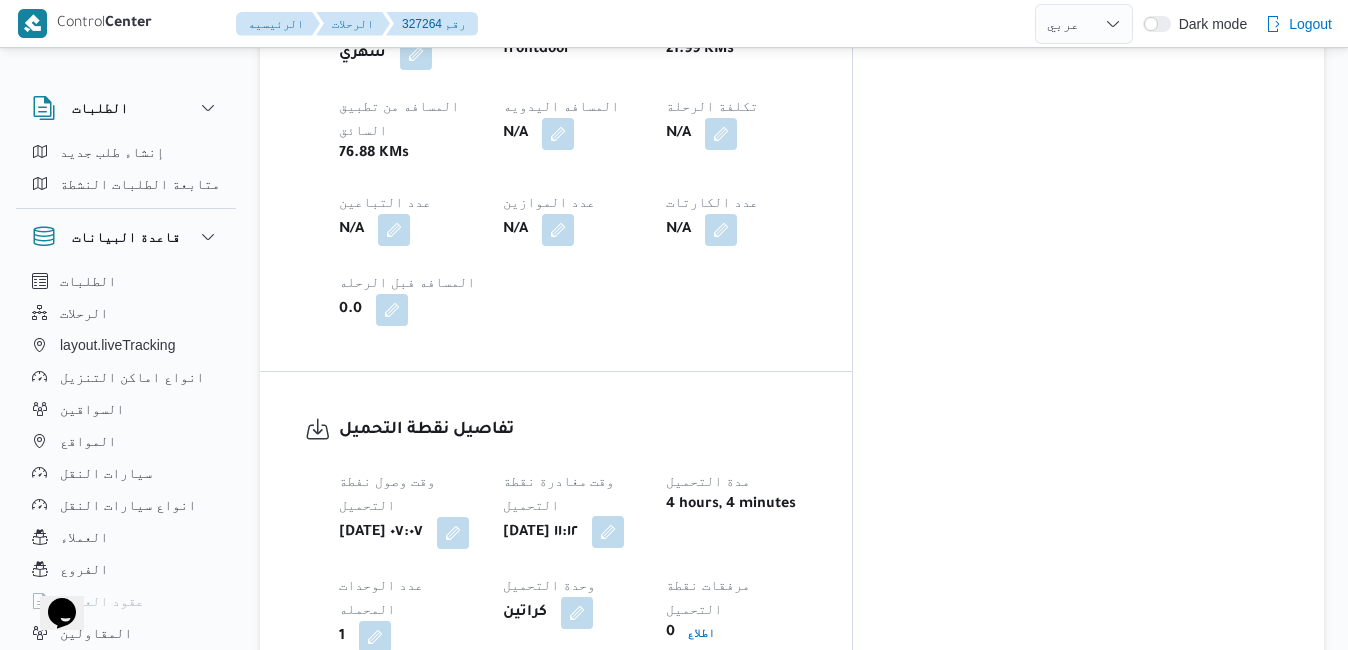 click at bounding box center (608, 532) 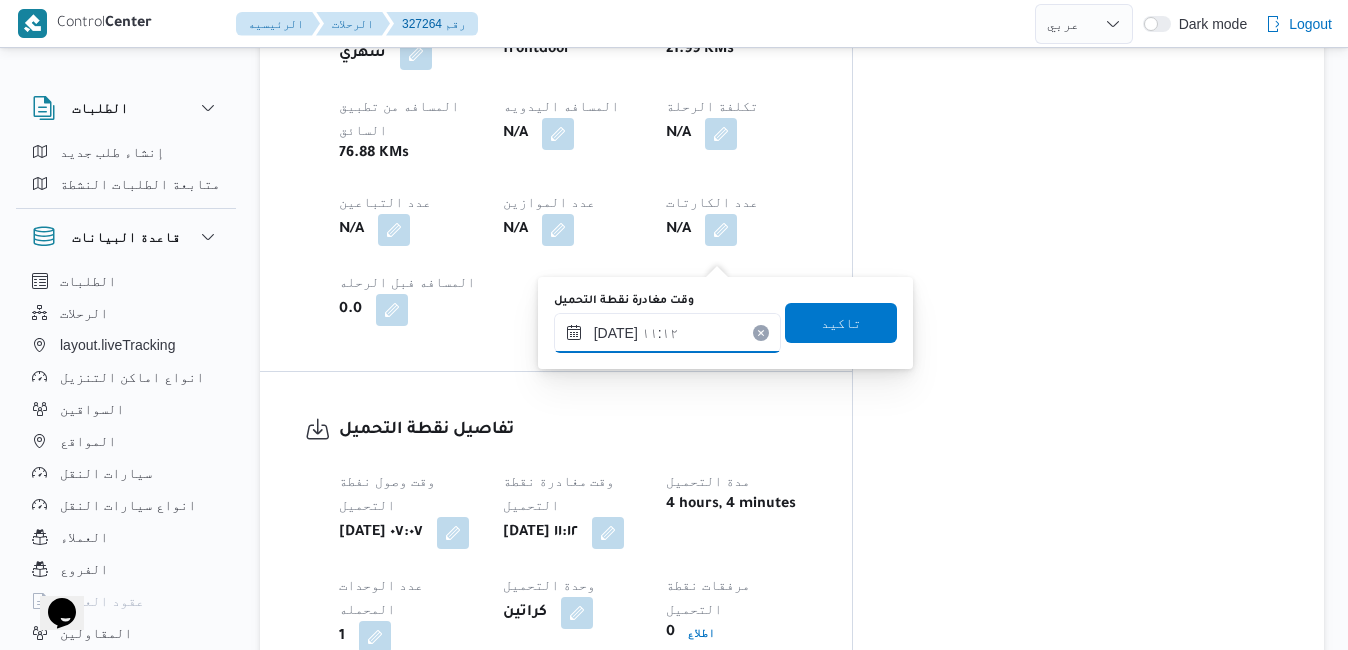 click on "[DATE] ١١:١٢" at bounding box center (667, 333) 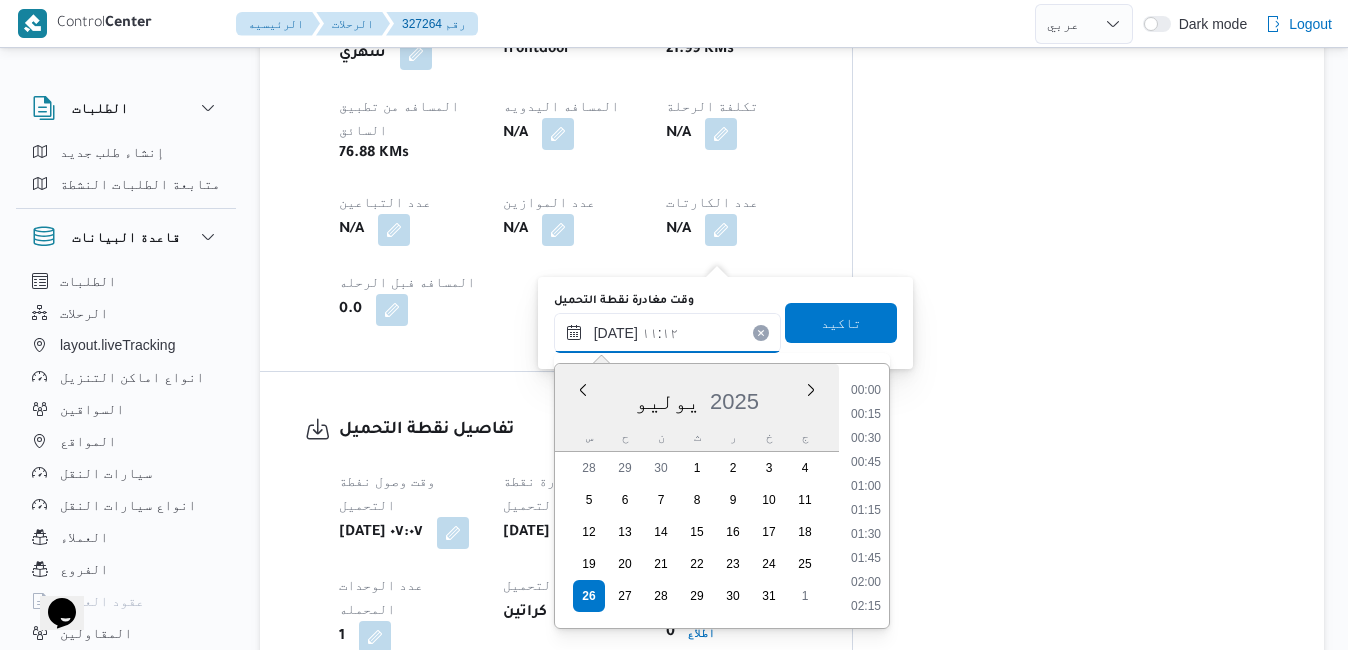 scroll, scrollTop: 934, scrollLeft: 0, axis: vertical 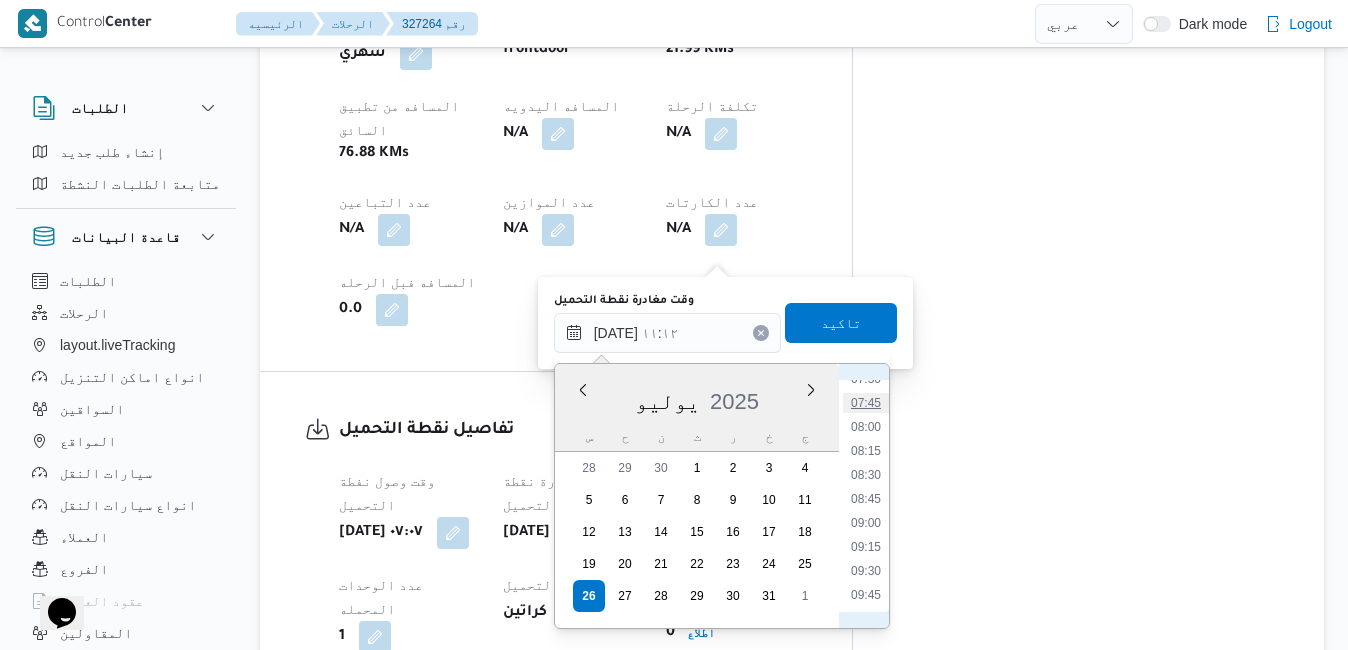 click on "07:45" at bounding box center (866, 403) 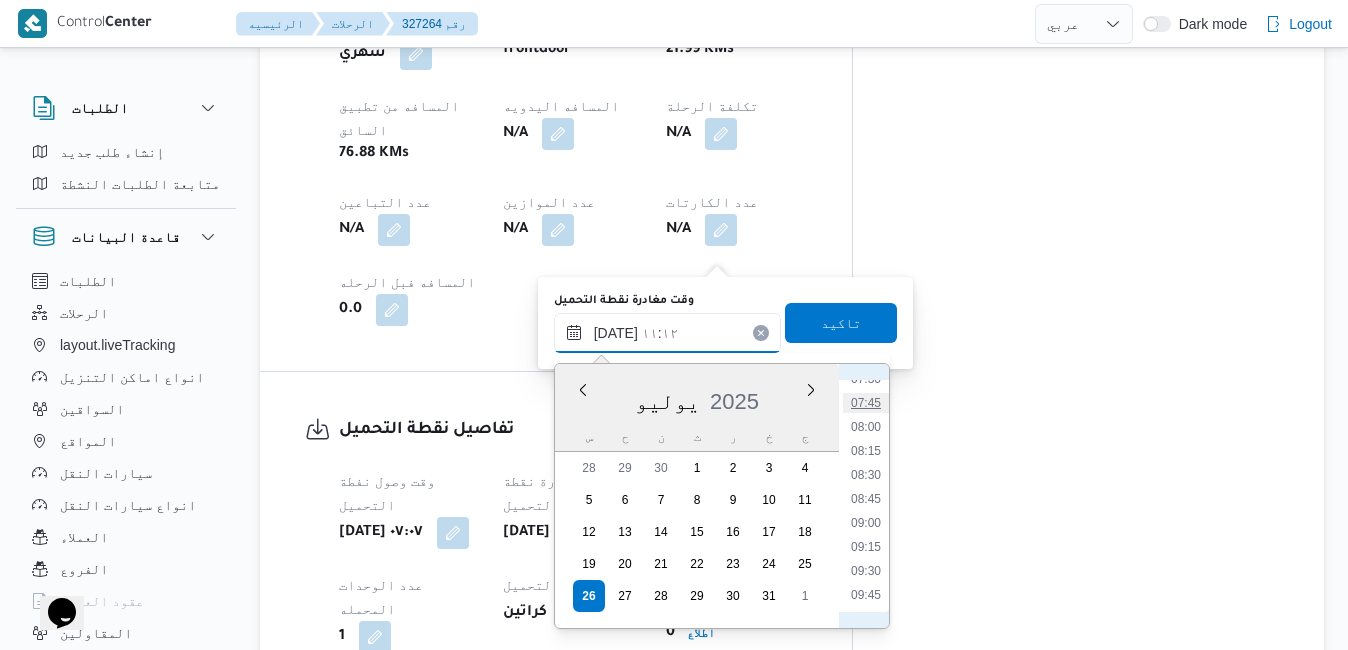 type on "[DATE] ٠٧:٤٥" 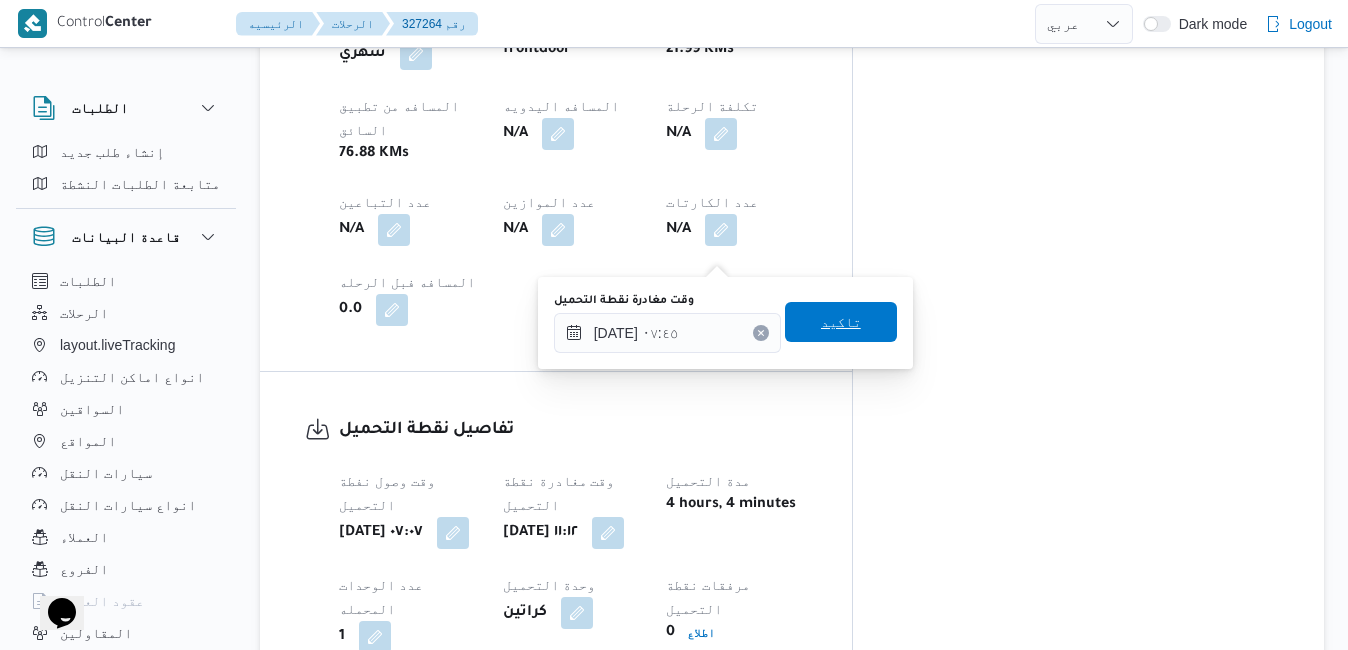 click on "تاكيد" at bounding box center (841, 322) 